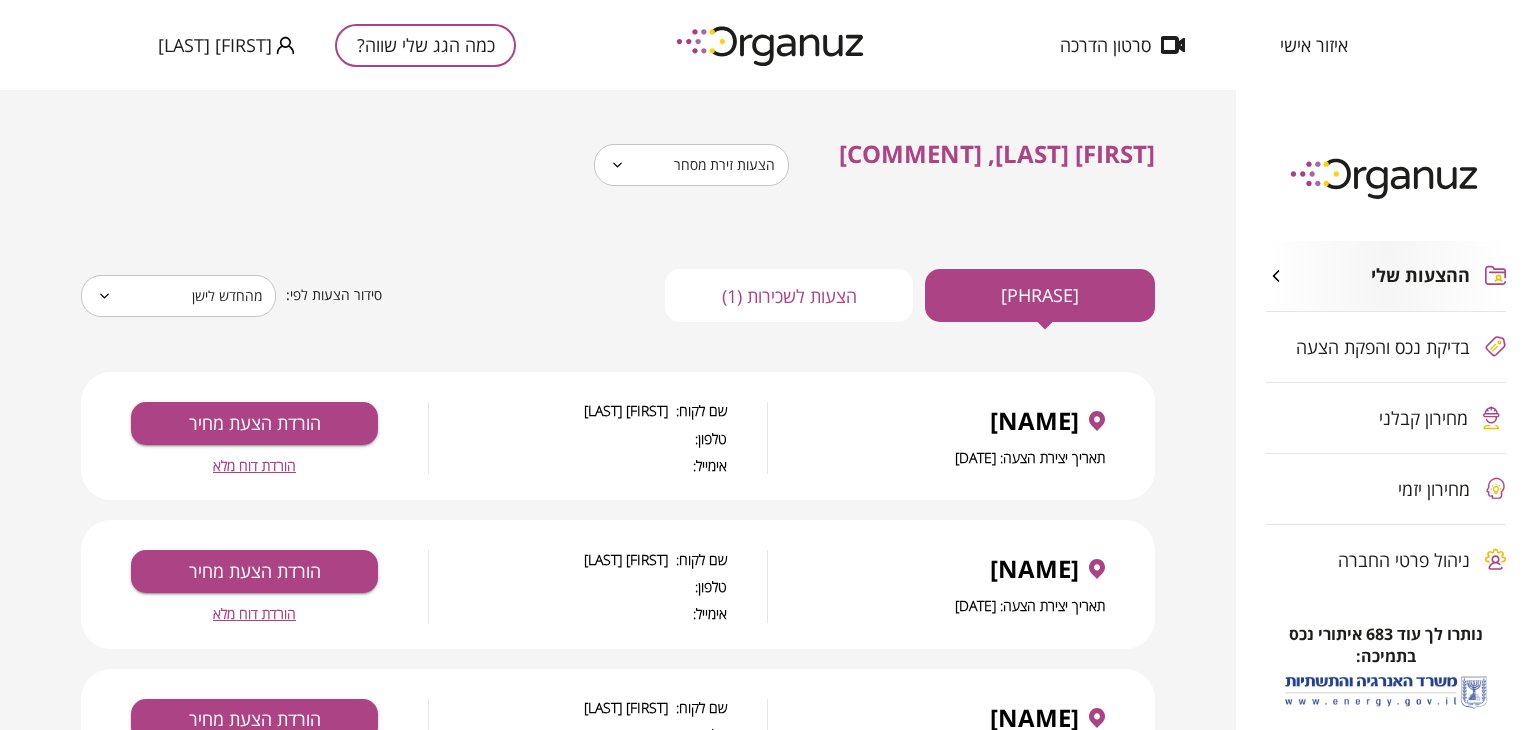 scroll, scrollTop: 0, scrollLeft: 0, axis: both 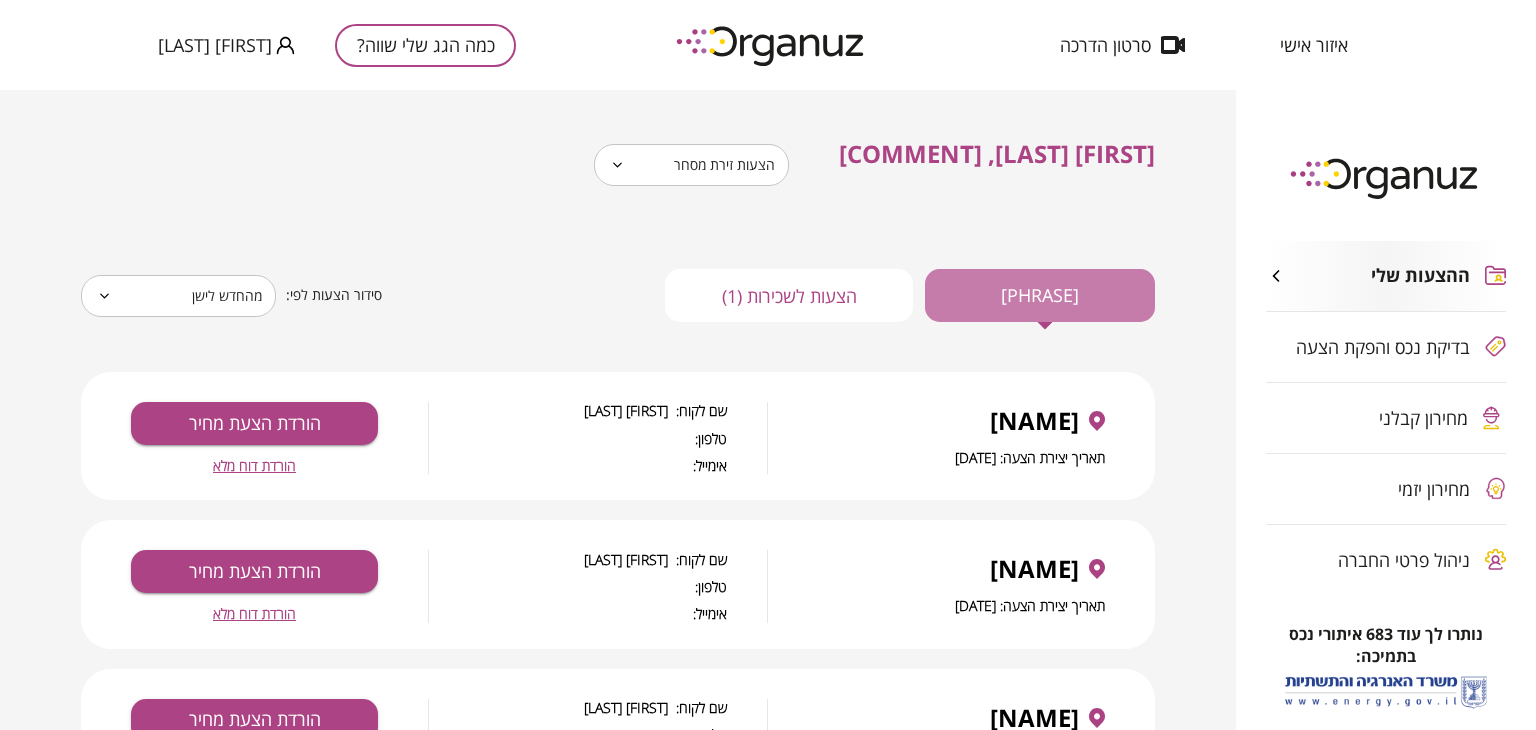 click on "[PHRASE]" at bounding box center (1040, 295) 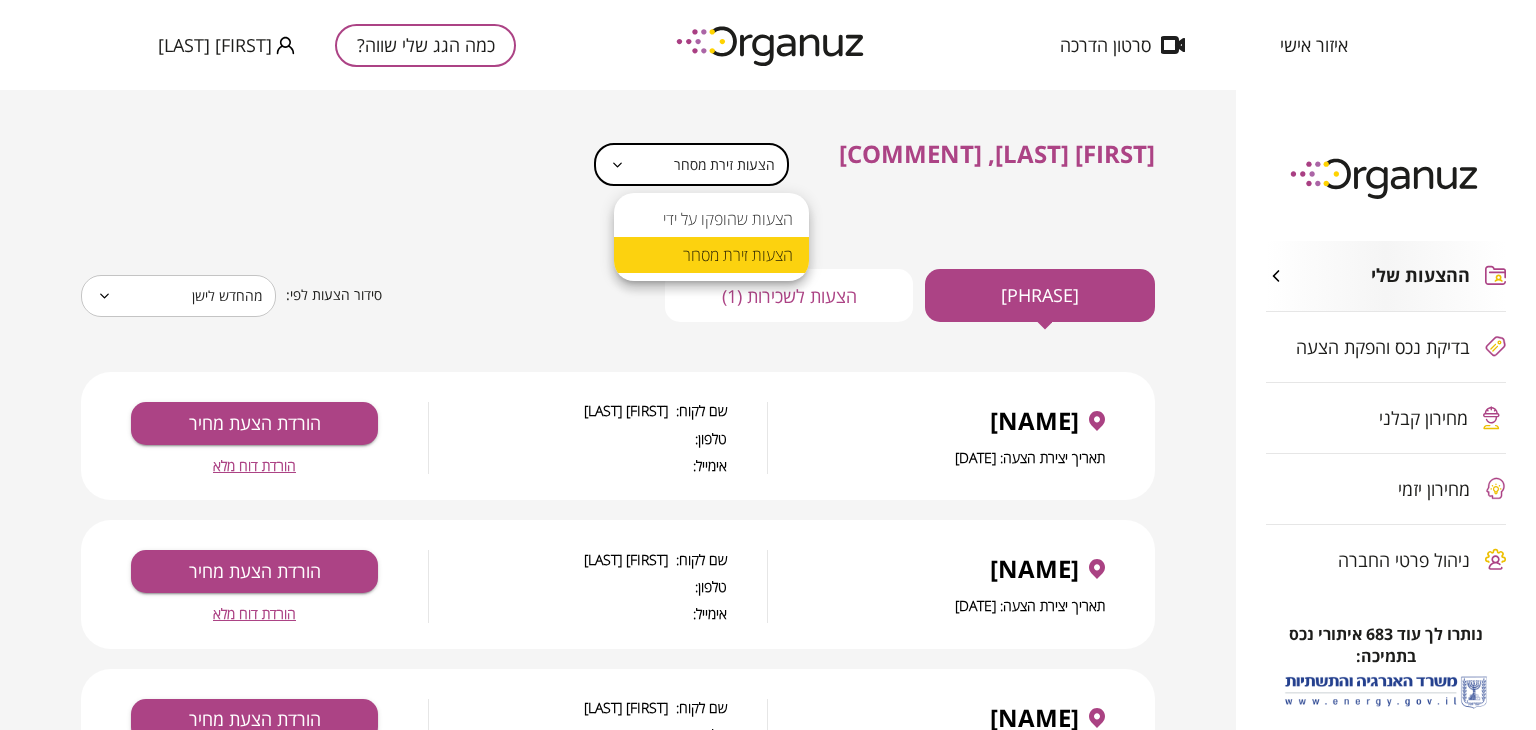 drag, startPoint x: 654, startPoint y: 166, endPoint x: 643, endPoint y: 166, distance: 11 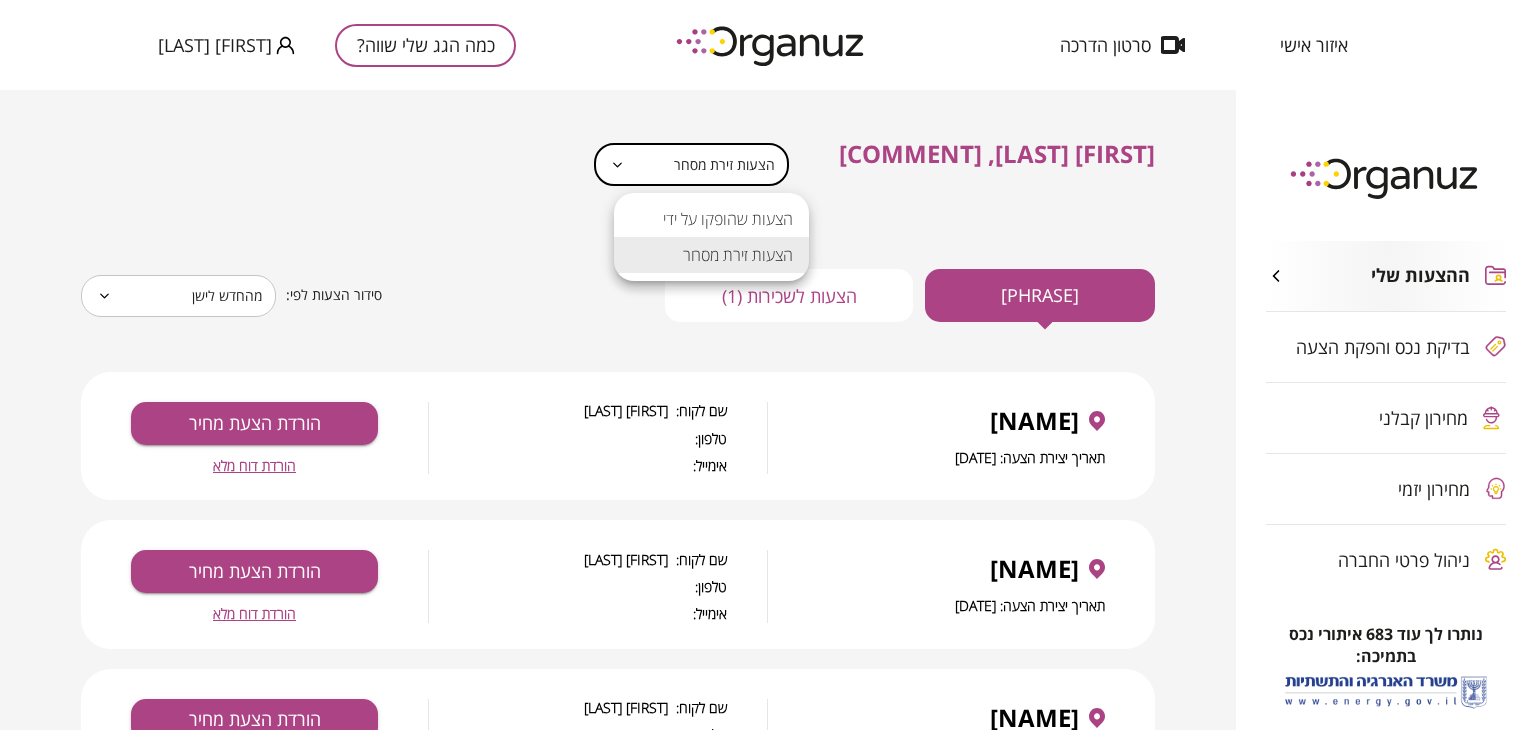 click on "הצעות זירת מסחר" at bounding box center (711, 255) 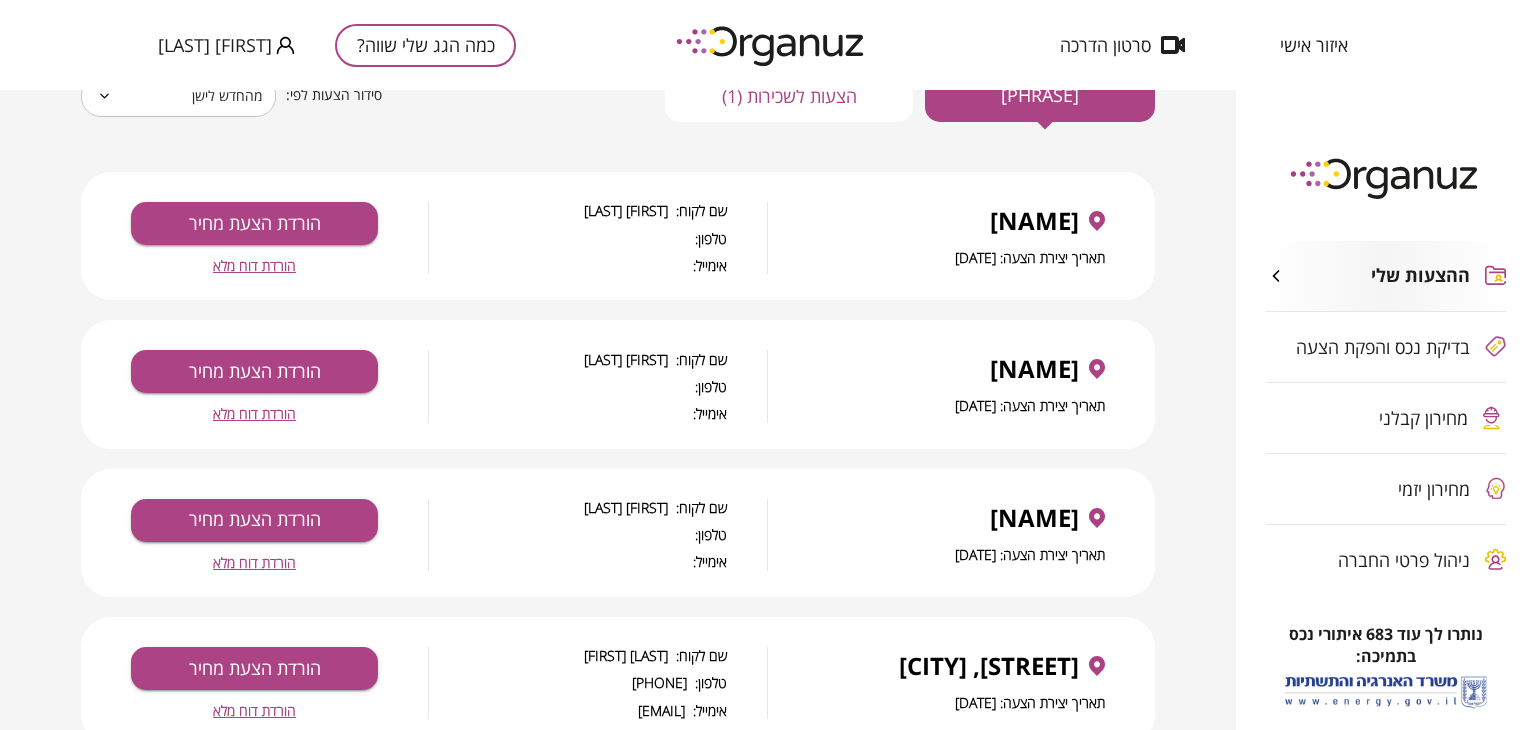 scroll, scrollTop: 0, scrollLeft: 0, axis: both 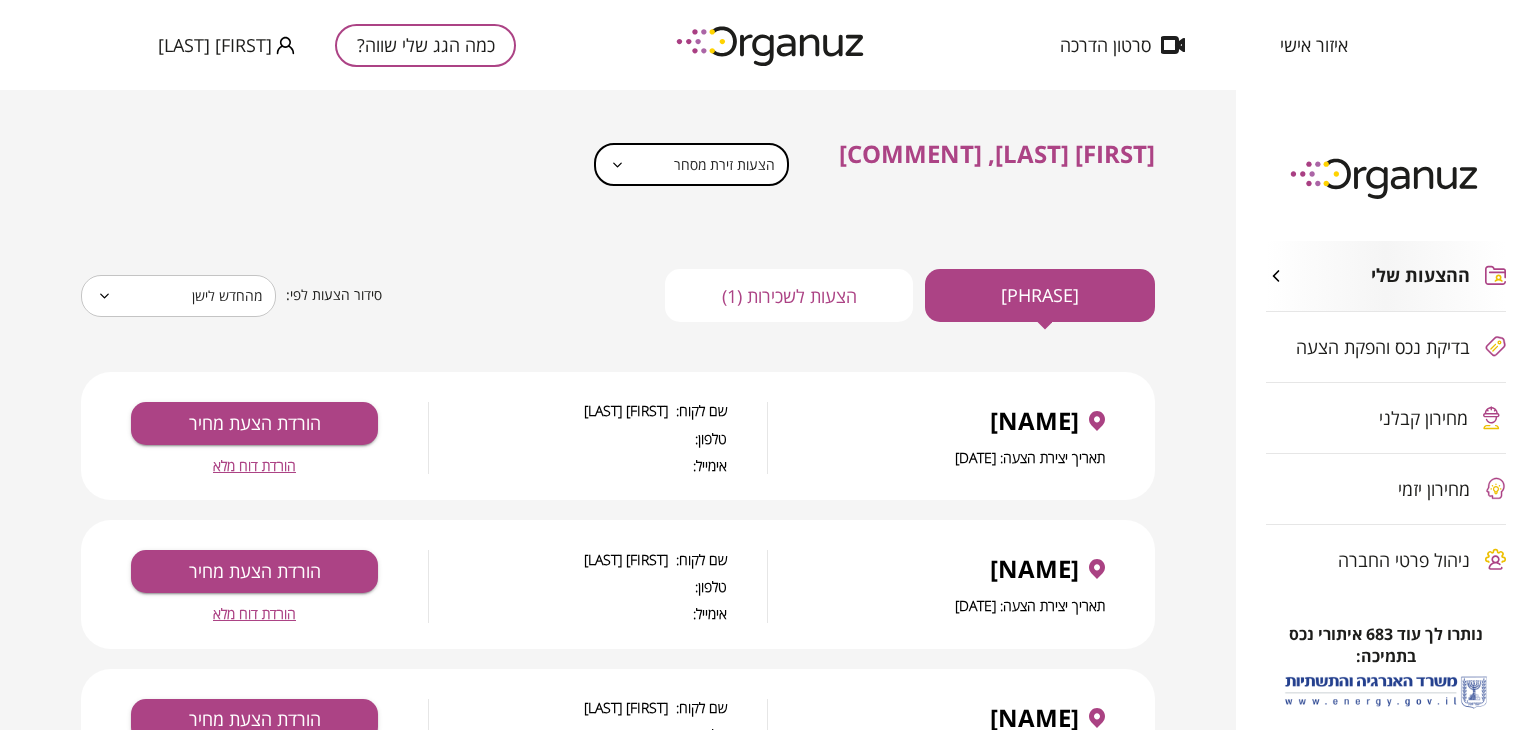click on "הורדת דוח מלא" at bounding box center (254, 465) 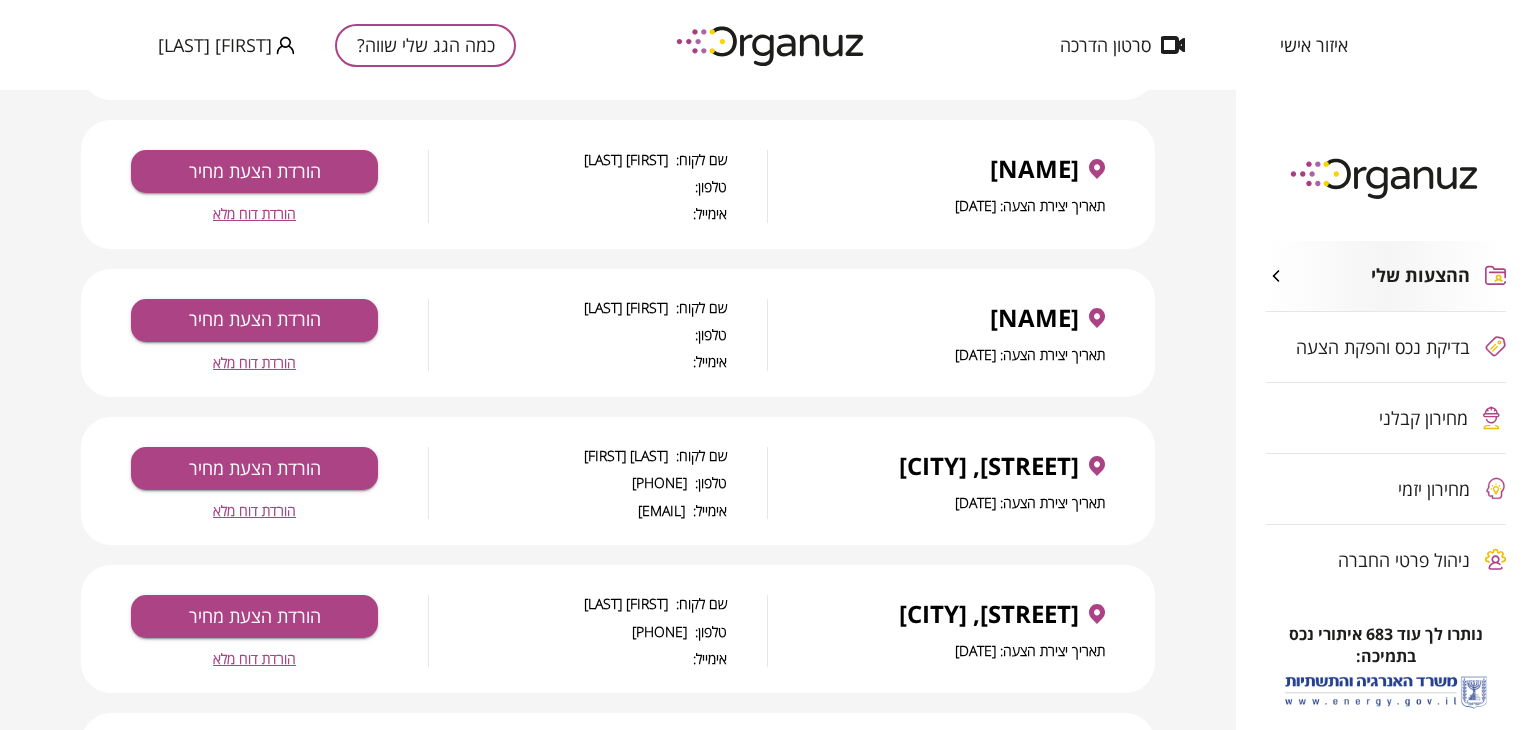 scroll, scrollTop: 0, scrollLeft: 0, axis: both 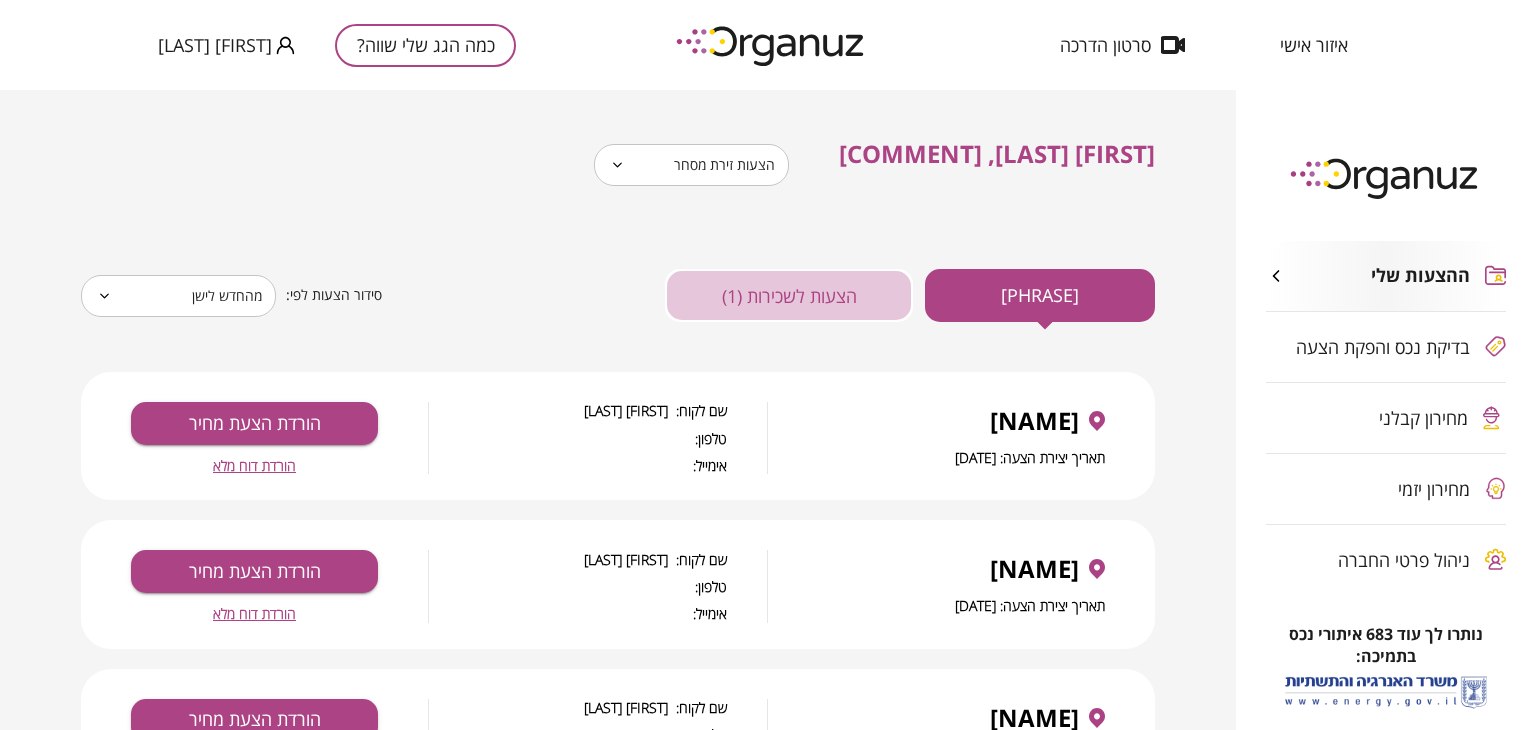 click on "הצעות לשכירות (1)" at bounding box center [789, 295] 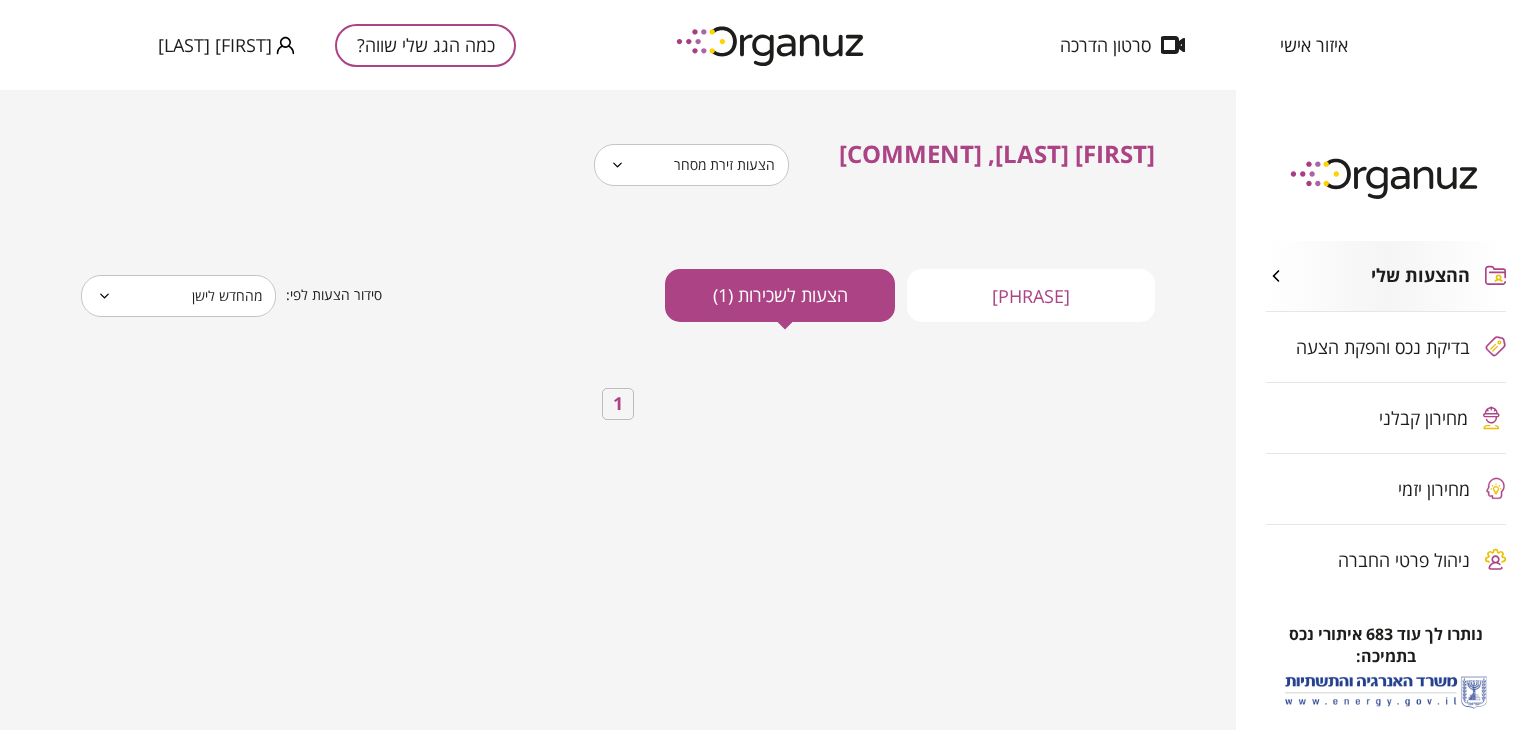 click on "[FIRST] [LAST]" at bounding box center [768, 365] 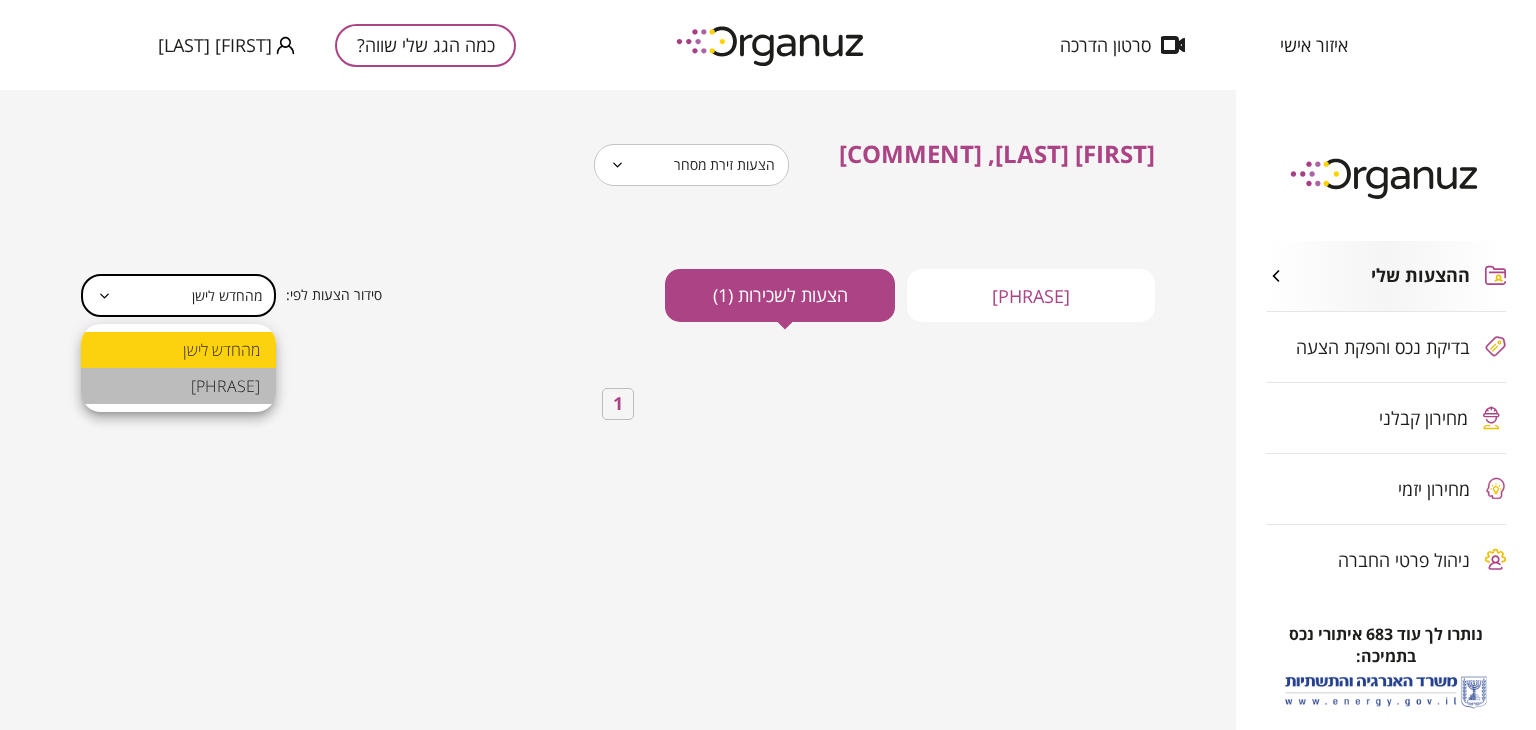 click on "[PHRASE]" at bounding box center [178, 386] 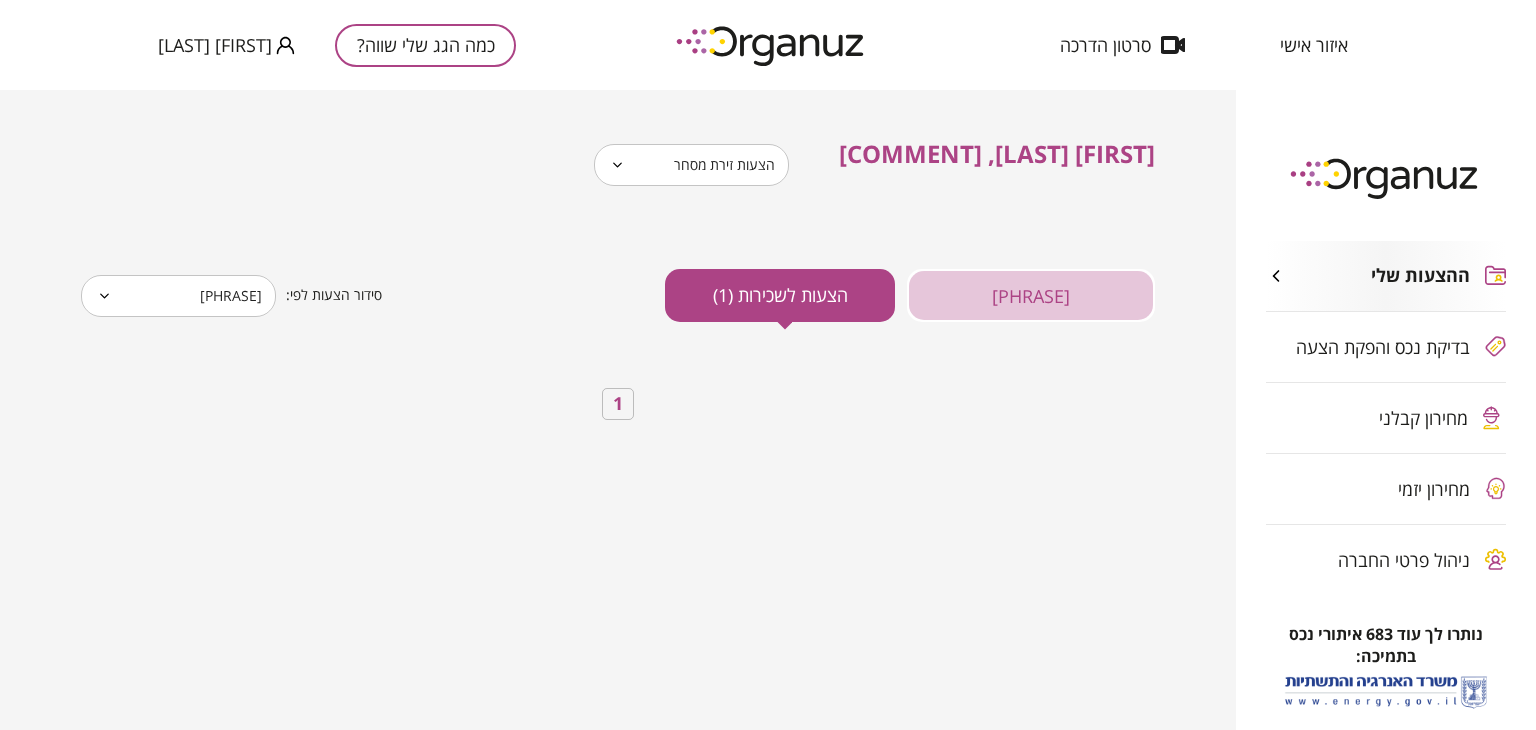 click on "[PHRASE]" at bounding box center [1031, 295] 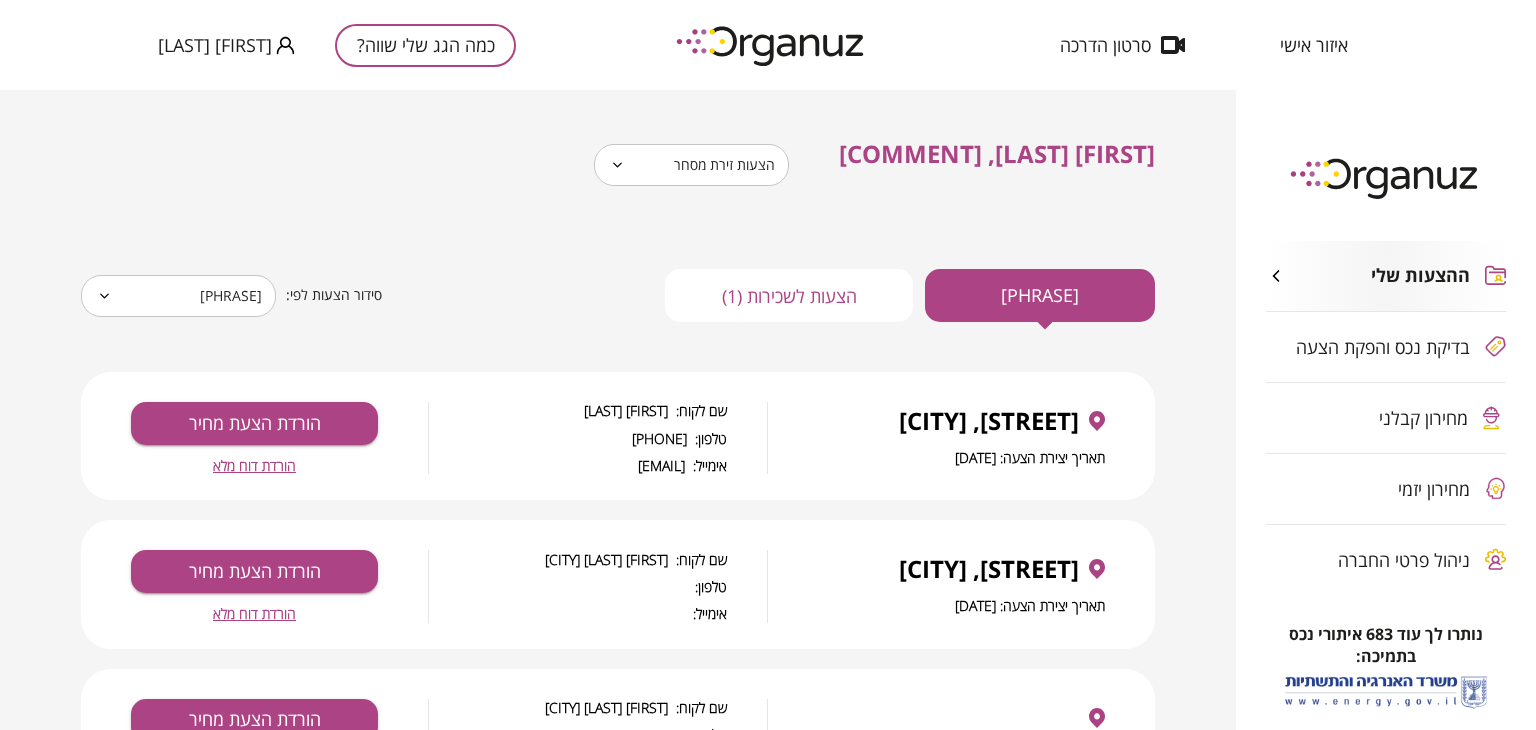 click 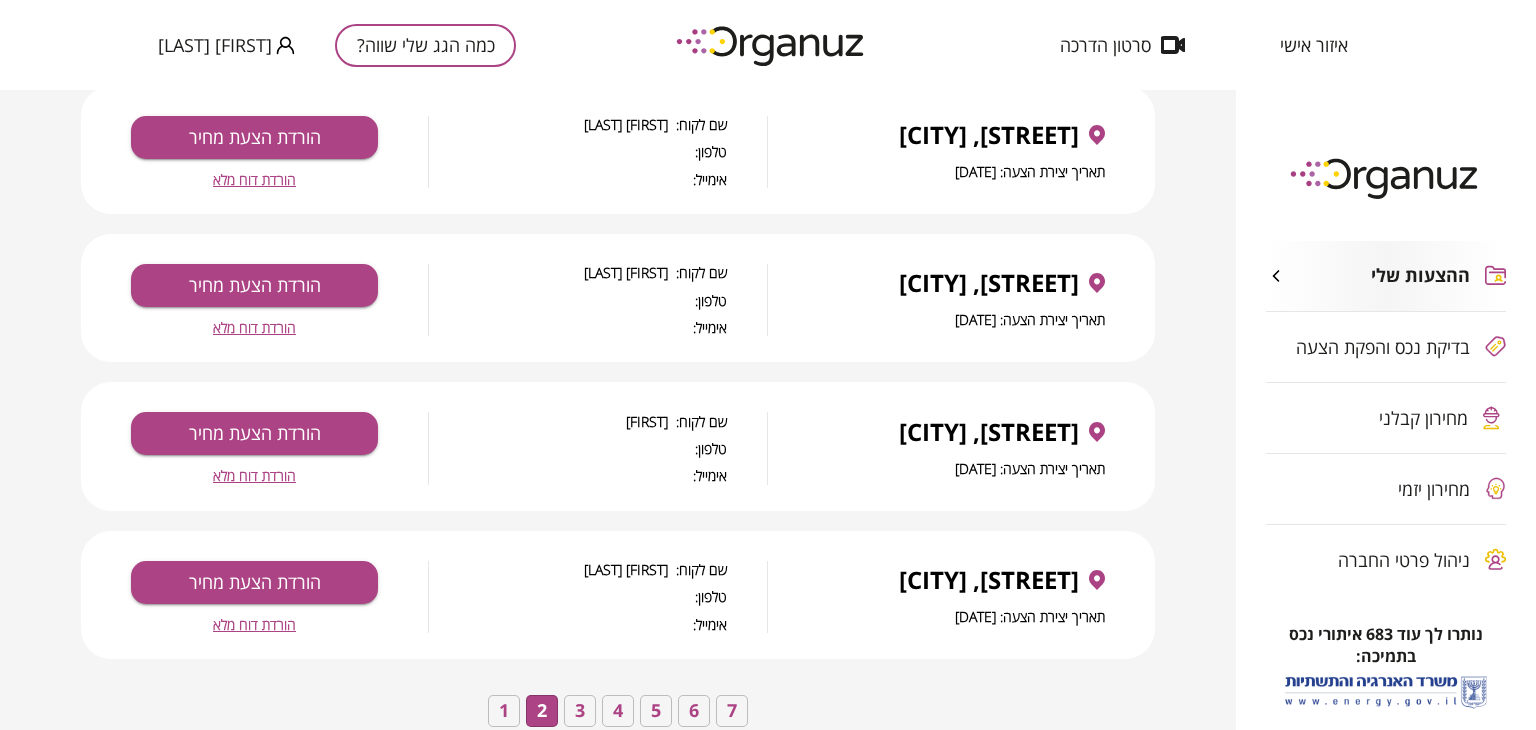 scroll, scrollTop: 3480, scrollLeft: 0, axis: vertical 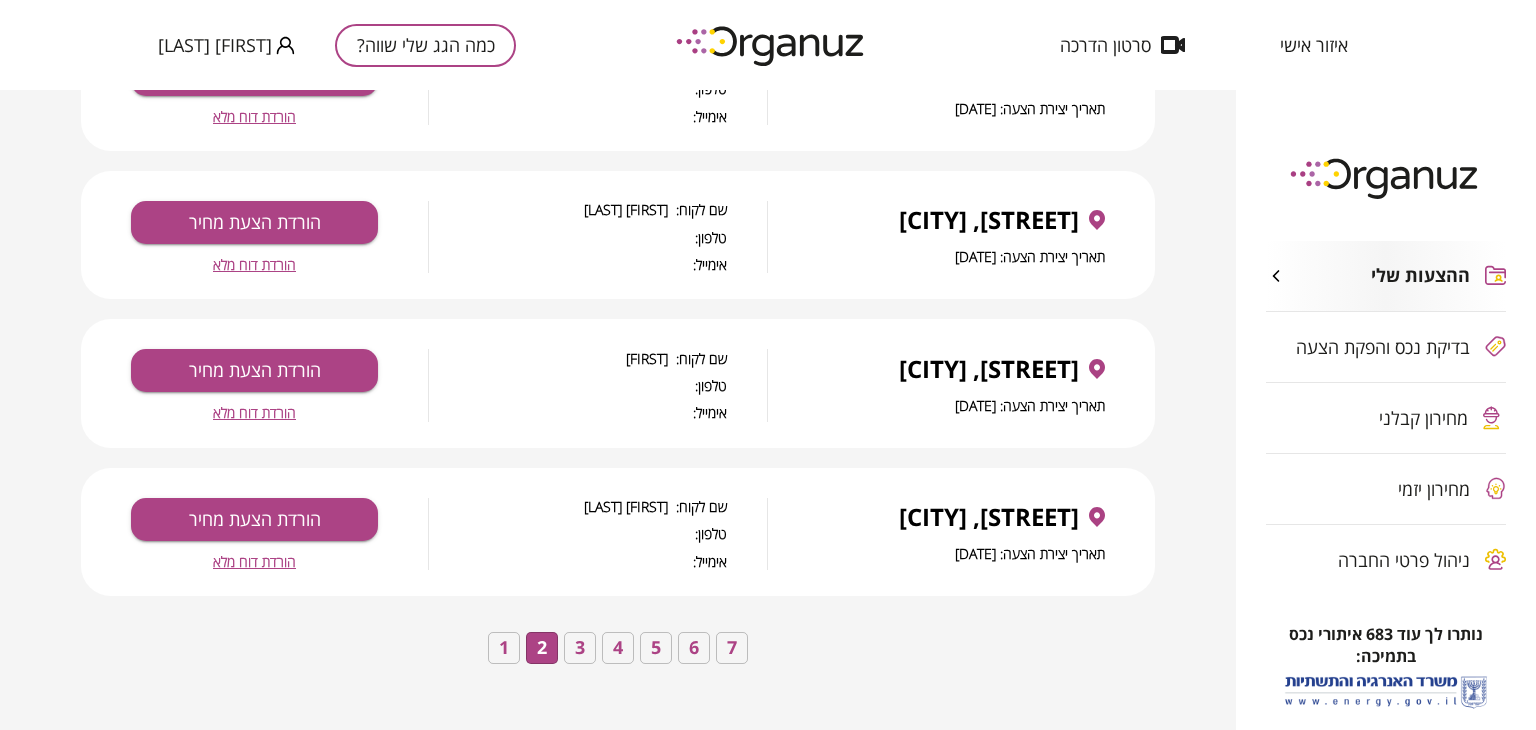 click on "3" at bounding box center [580, 648] 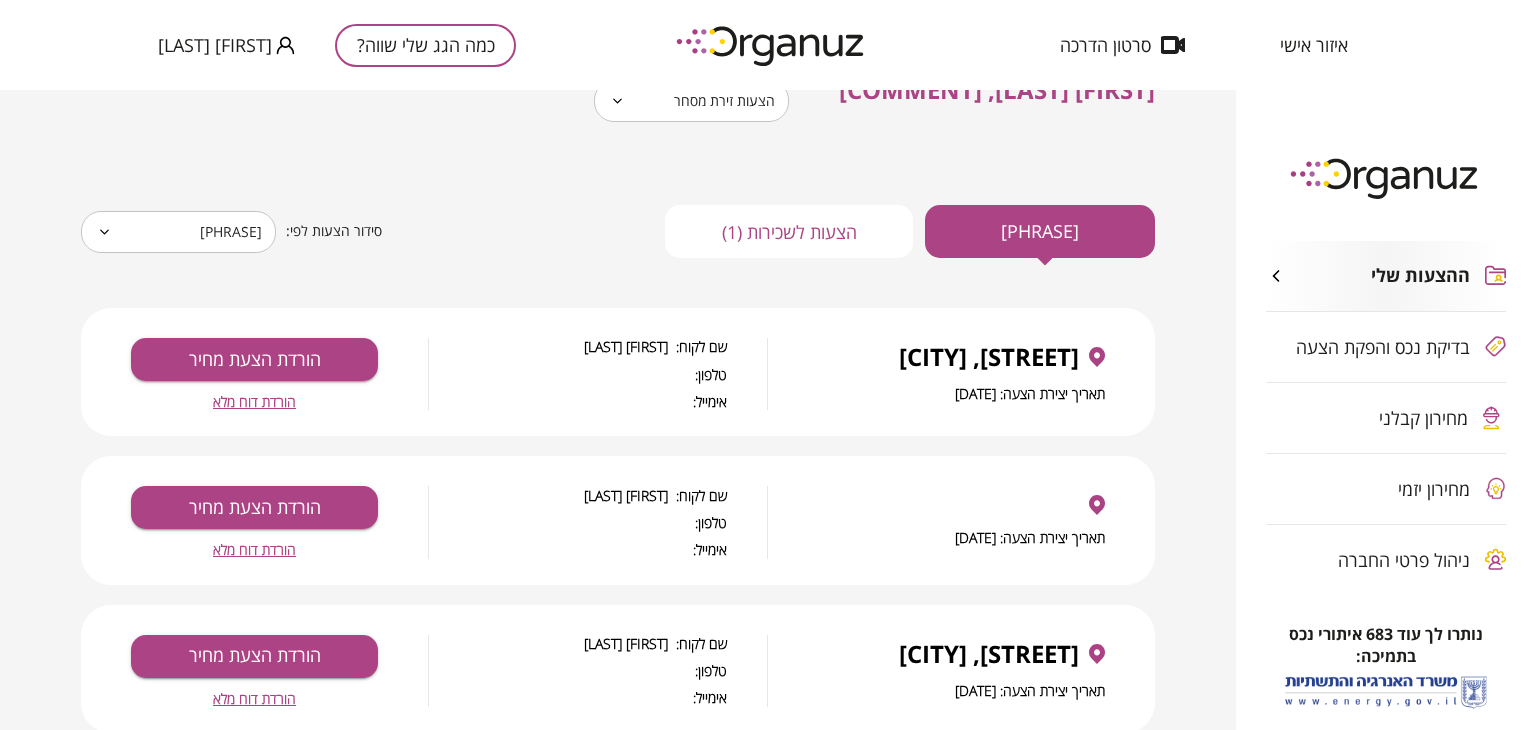 scroll, scrollTop: 0, scrollLeft: 0, axis: both 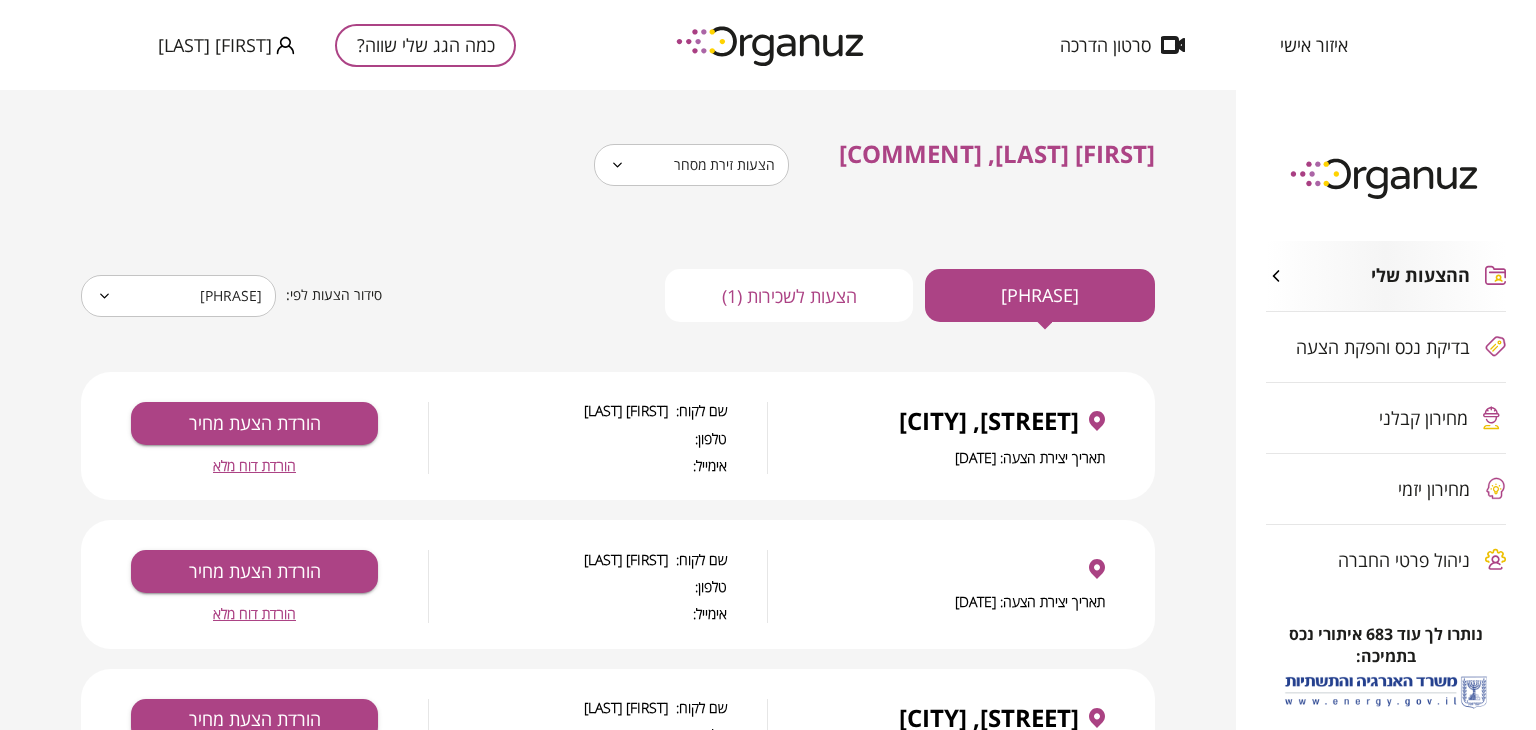 click 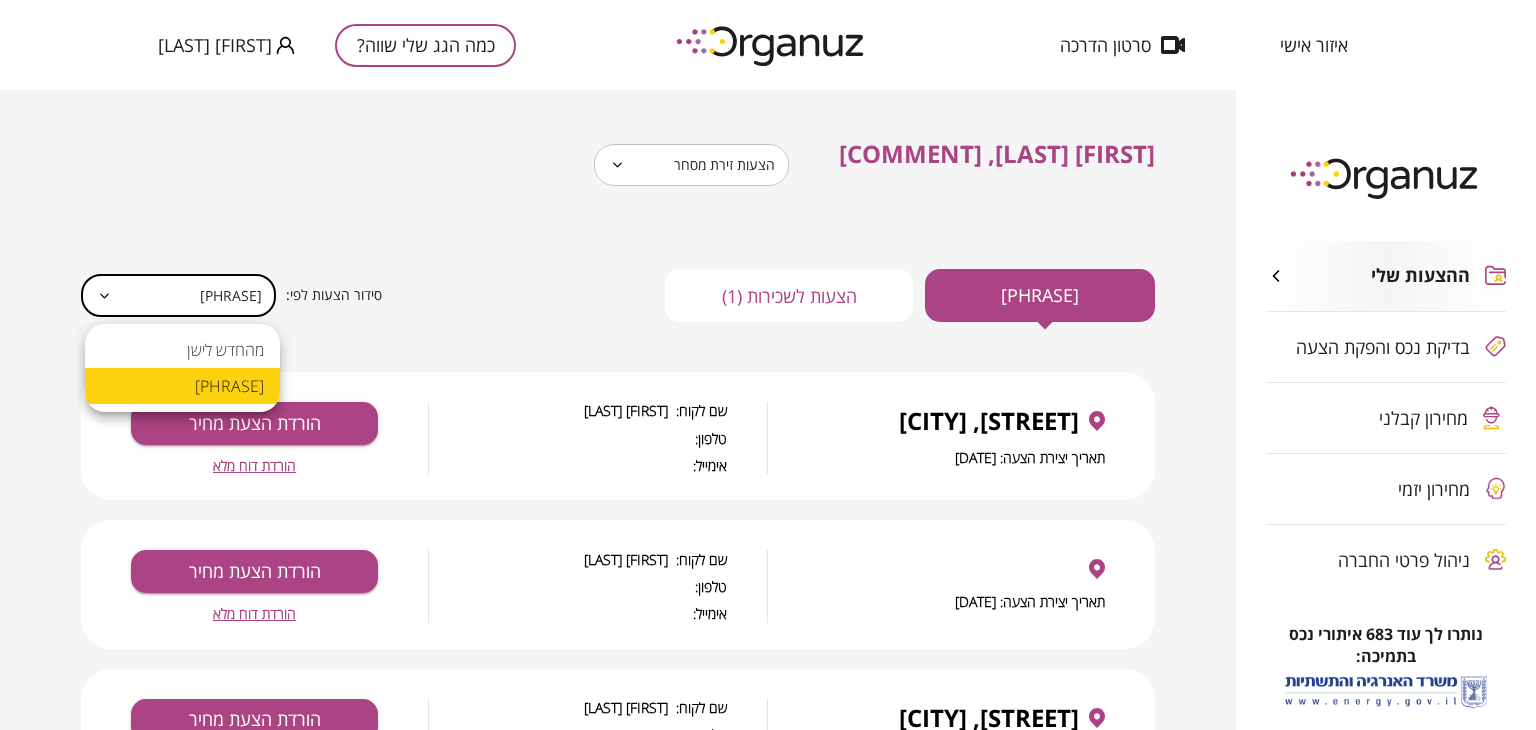 click on "[FIRST] [LAST] [FIRST] [LAST] [FIRST] [LAST]" at bounding box center [768, 365] 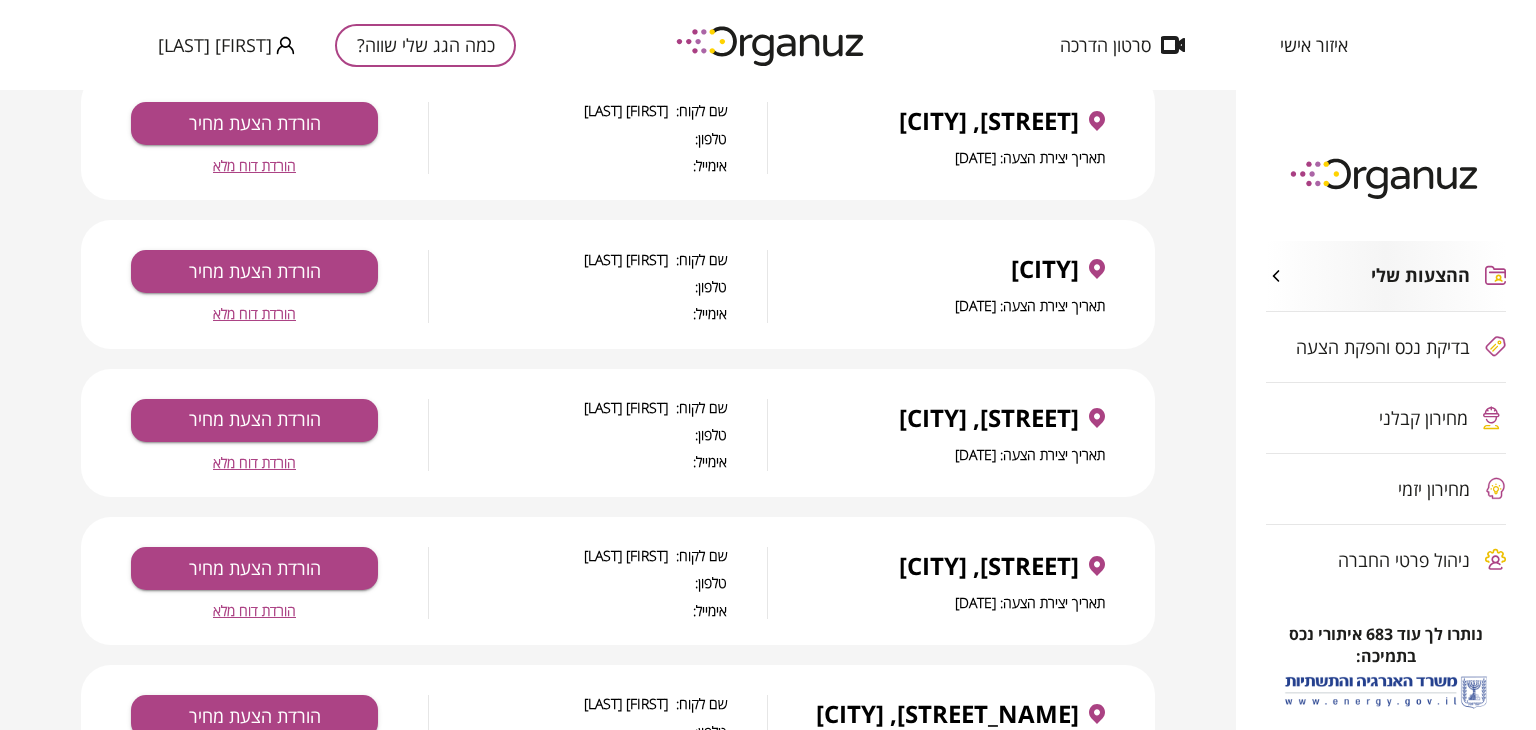 scroll, scrollTop: 0, scrollLeft: 0, axis: both 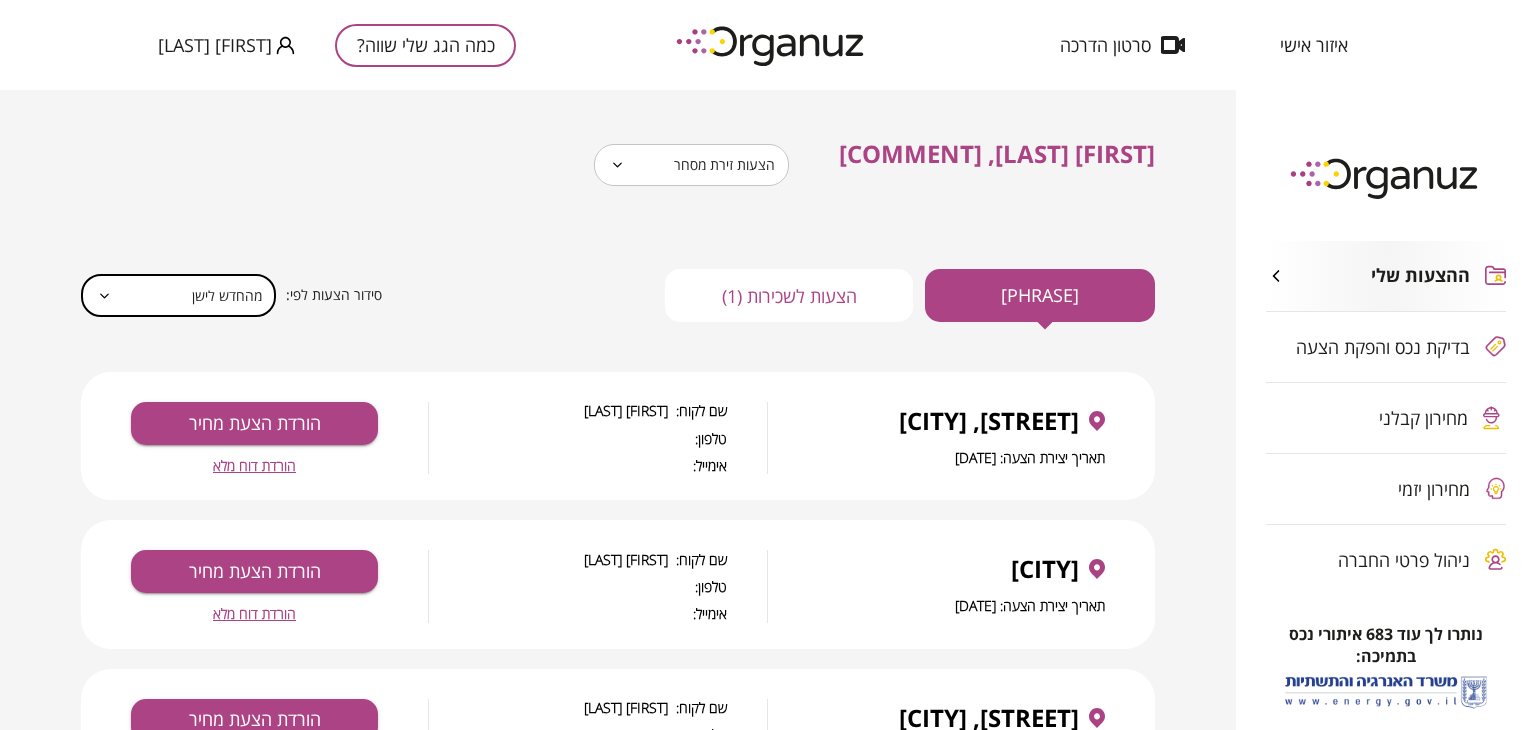 click on "[PHRASE]" at bounding box center [1040, 295] 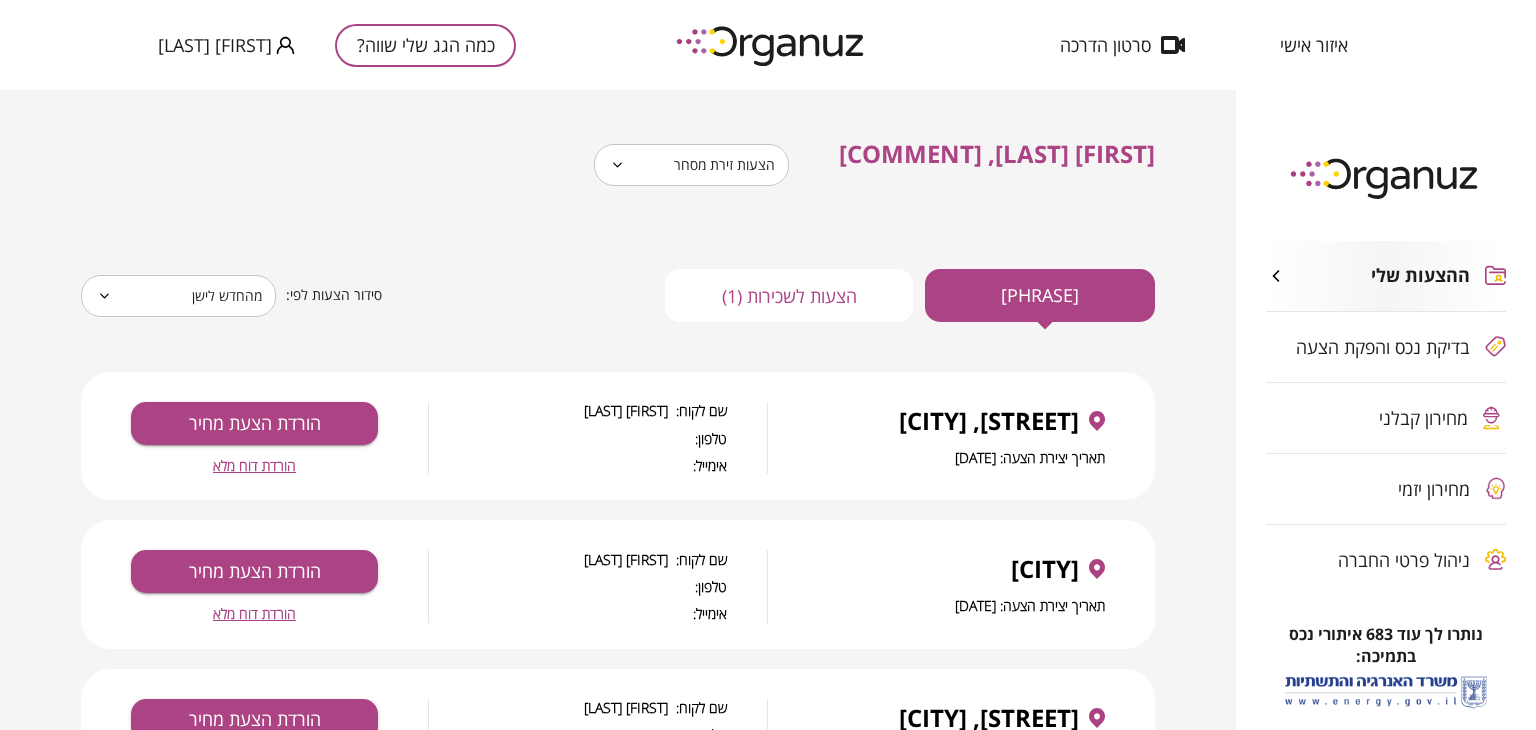 click on "[STREET], [CITY] [DATE] [FIRST] [LAST] [PHONE] [EMAIL] [STREET] [CITY] [DATE] [FIRST] [LAST] [PHONE] [EMAIL] [STREET] [CITY] [DATE]" at bounding box center [768, 365] 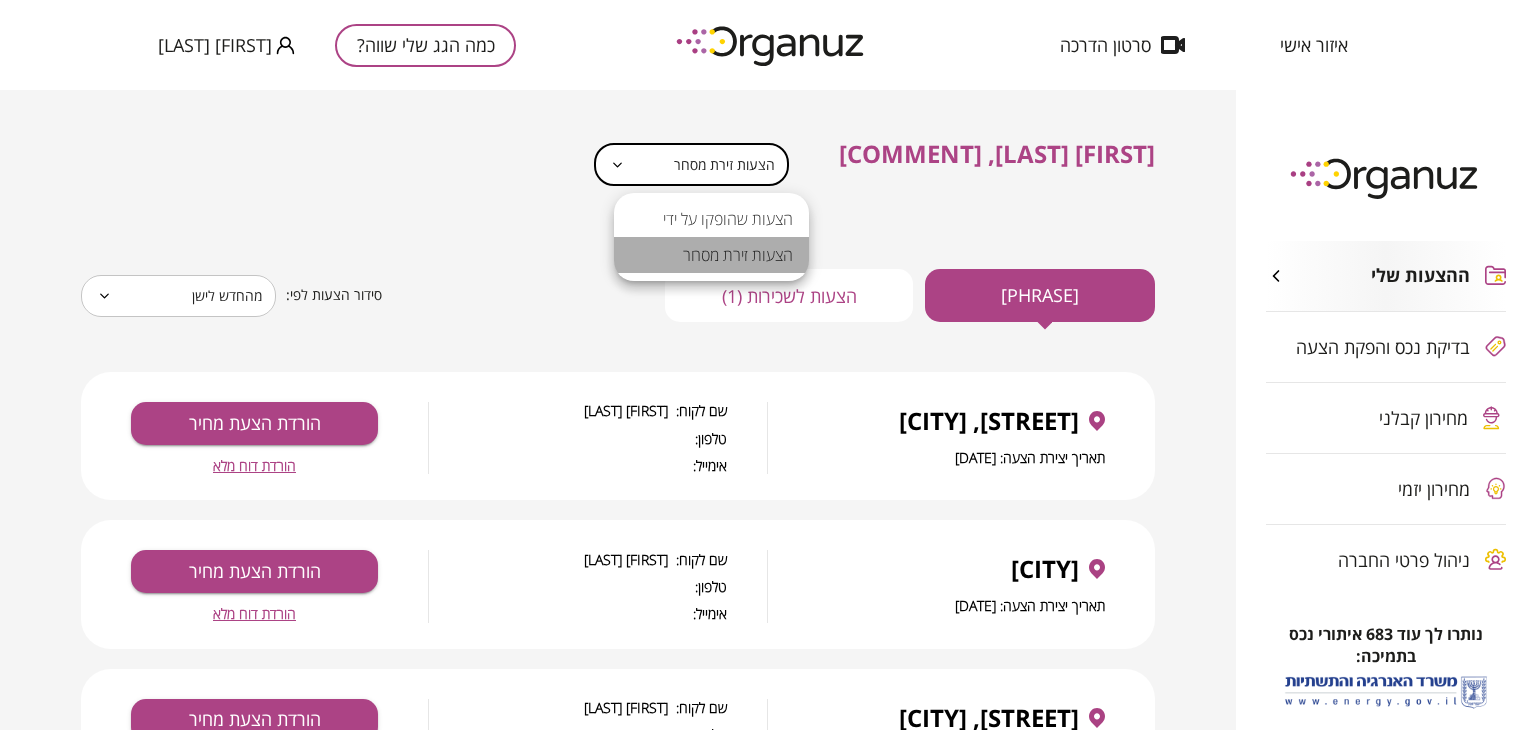 click on "הצעות זירת מסחר" at bounding box center (711, 255) 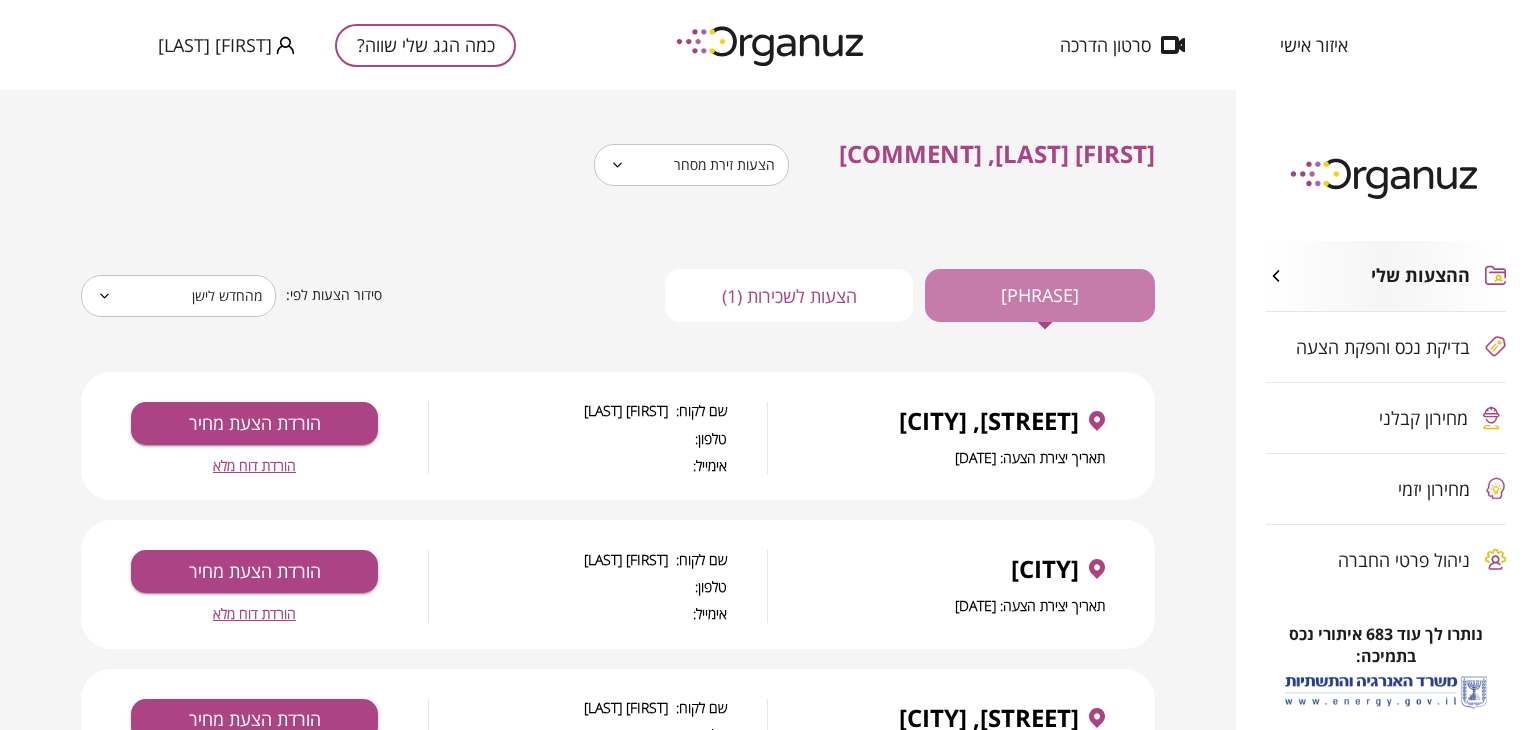 click on "[PHRASE]" at bounding box center [1040, 295] 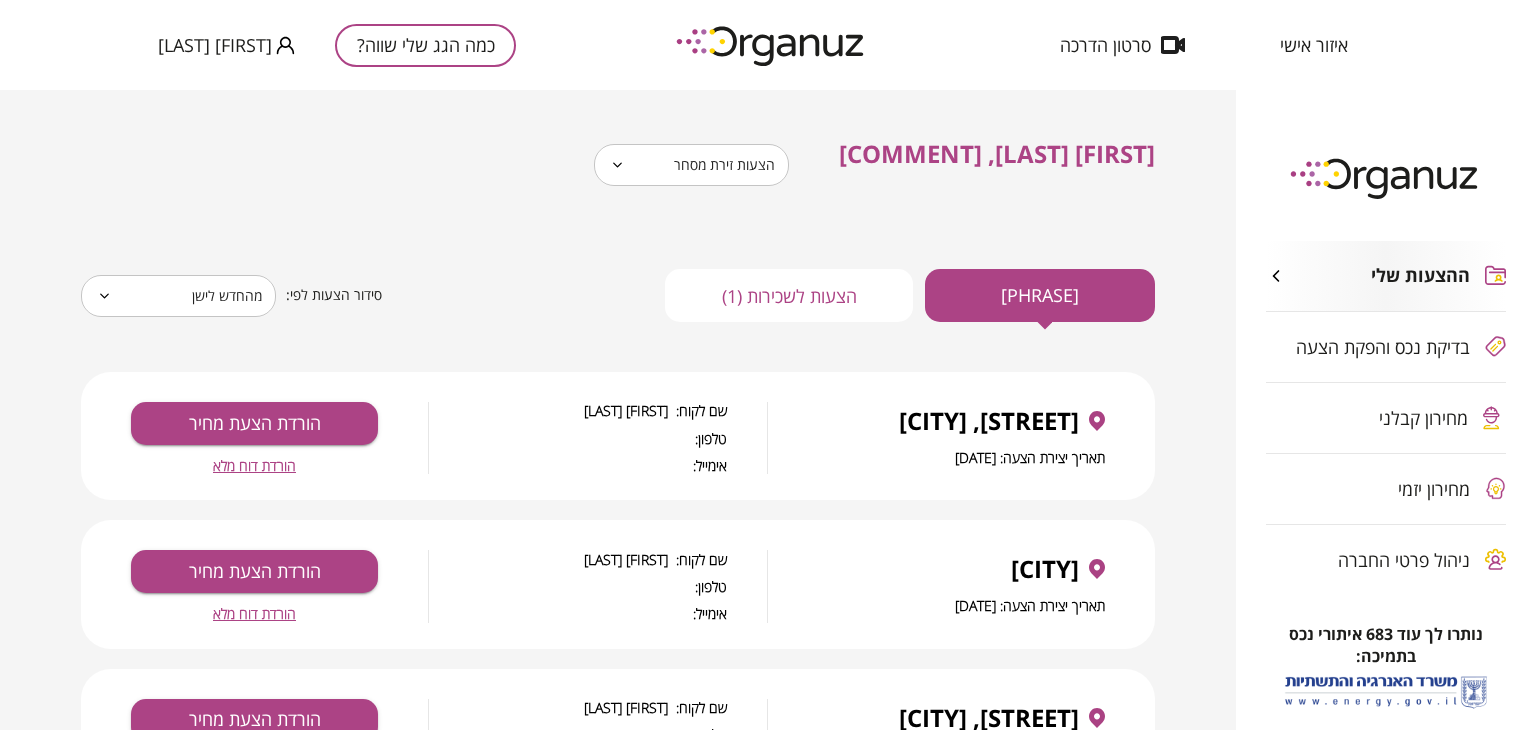 click on "[PHRASE]" at bounding box center [1040, 295] 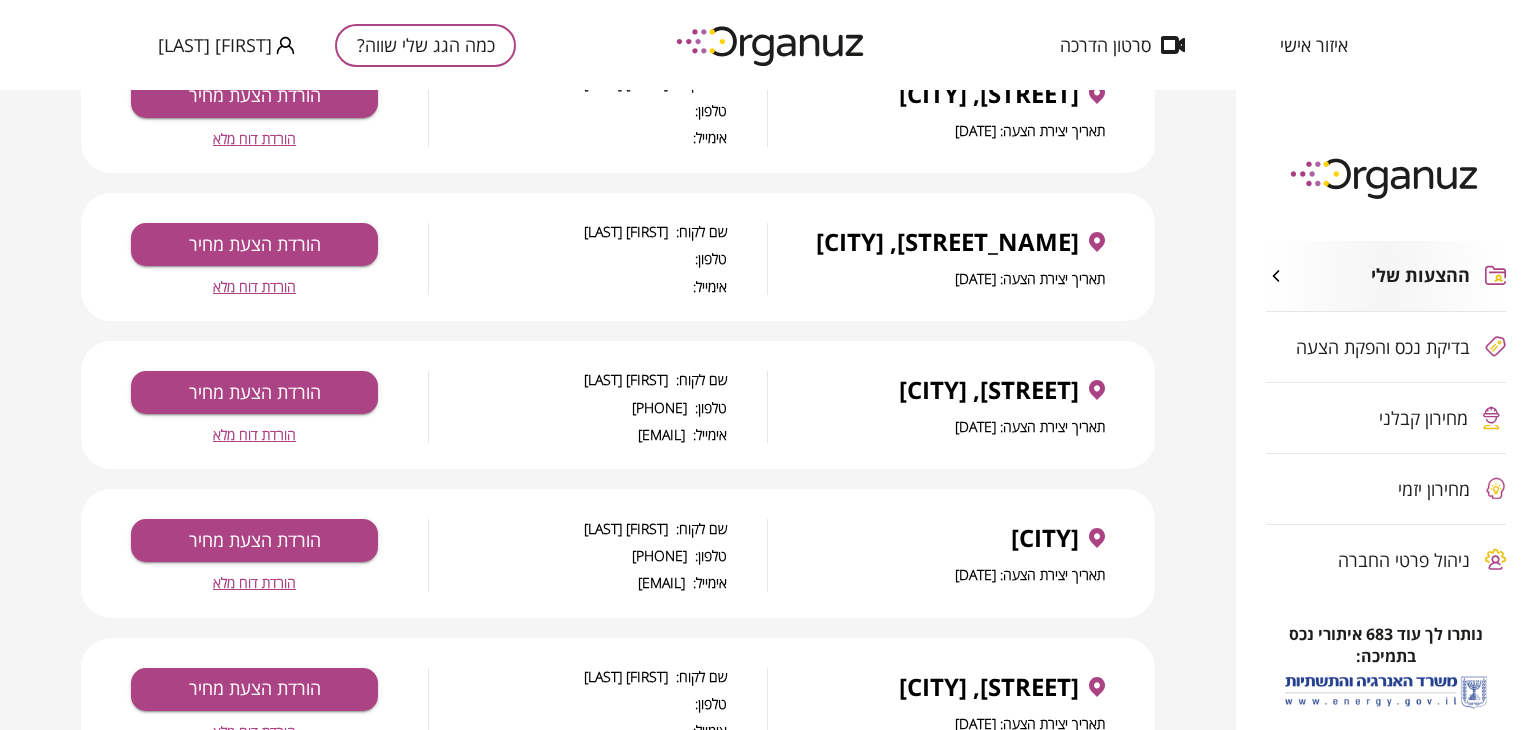 scroll, scrollTop: 2900, scrollLeft: 0, axis: vertical 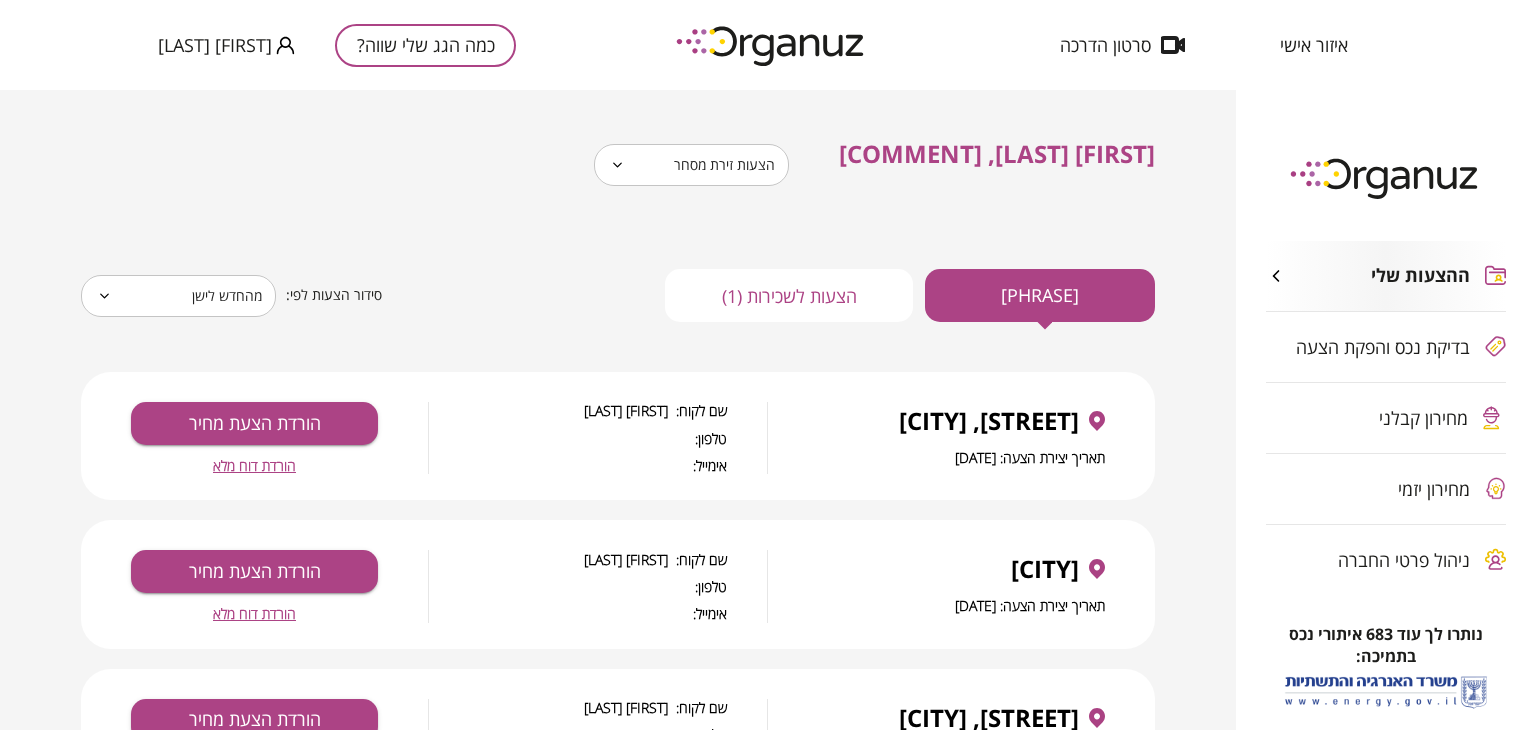 click on "כמה הגג שלי שווה?" at bounding box center [425, 45] 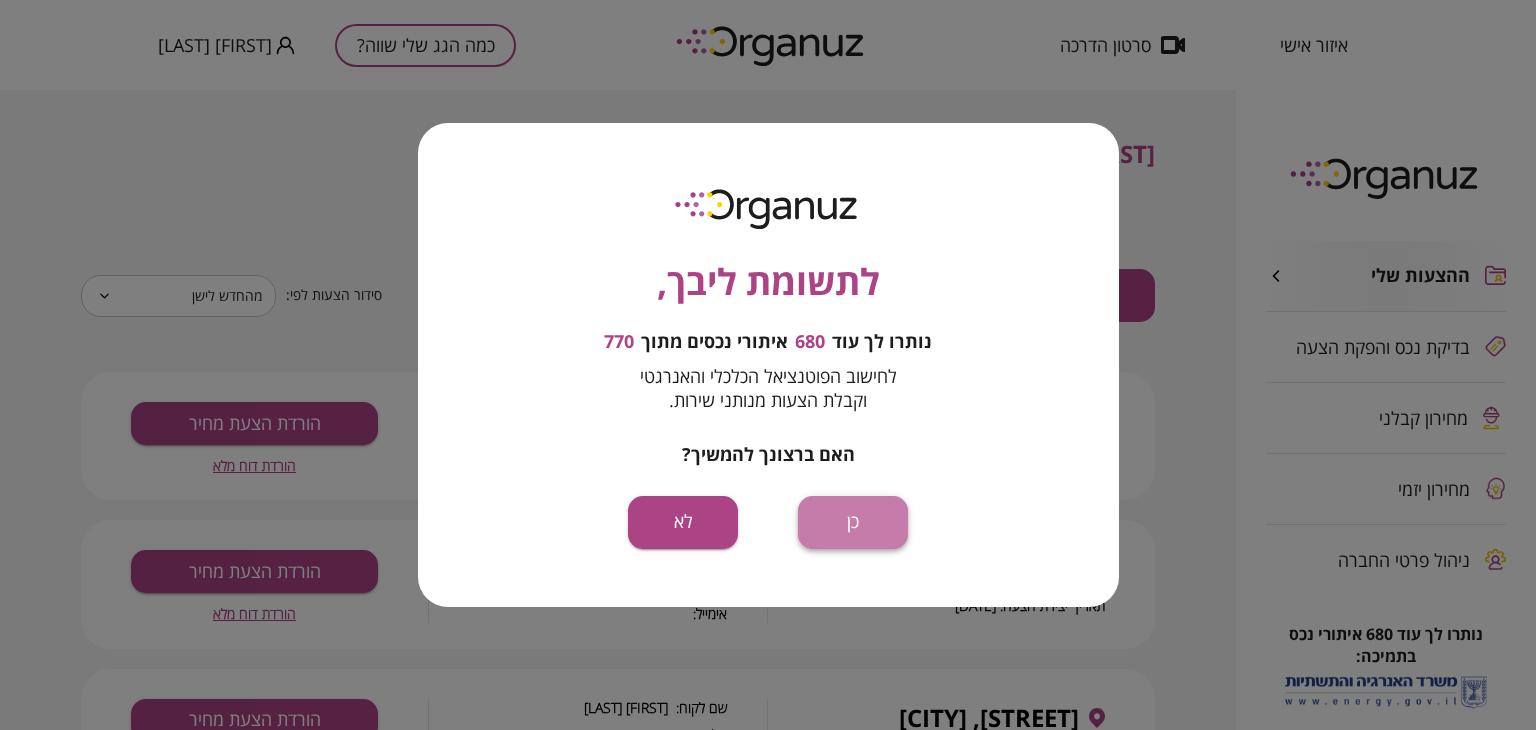 click on "כן" at bounding box center [853, 522] 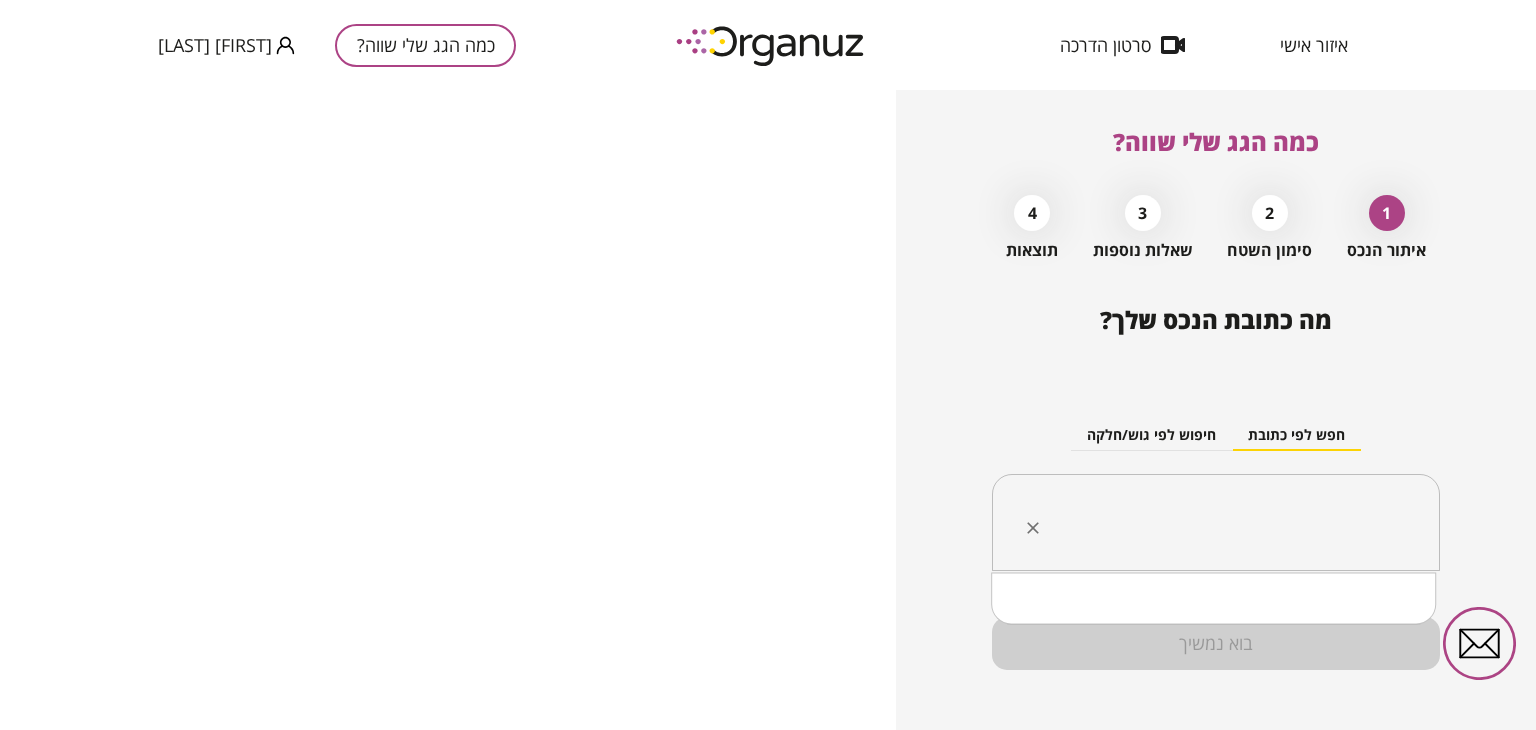 click at bounding box center [1223, 523] 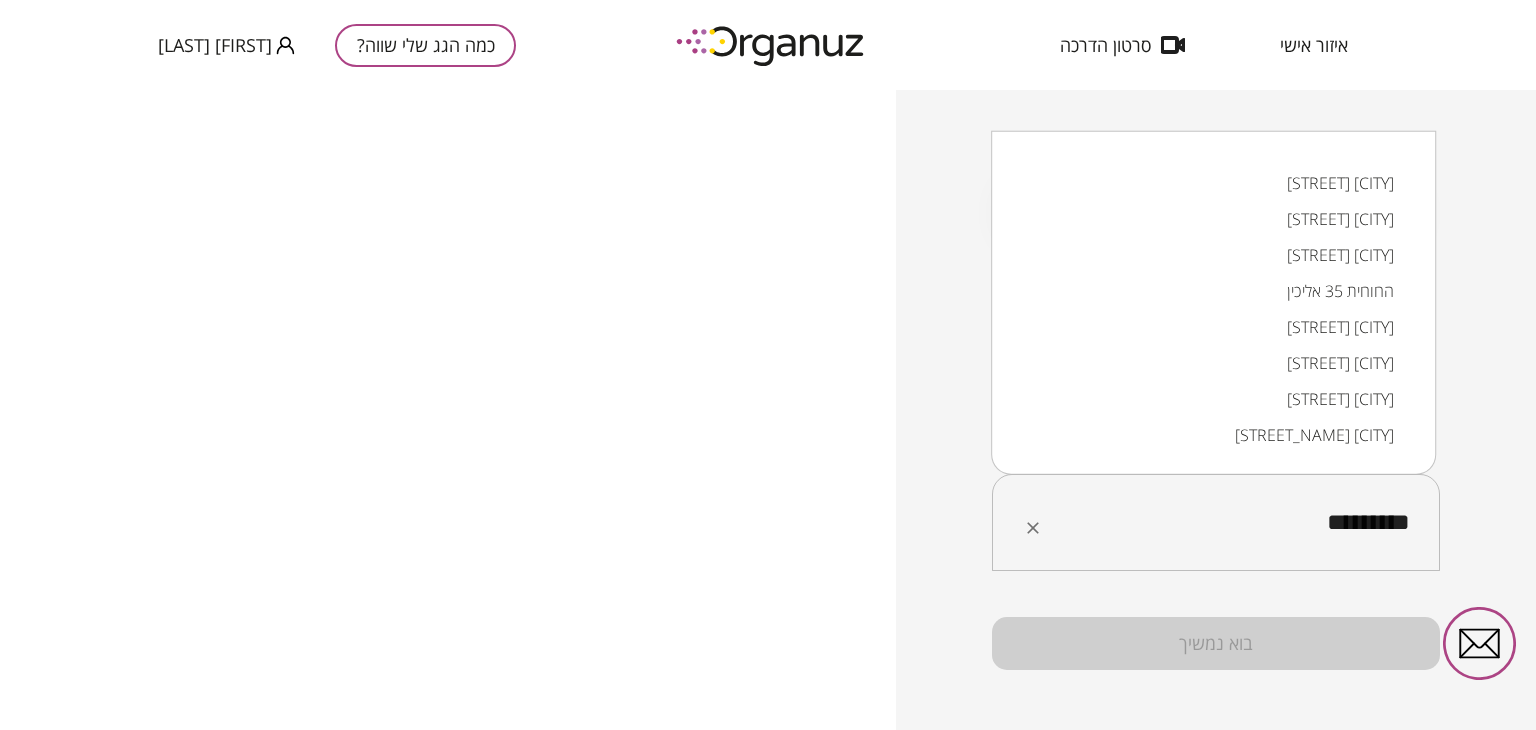 click on "החוחית 35 אליכין" at bounding box center (1213, 291) 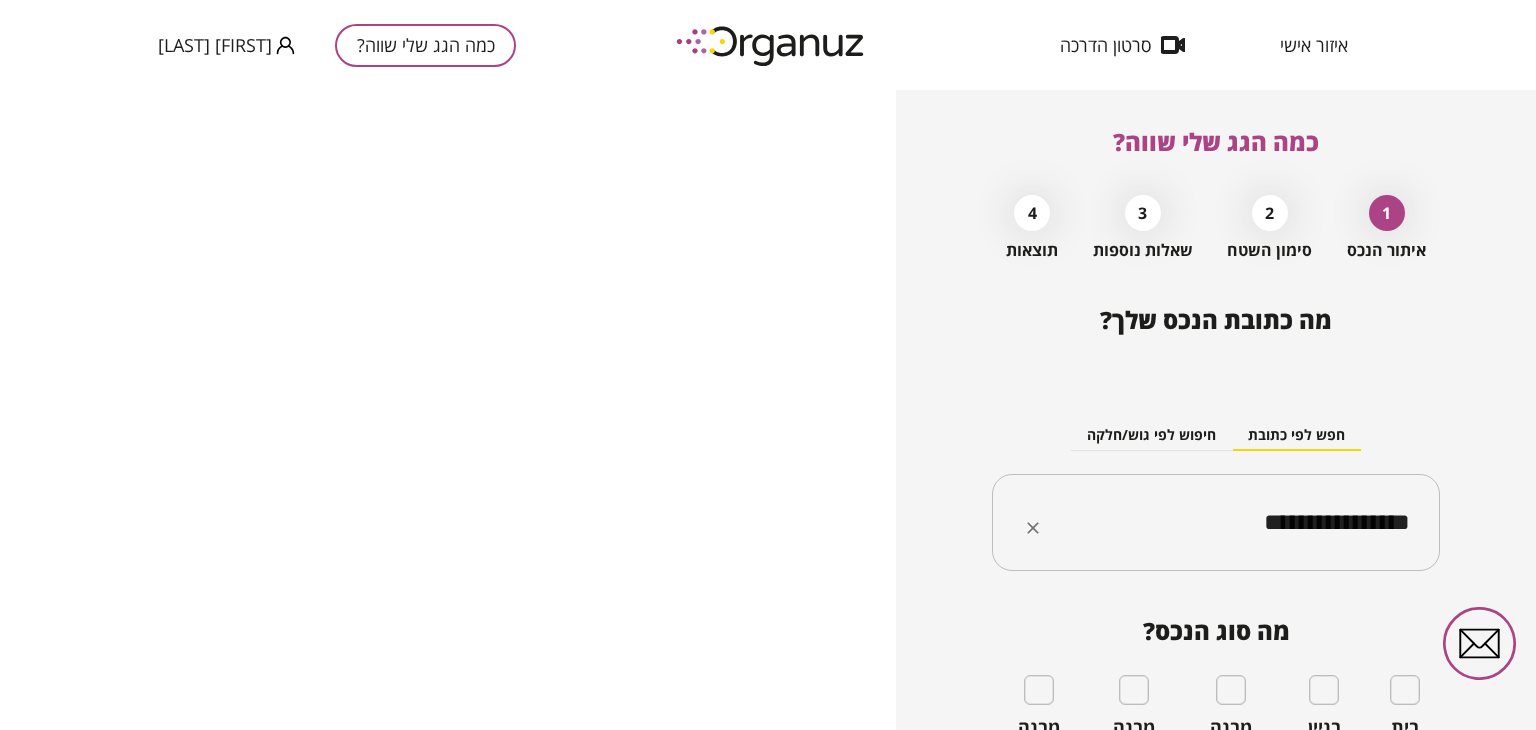 type on "**********" 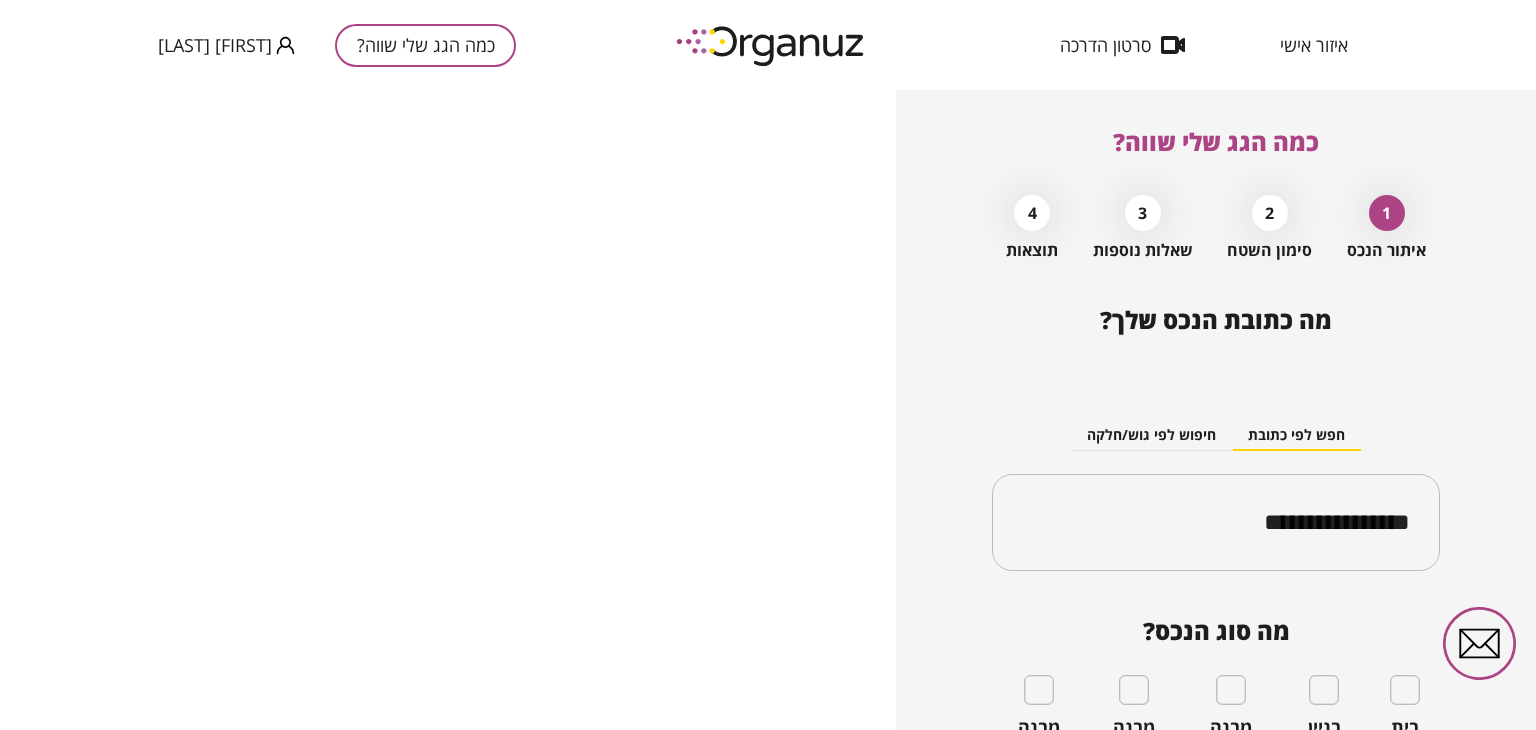 click on "2" at bounding box center [1270, 213] 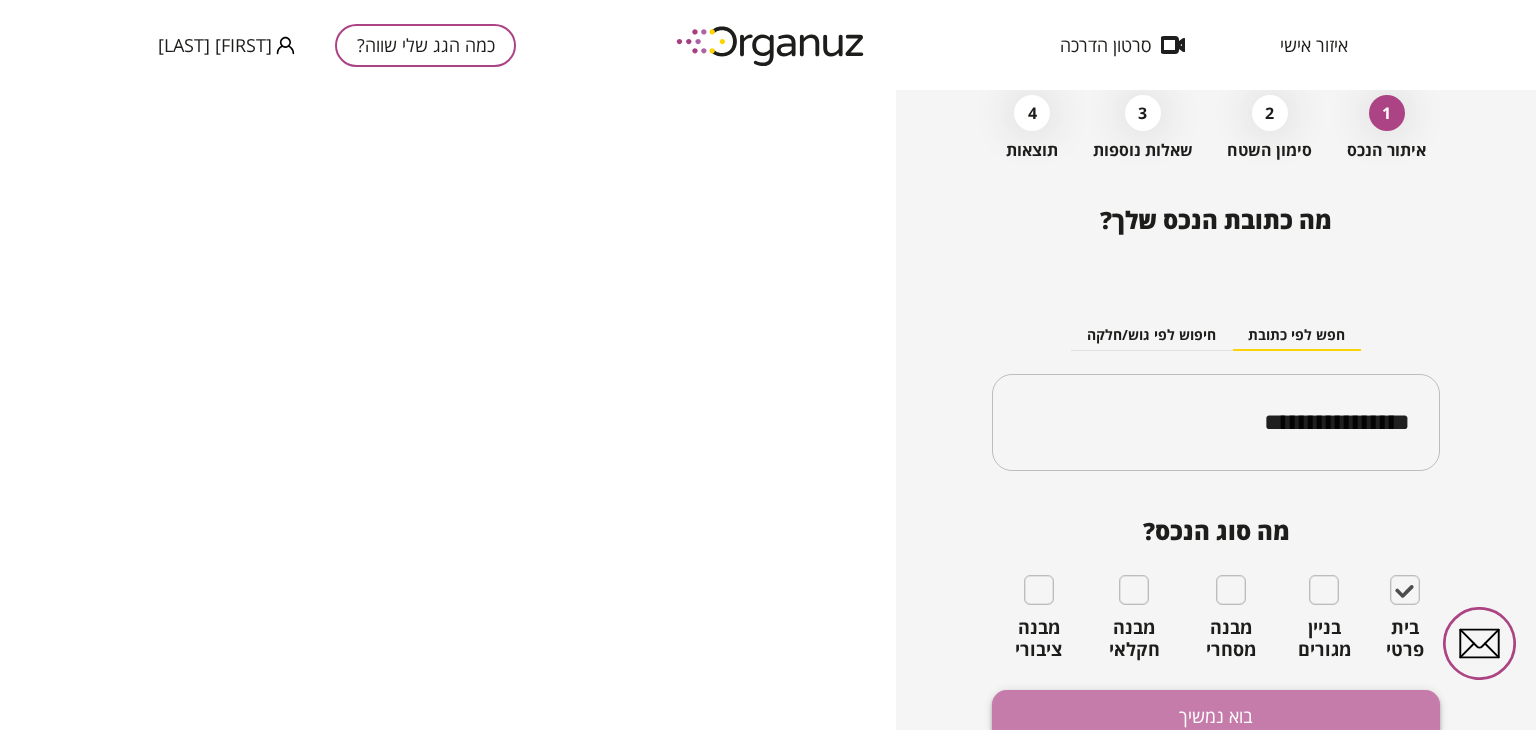 click on "בוא נמשיך" at bounding box center [1216, 716] 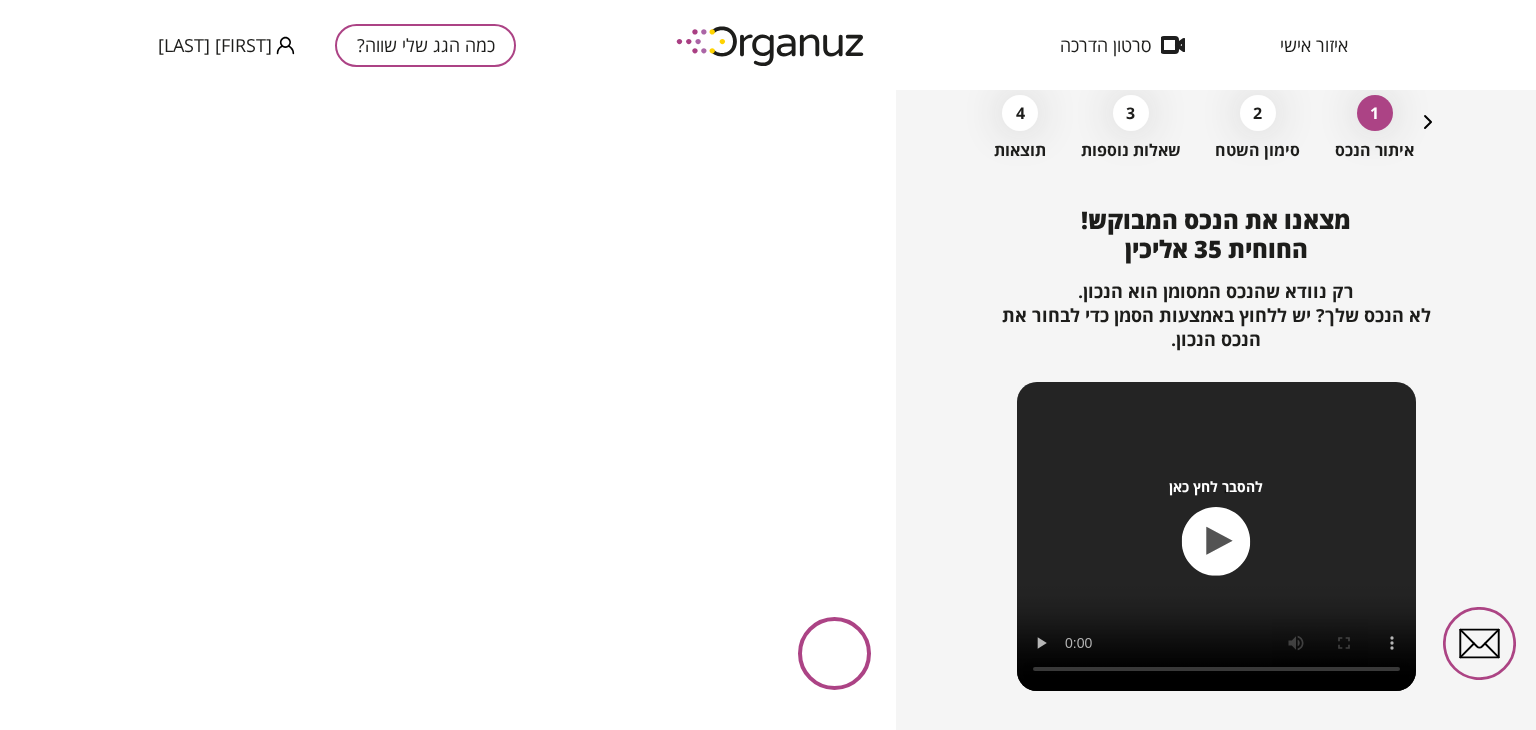 scroll, scrollTop: 216, scrollLeft: 0, axis: vertical 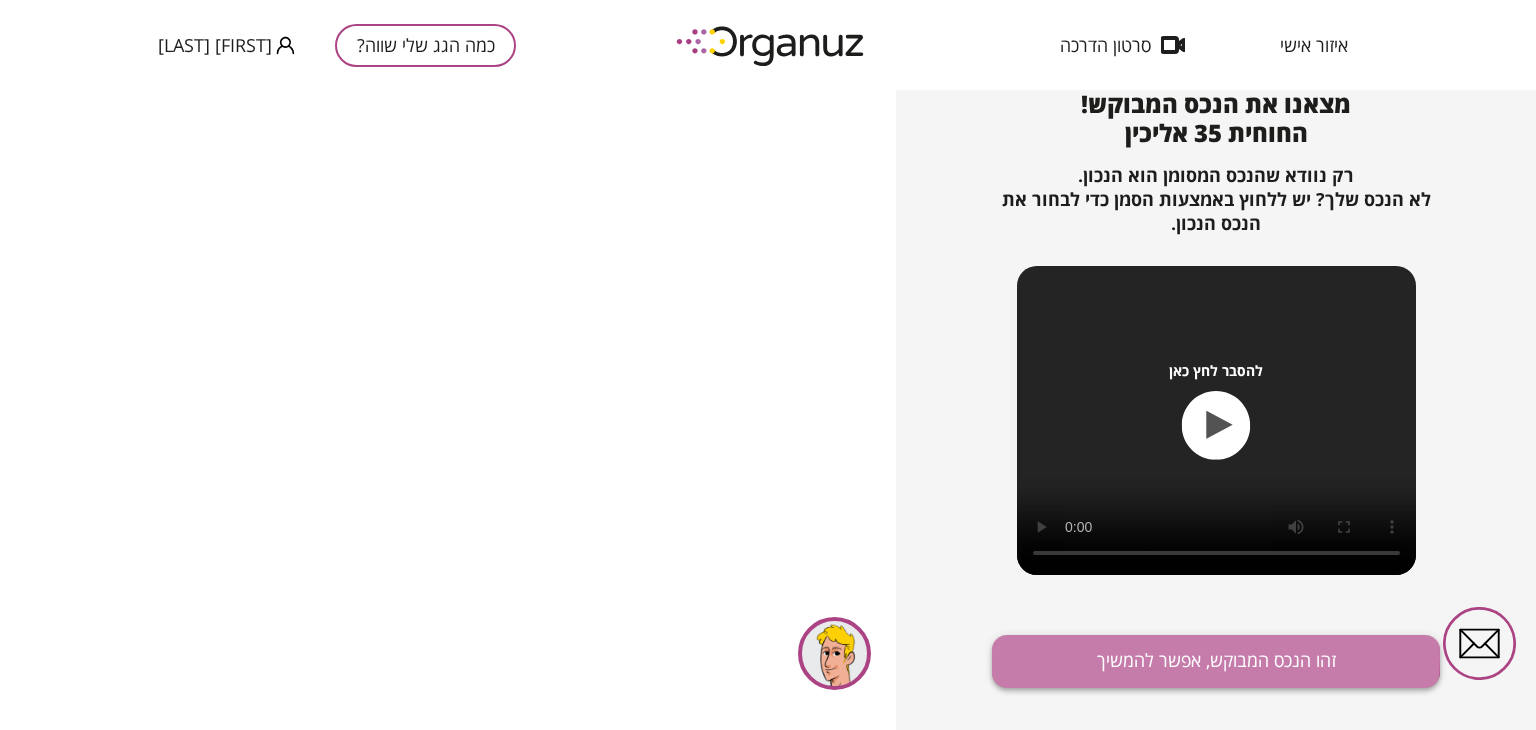 click on "זהו הנכס המבוקש, אפשר להמשיך" at bounding box center [1216, 661] 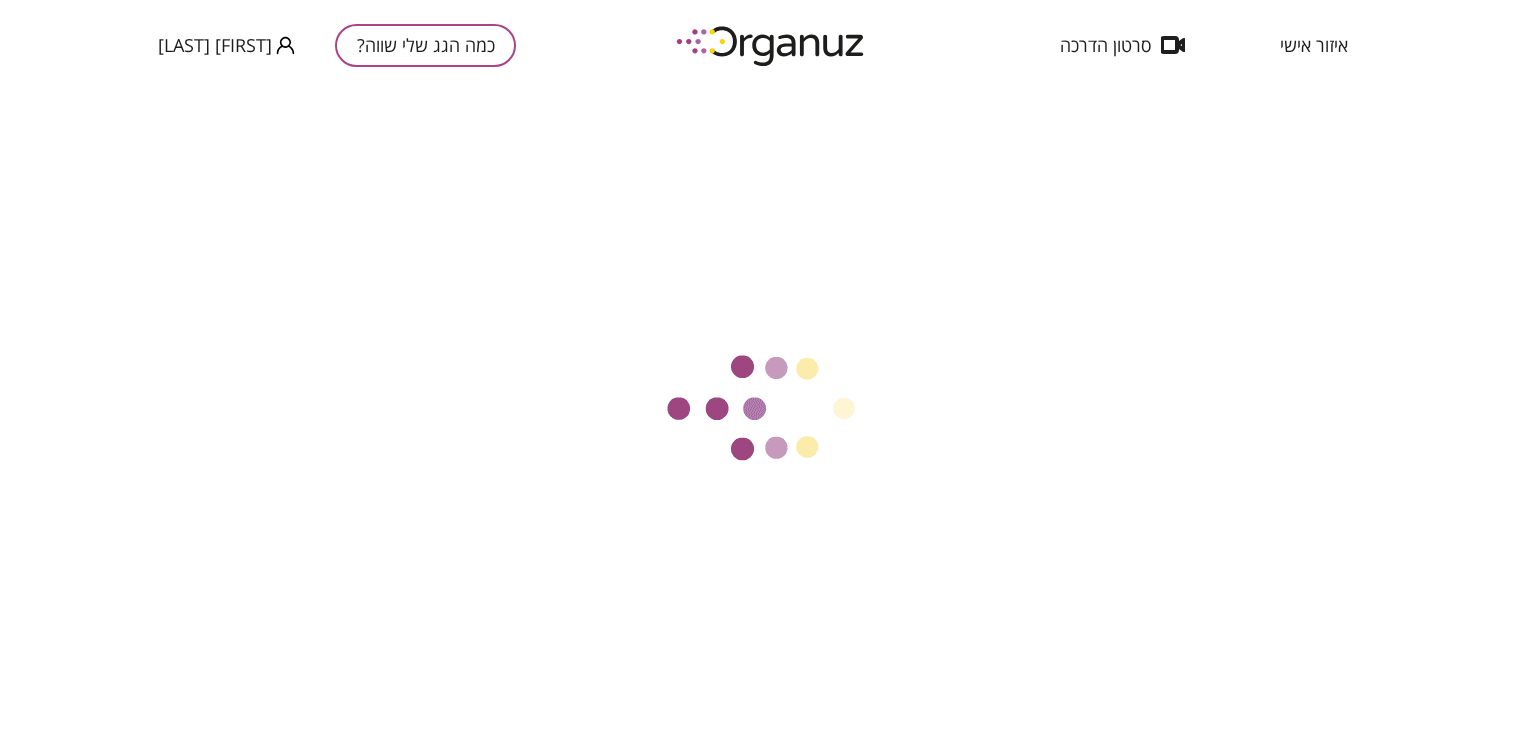 scroll, scrollTop: 212, scrollLeft: 0, axis: vertical 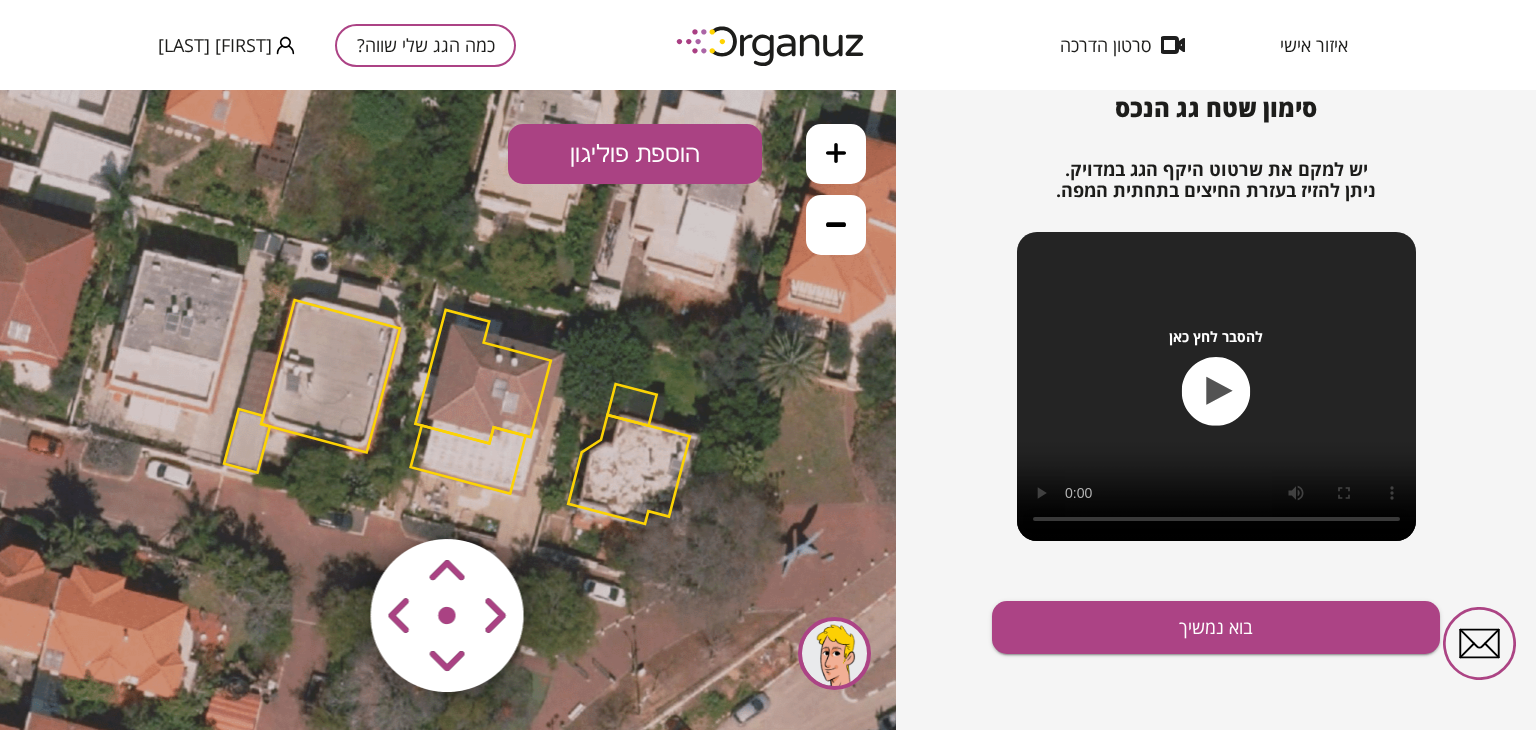 click 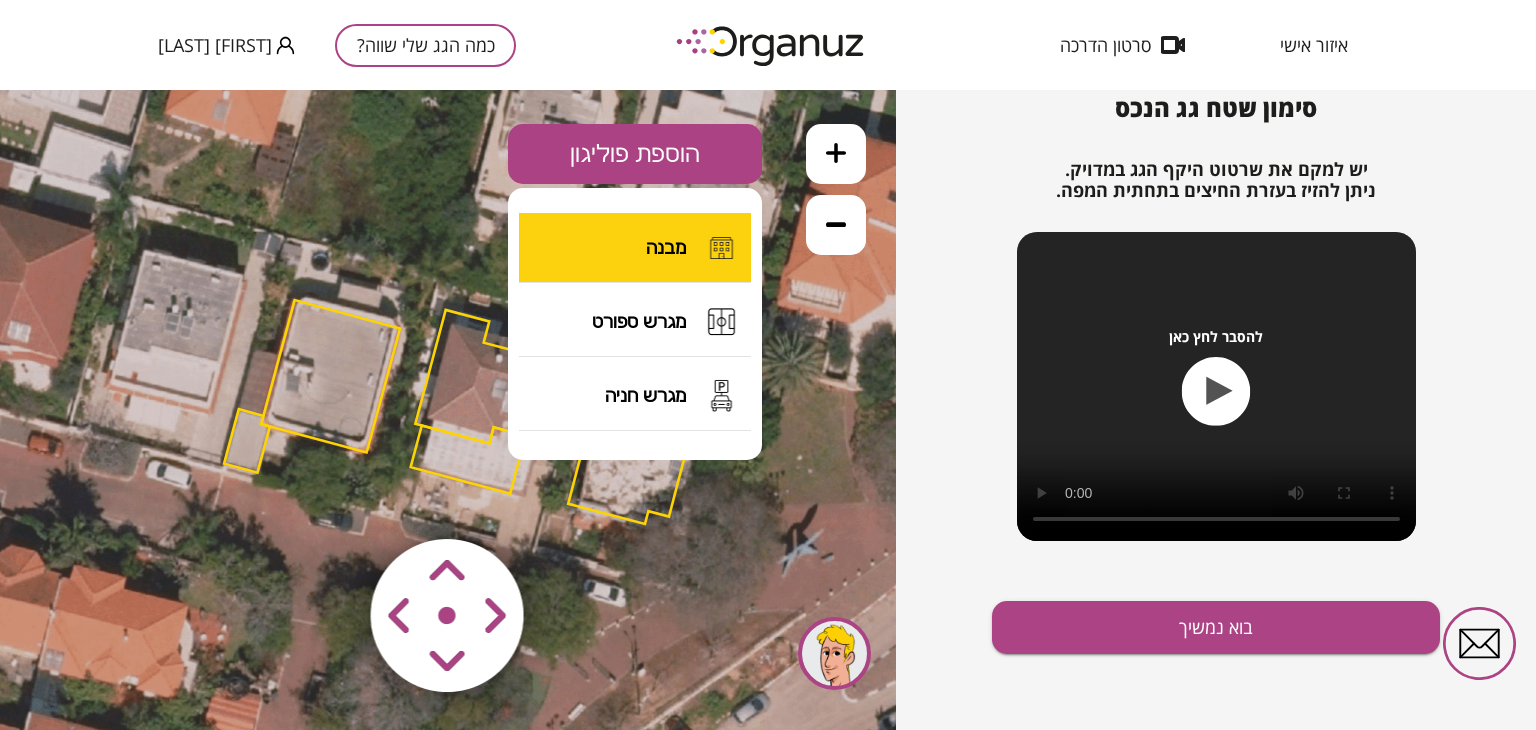 click on "מבנה" at bounding box center [635, 248] 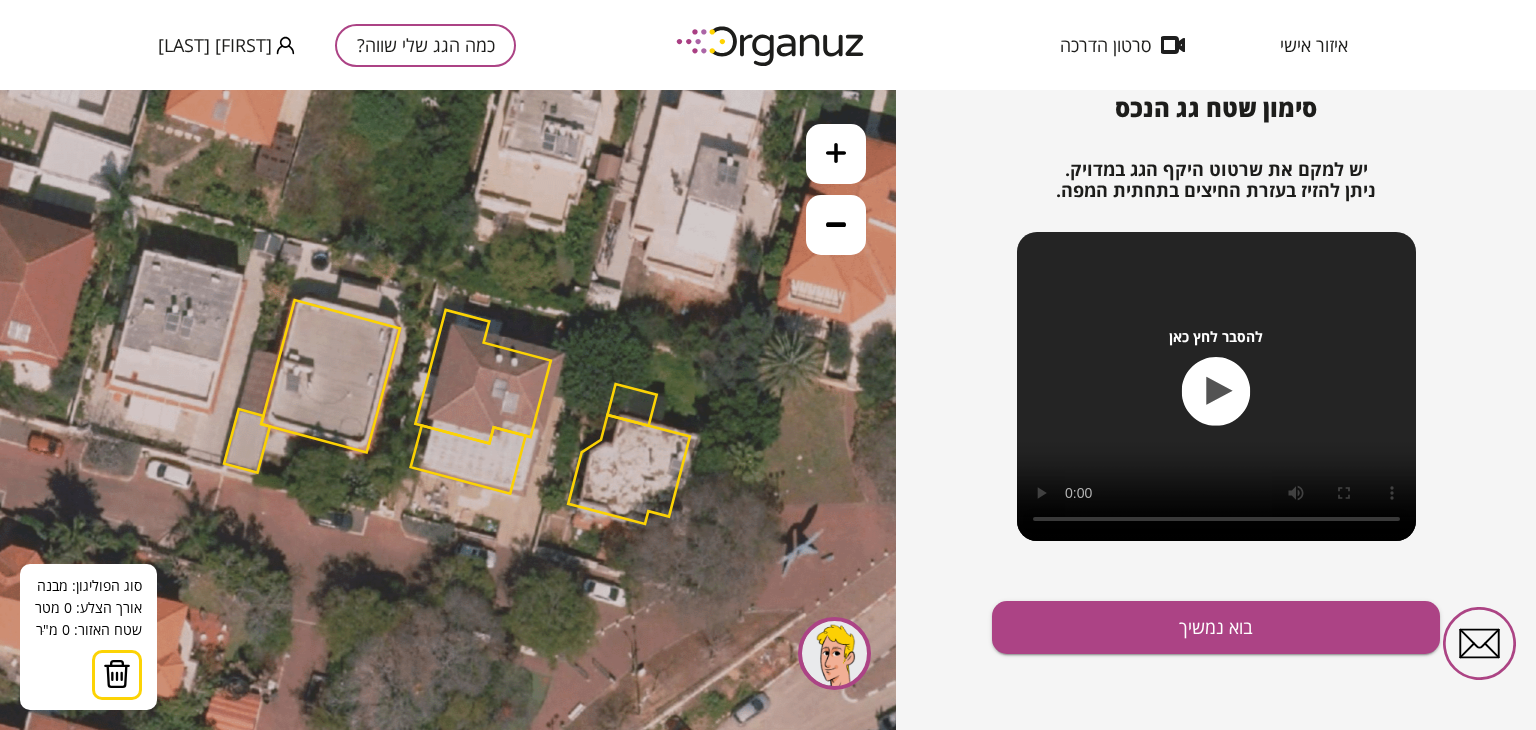 click 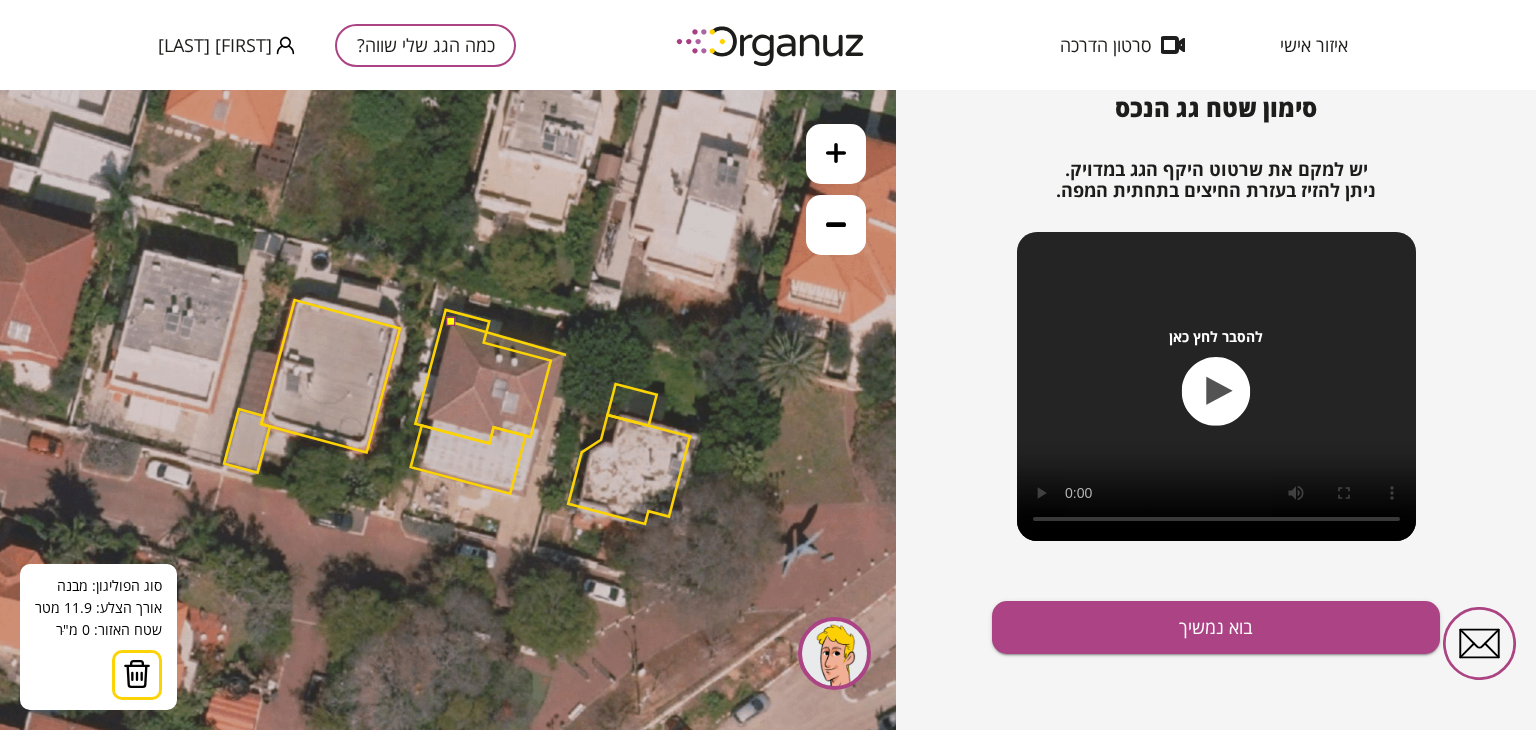 click 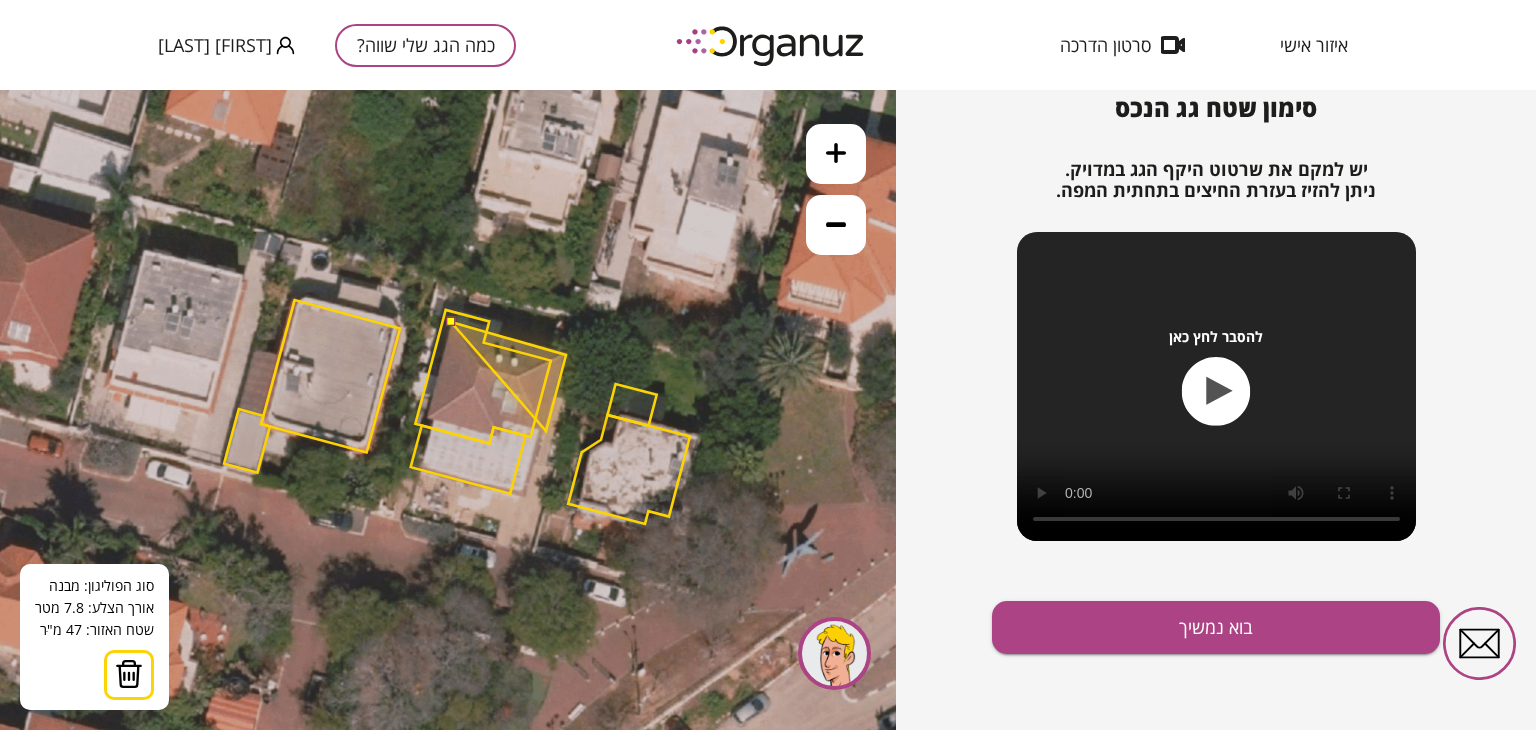 click 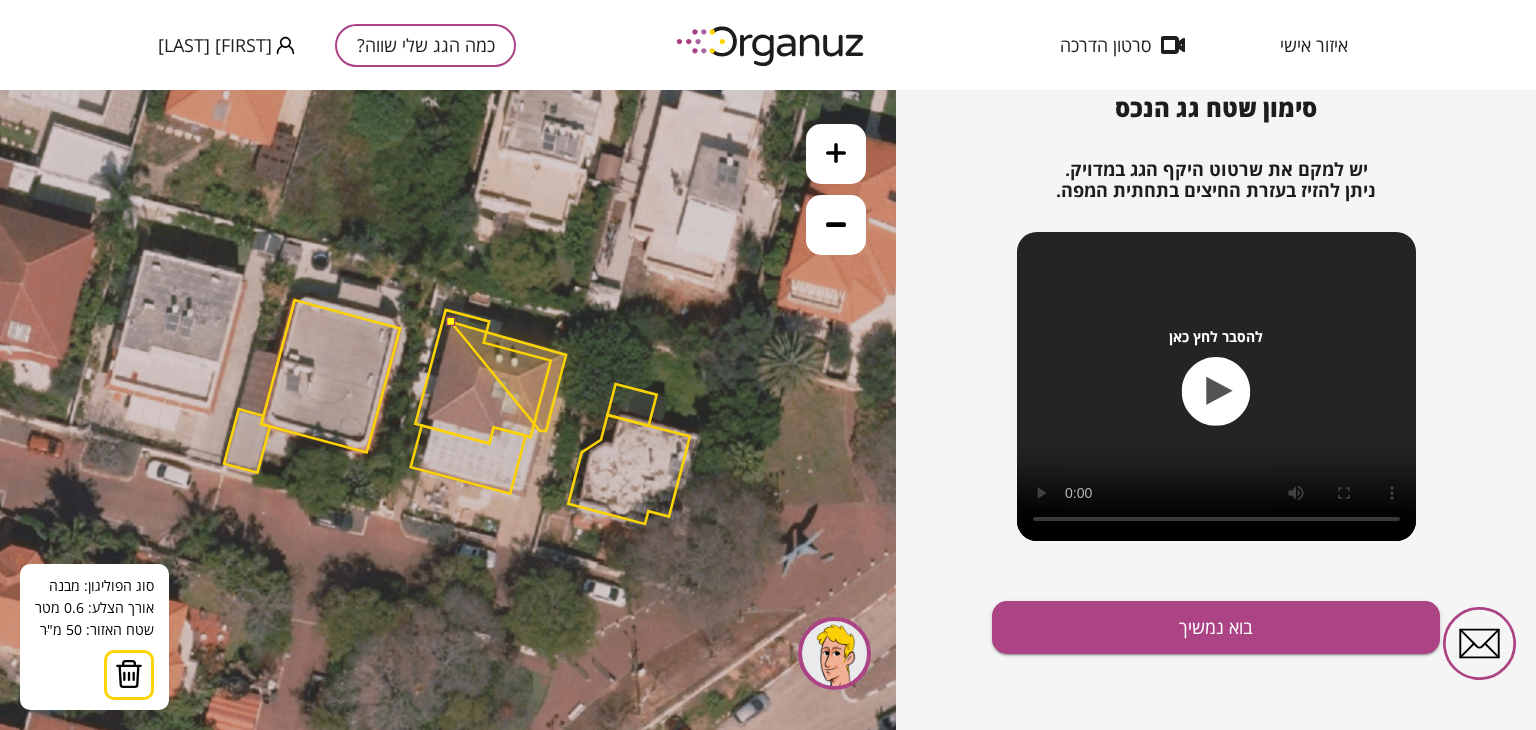 click 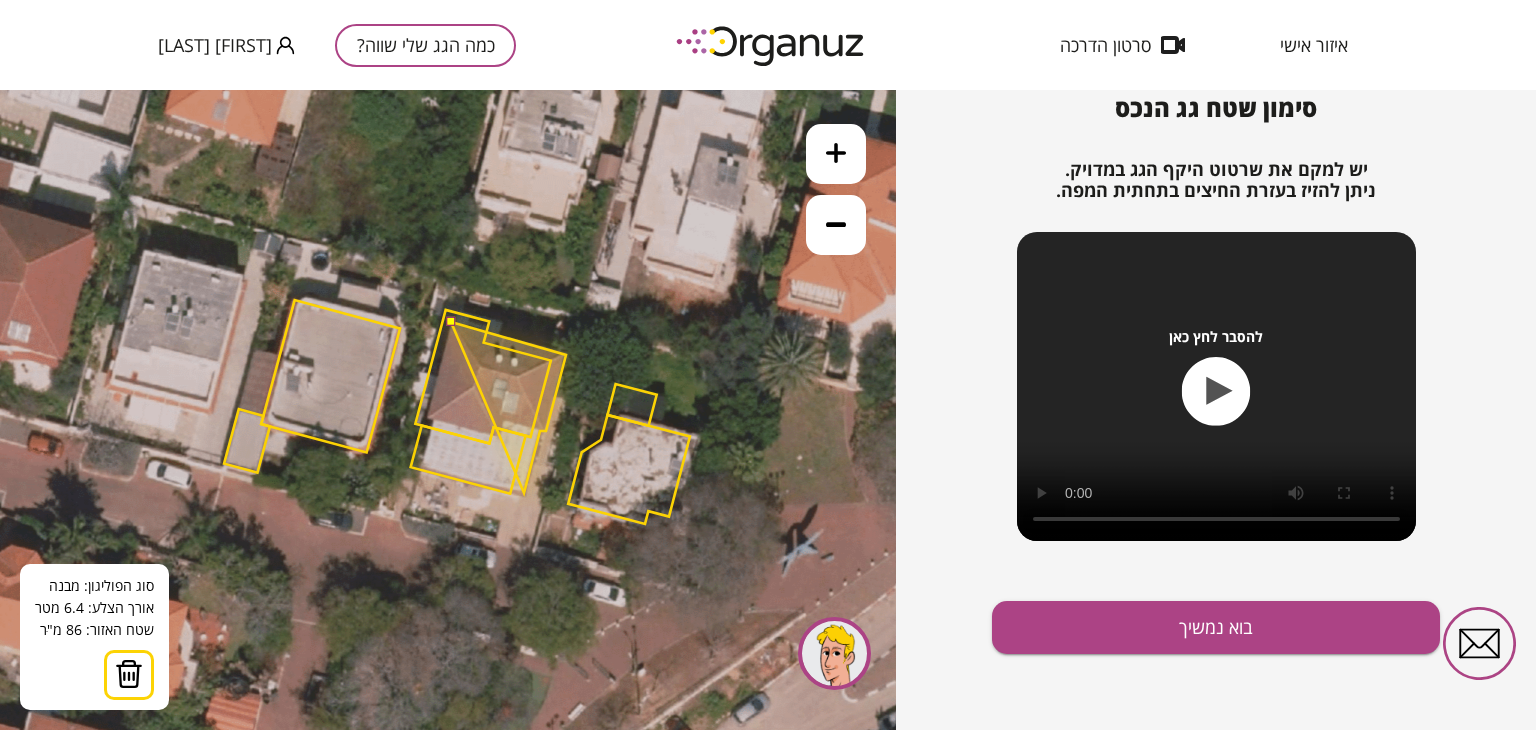 click 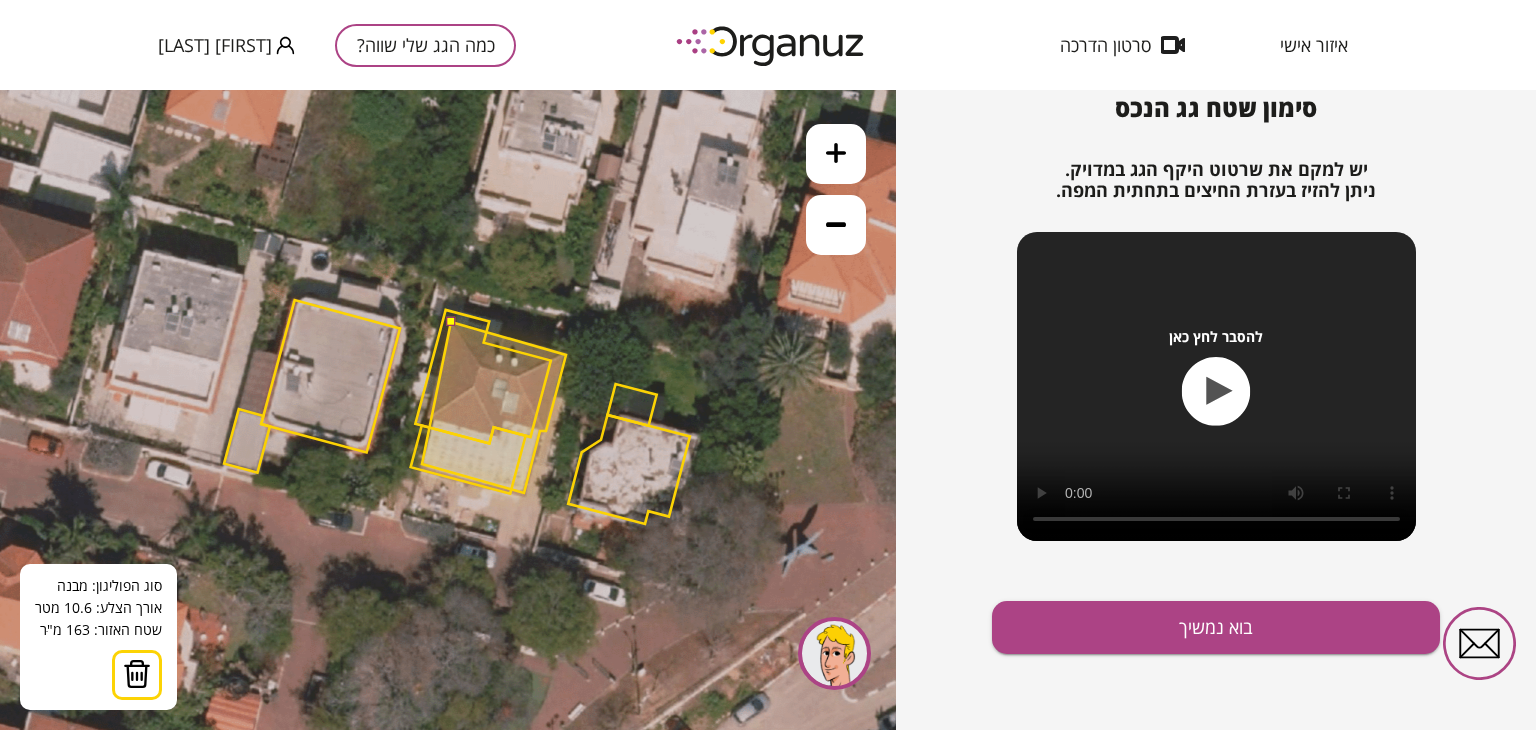 click 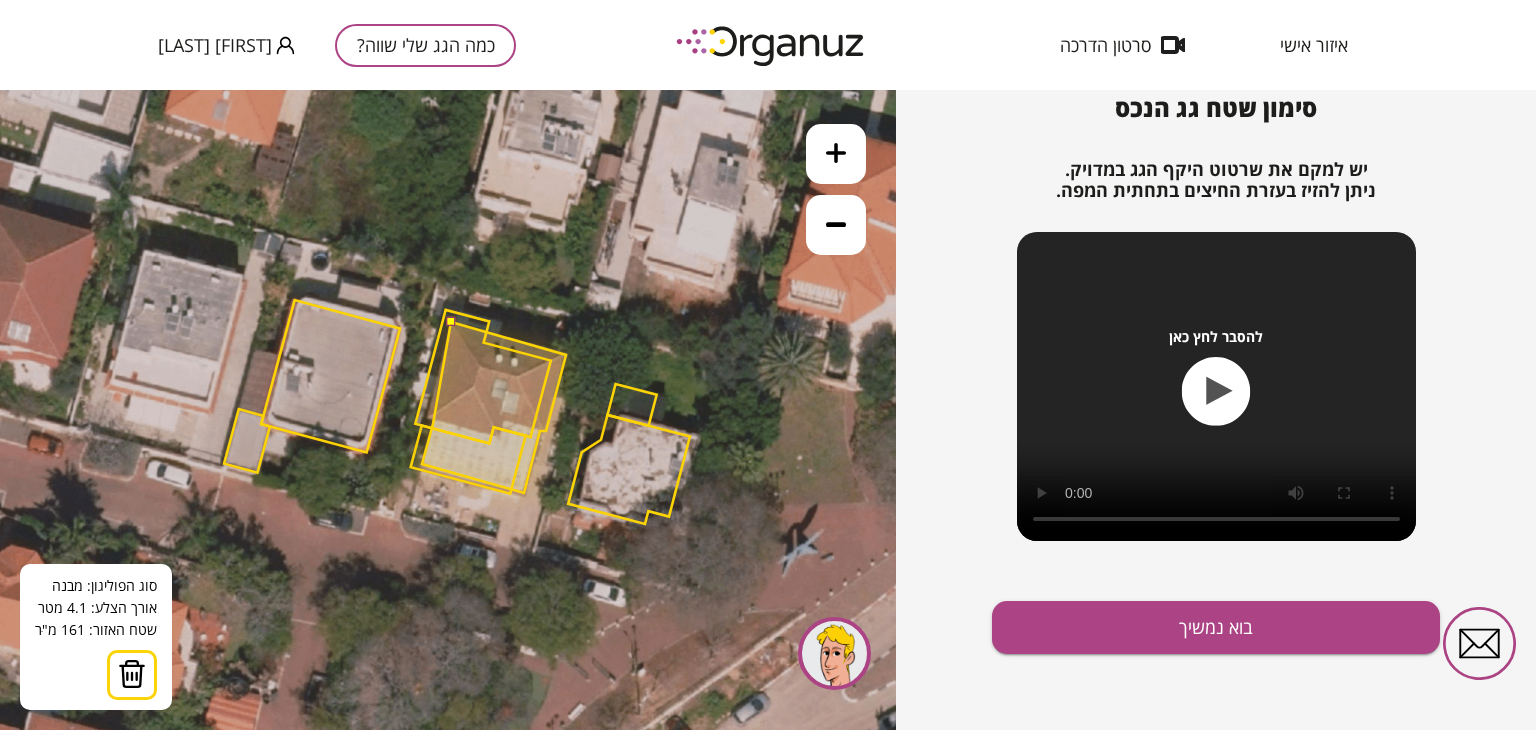 click 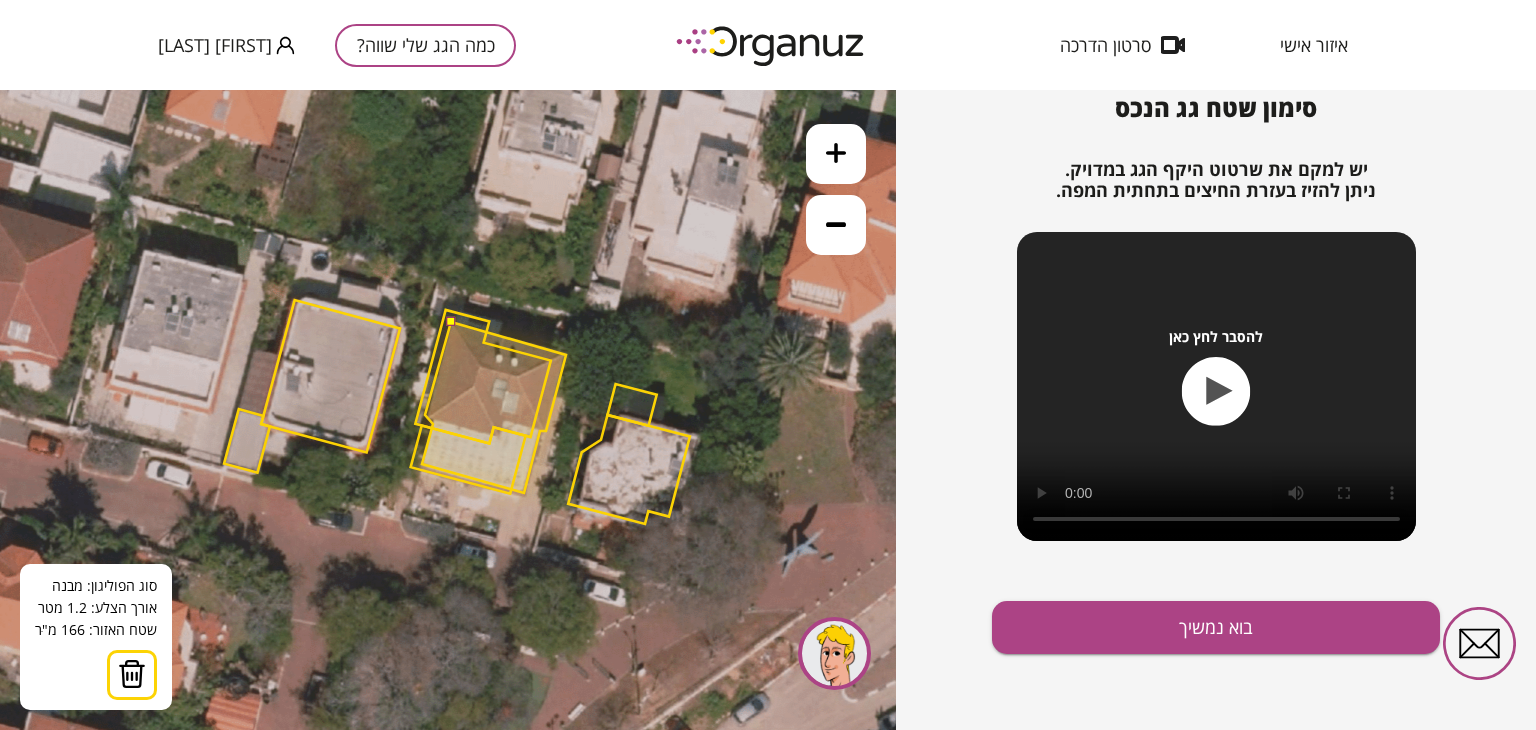 click 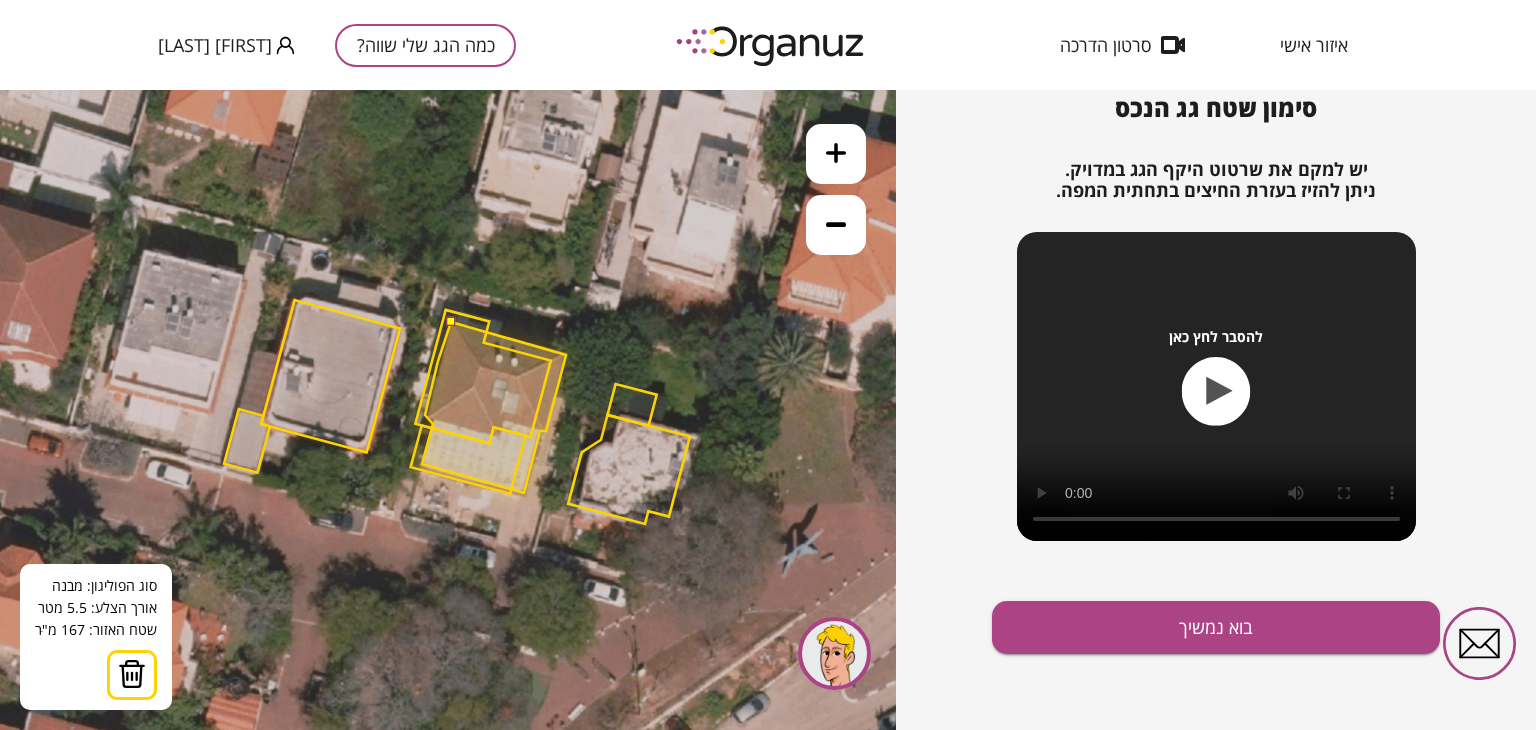 click 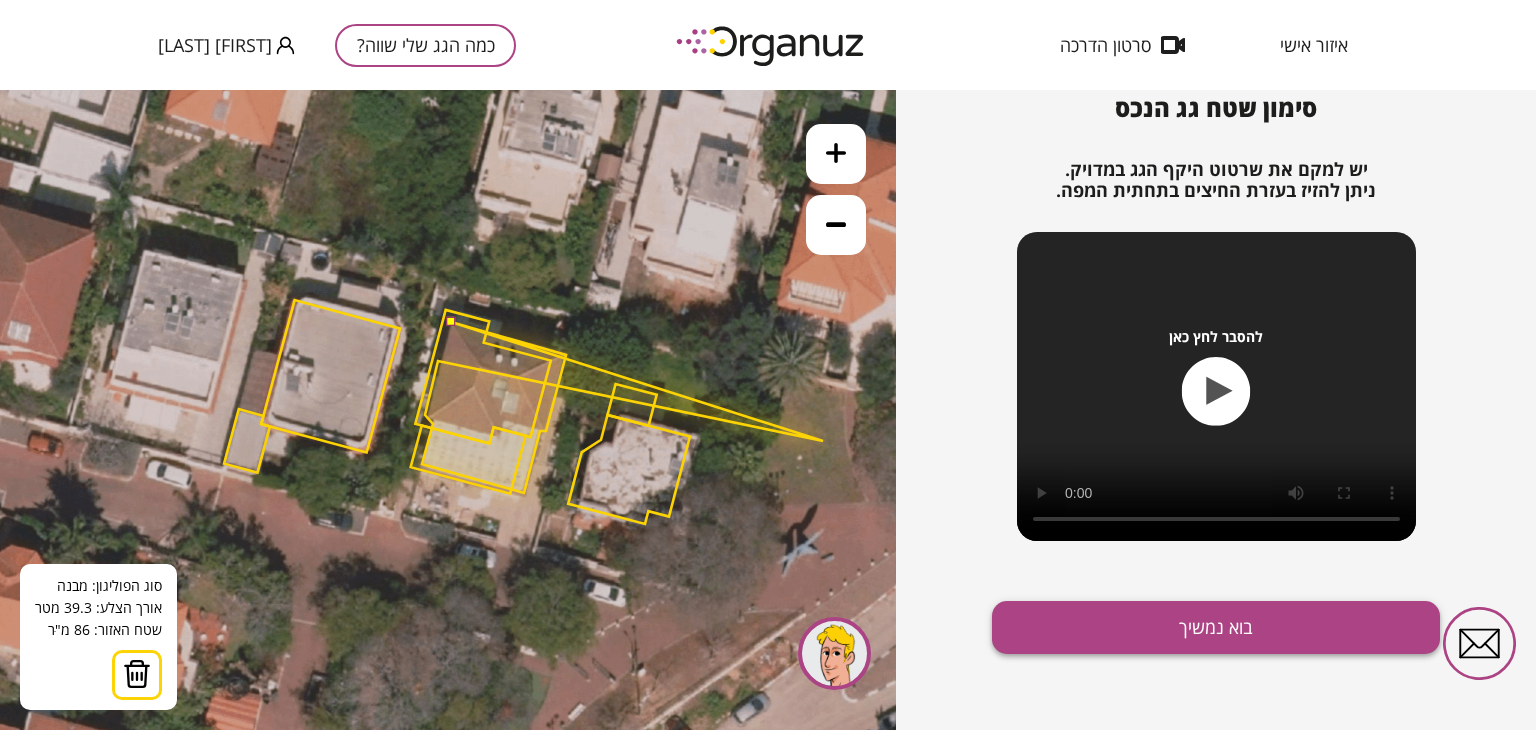 click on "בוא נמשיך" at bounding box center [1216, 627] 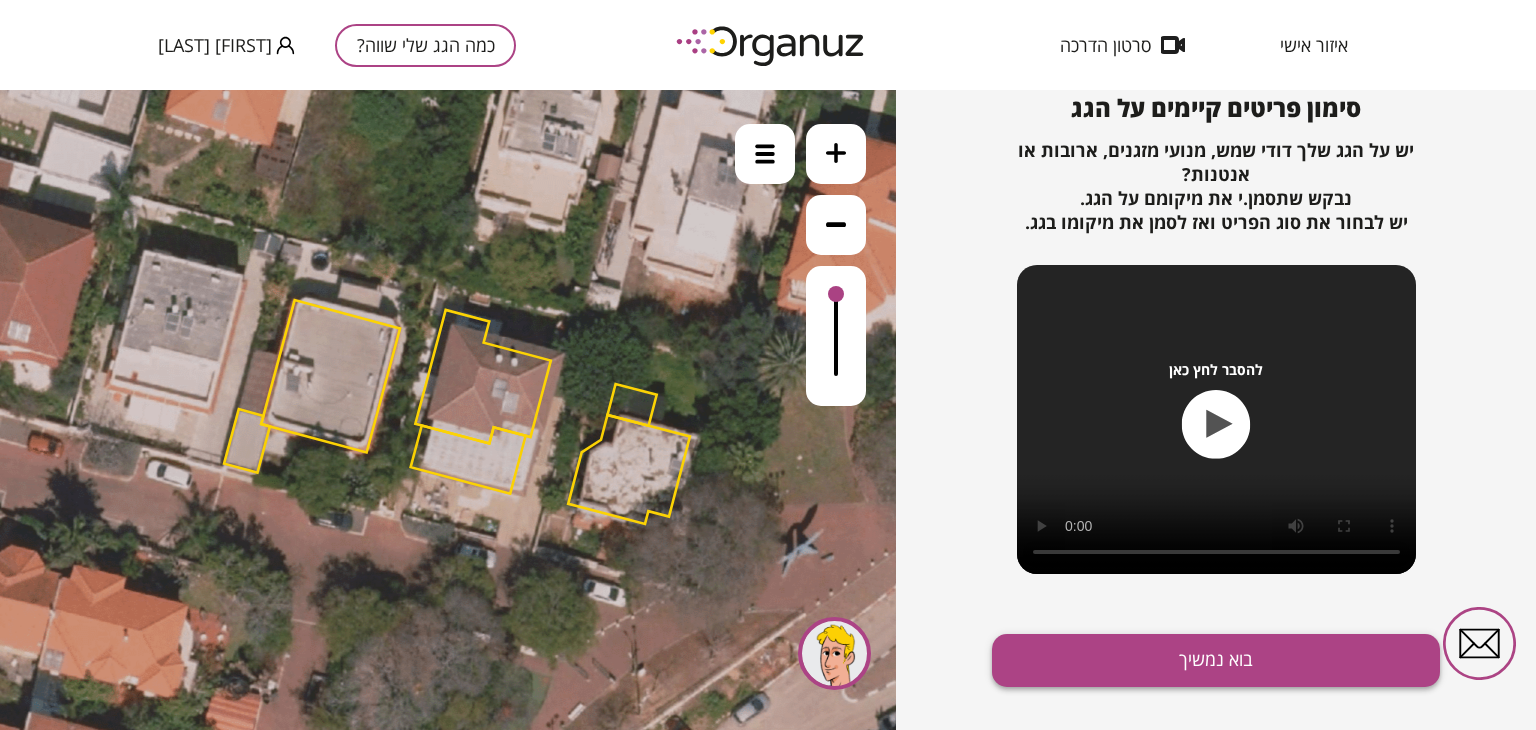 click on "בוא נמשיך" at bounding box center (1216, 660) 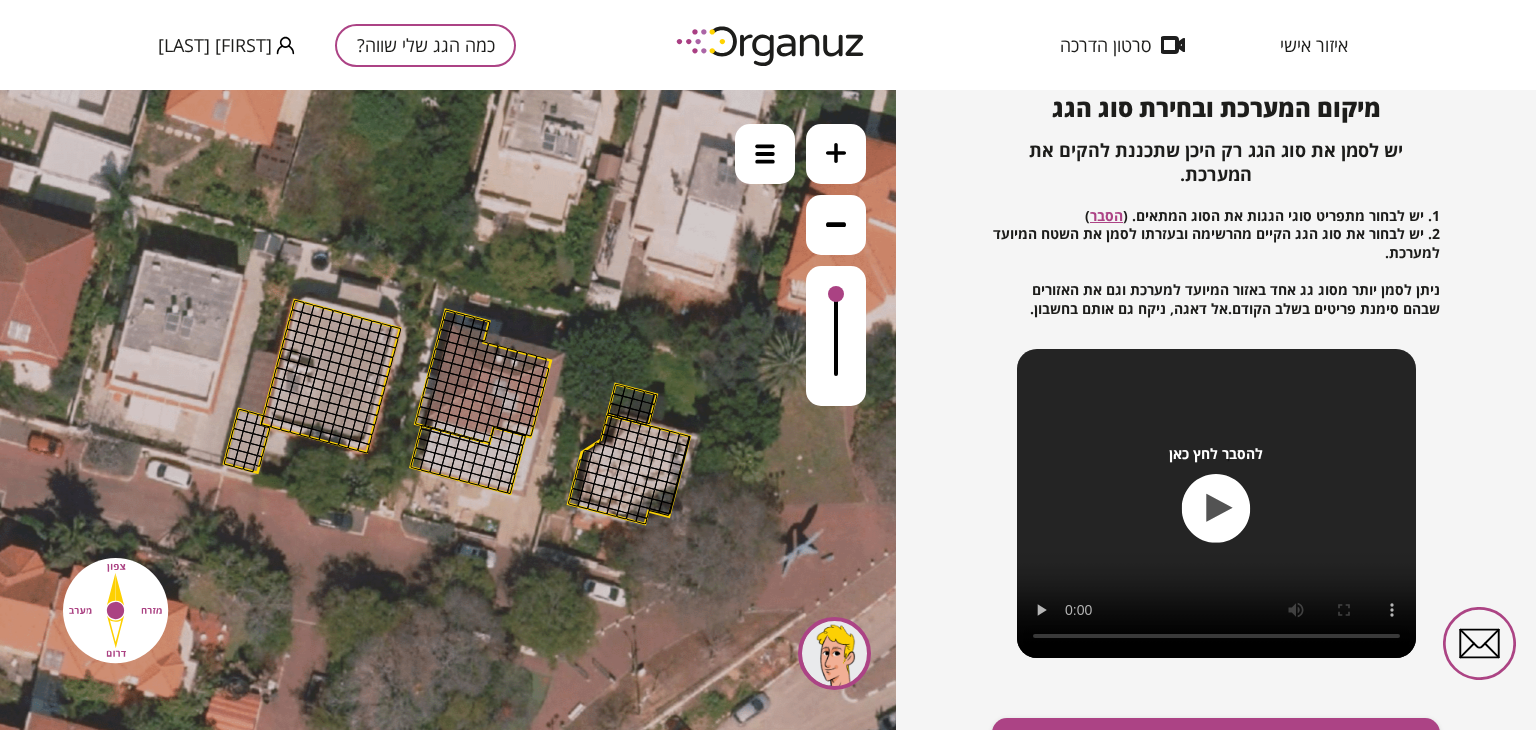 scroll, scrollTop: 253, scrollLeft: 0, axis: vertical 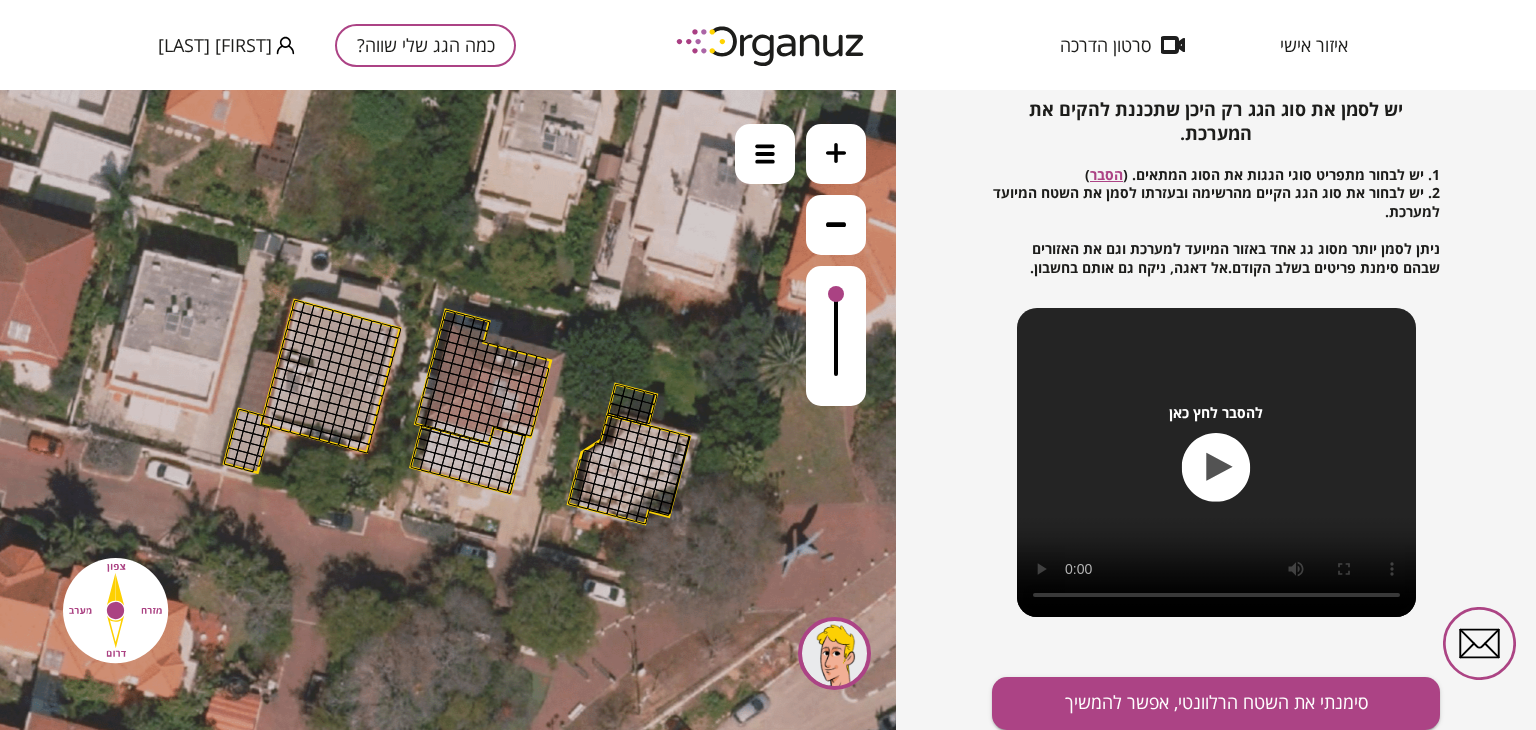 click at bounding box center (342, 369) 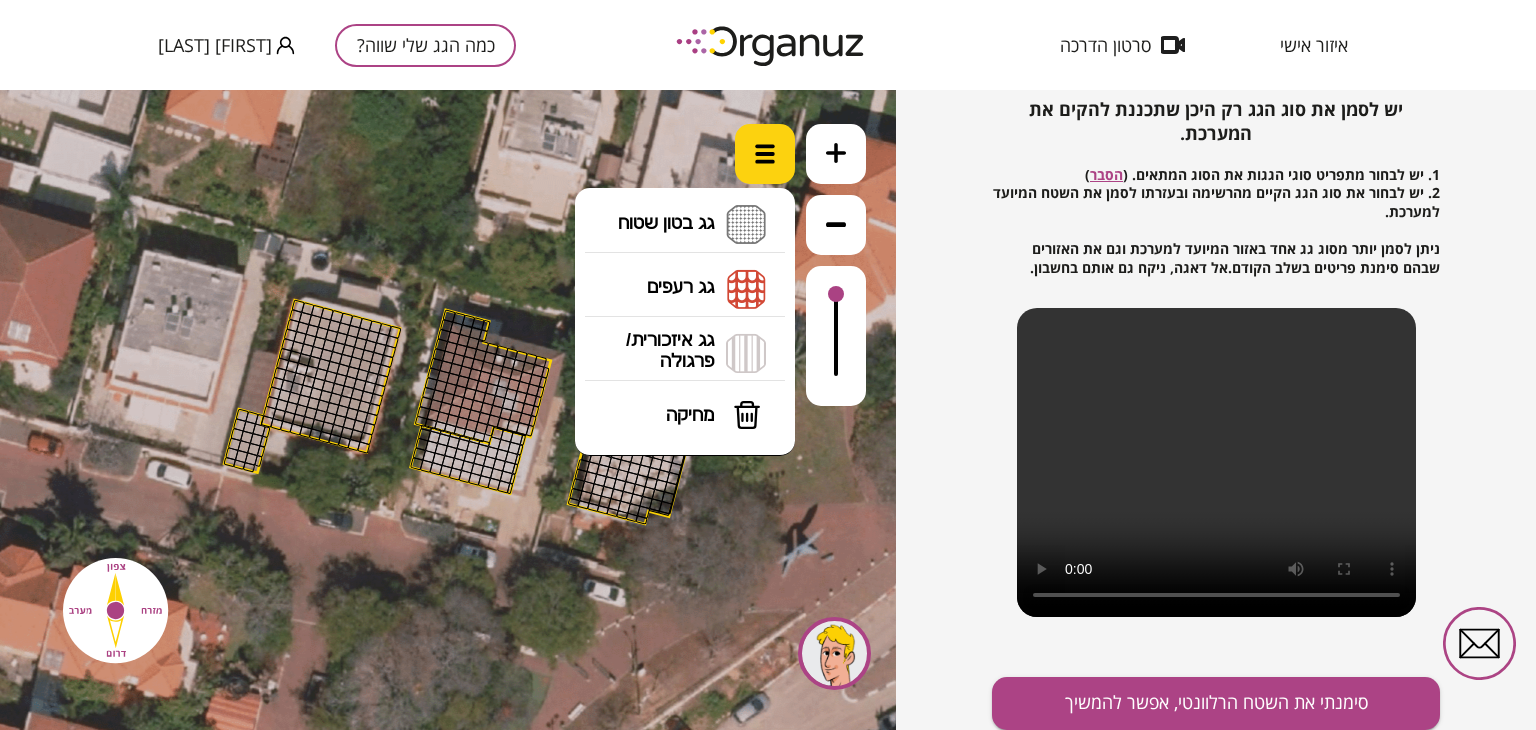click at bounding box center [765, 154] 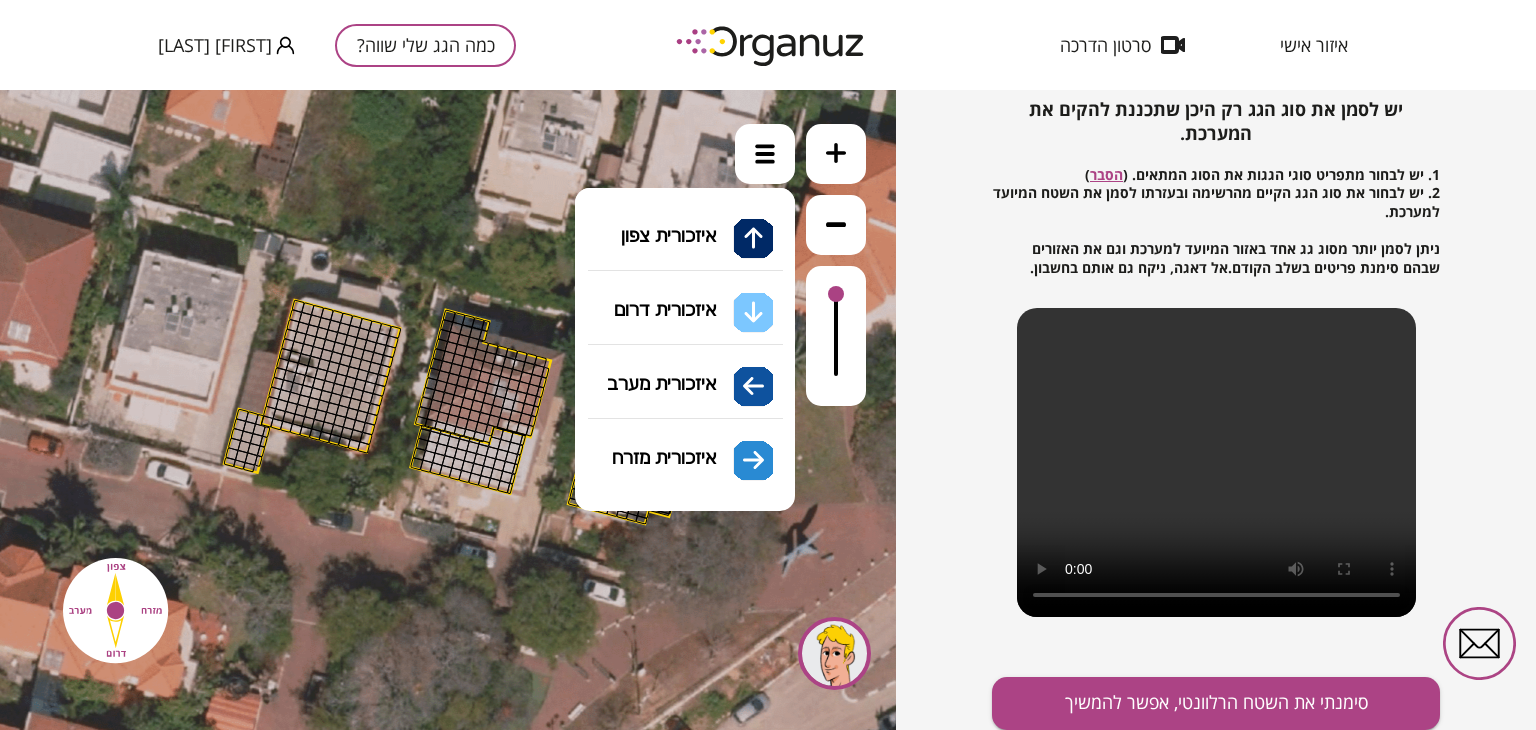 click on "גג איזכורית/ פרגולה
איזכורית צפון
איזכורית דרום
איזכורית מערב
איזכורית מזרח" at bounding box center (685, 353) 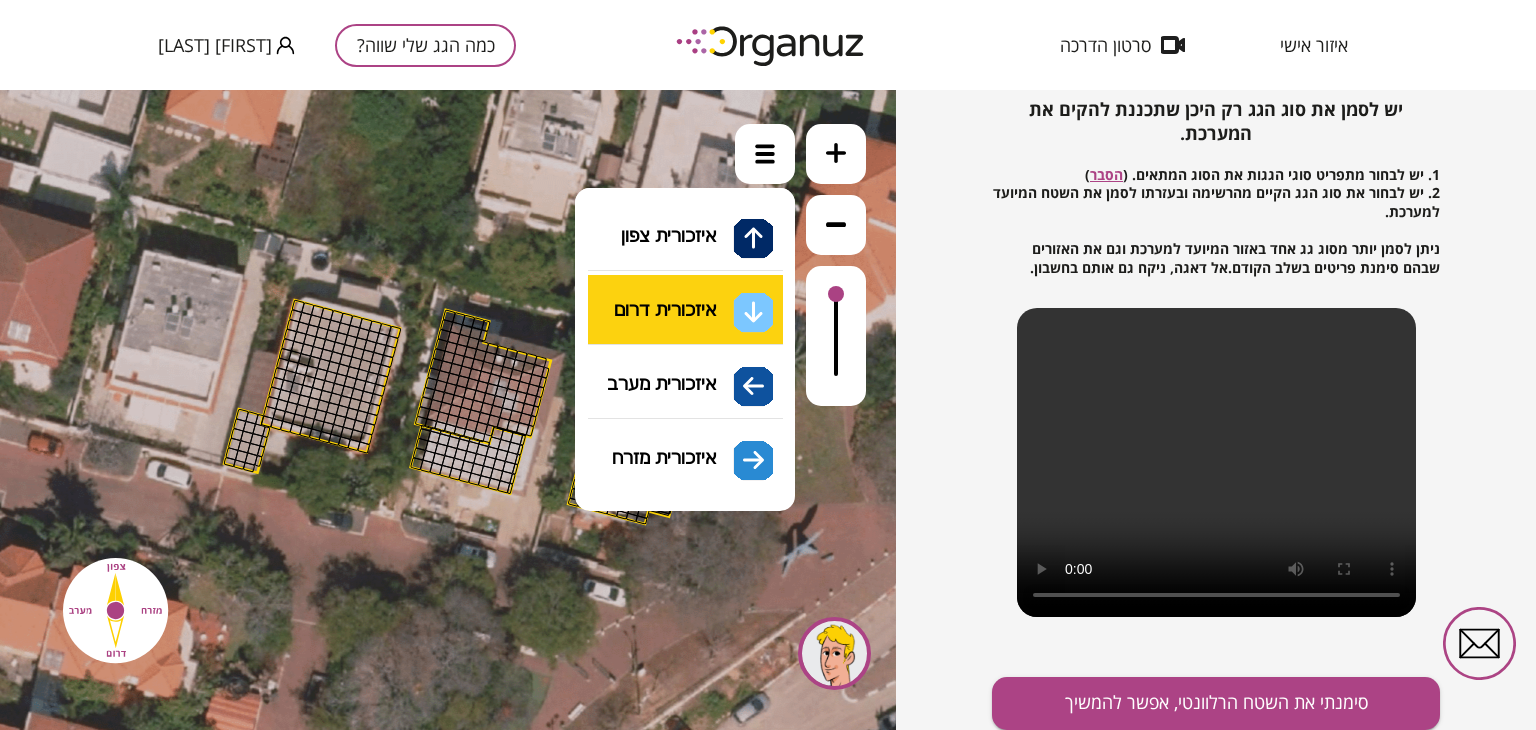 click on "[NUMBER]" at bounding box center (448, 410) 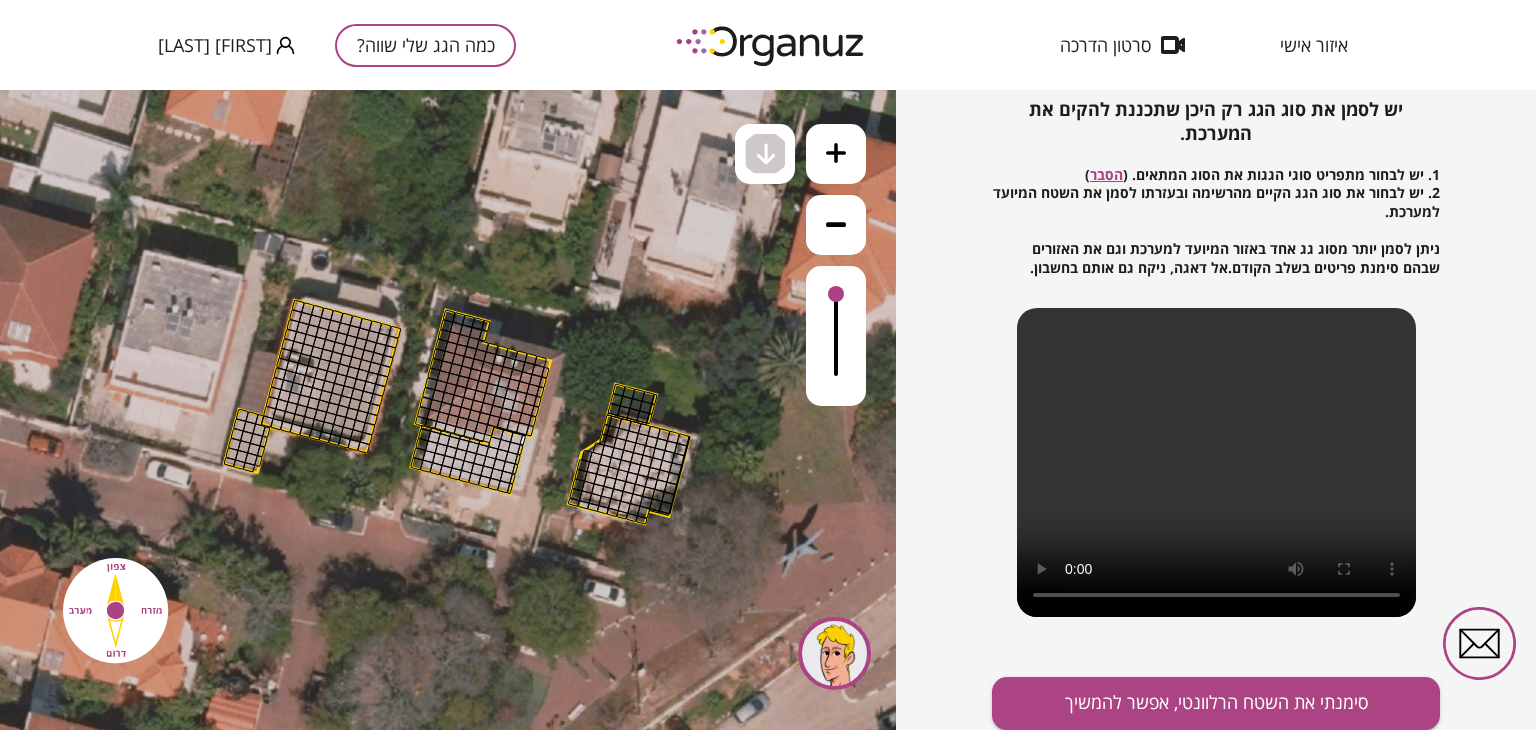 click at bounding box center [523, 440] 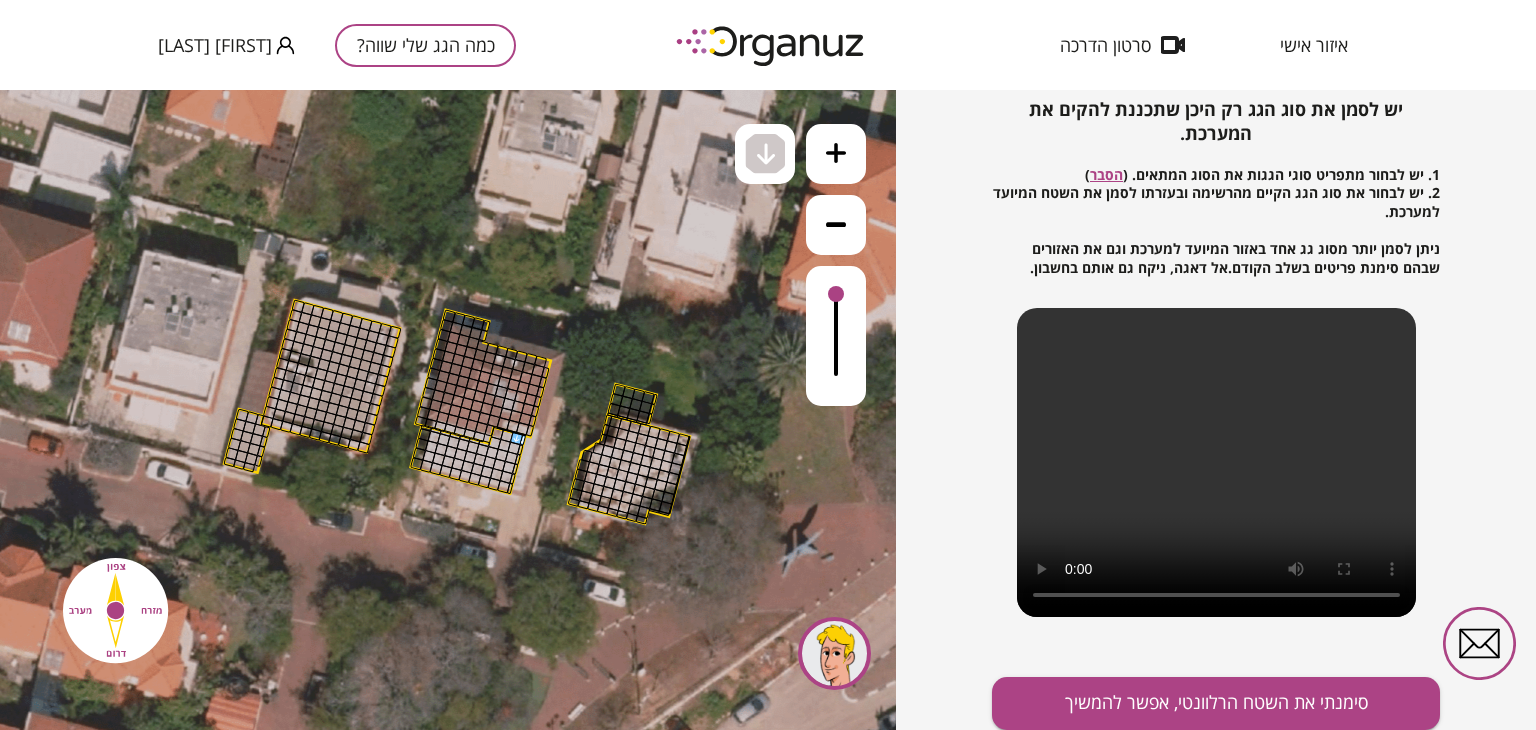 click at bounding box center (-264, -307) 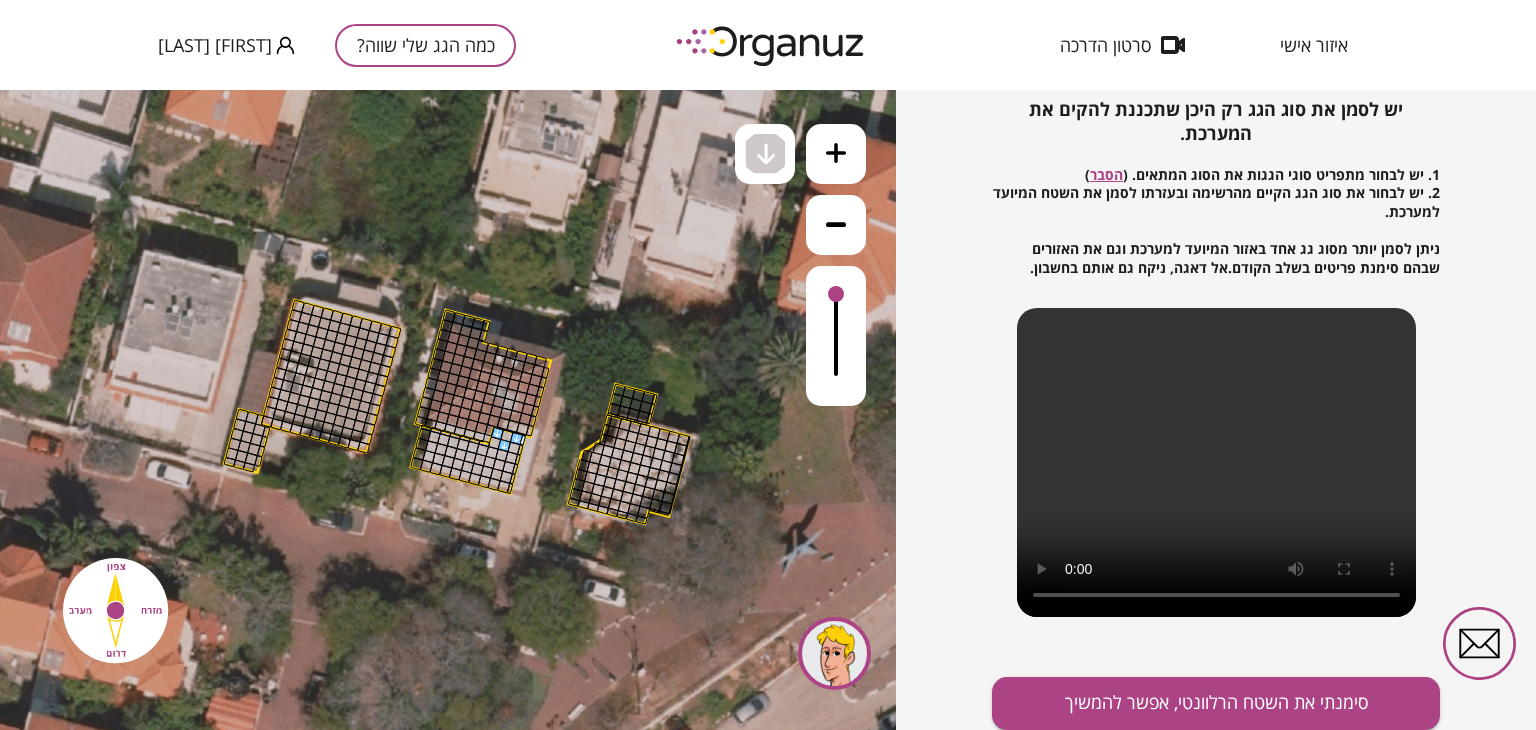 click at bounding box center (497, 433) 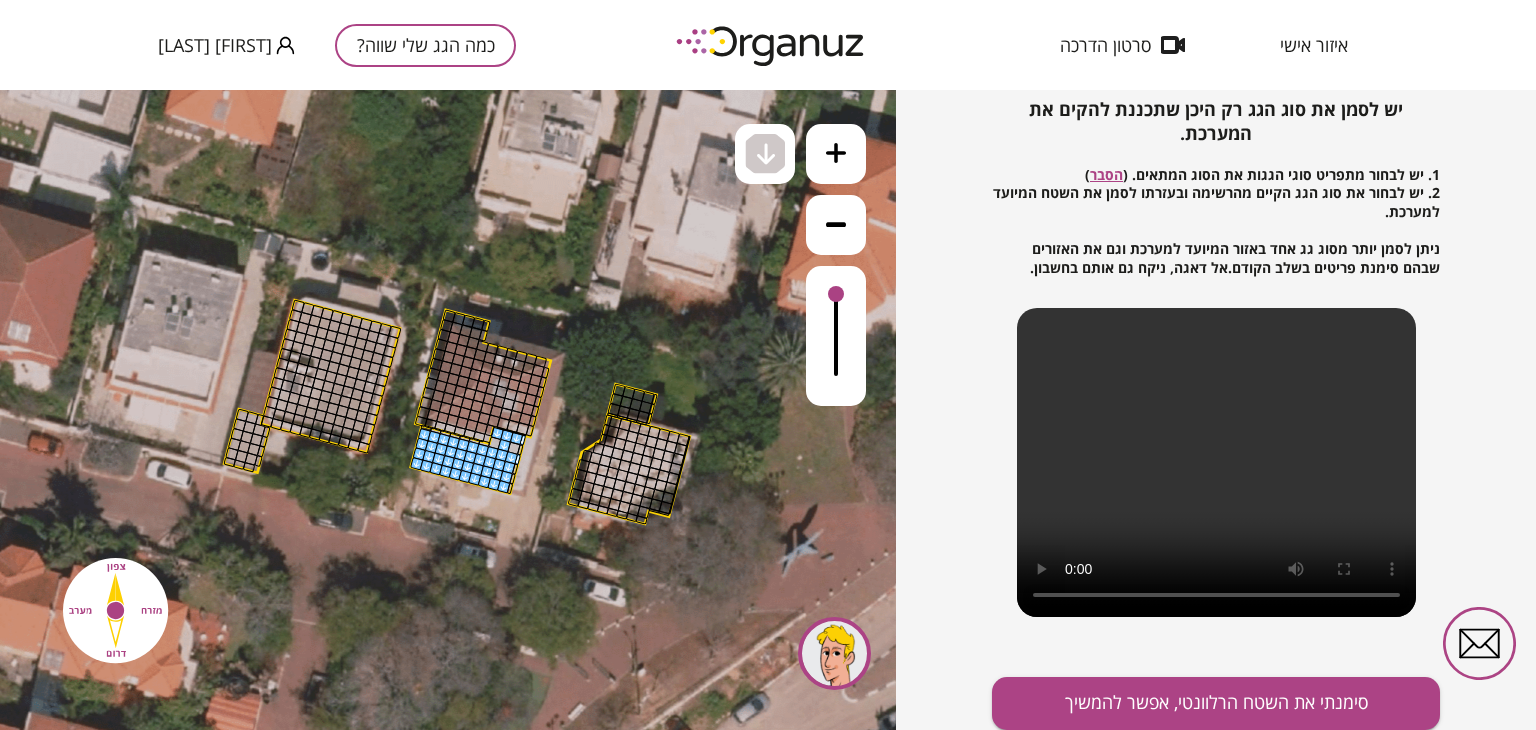 drag, startPoint x: 433, startPoint y: 441, endPoint x: 430, endPoint y: 458, distance: 17.262676 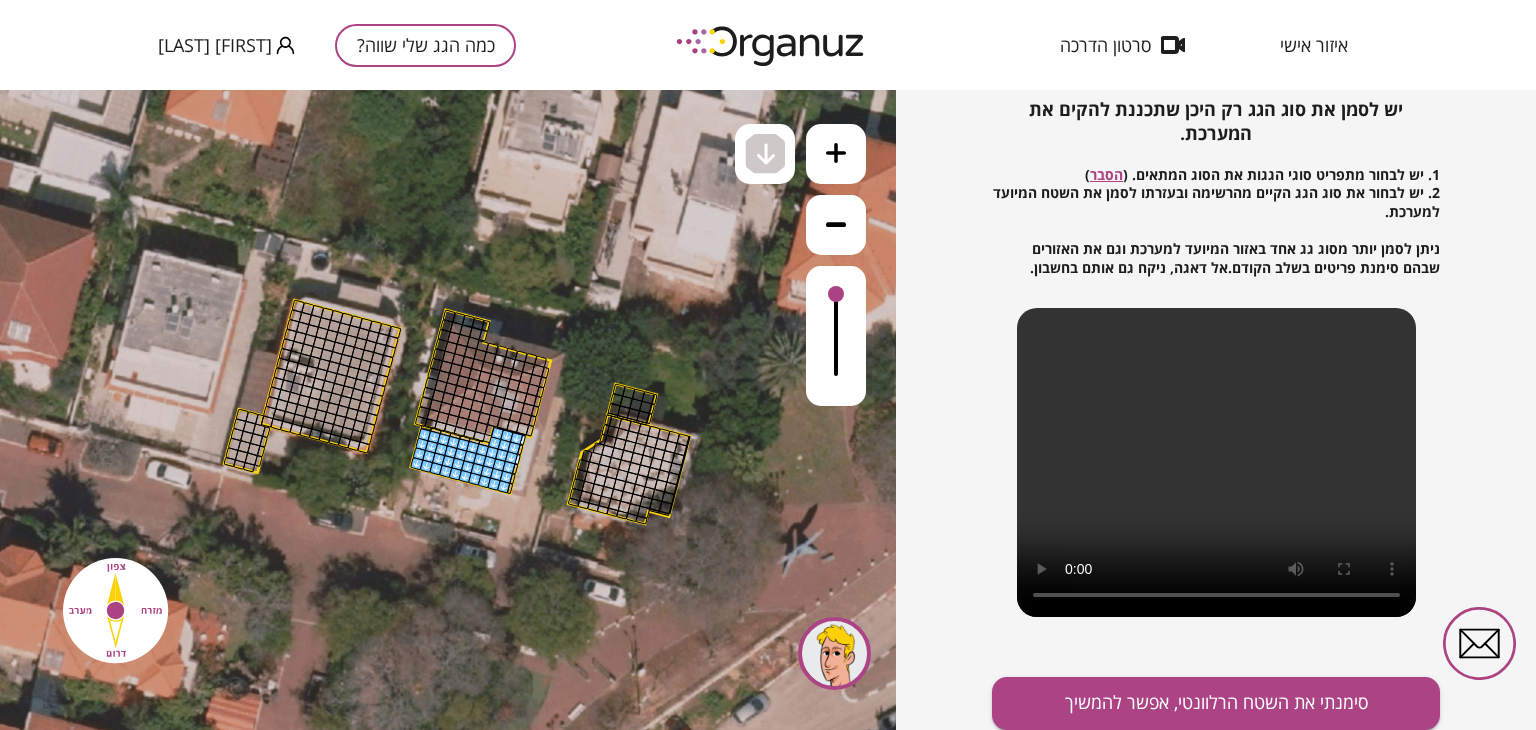 drag, startPoint x: 492, startPoint y: 442, endPoint x: 512, endPoint y: 447, distance: 20.615528 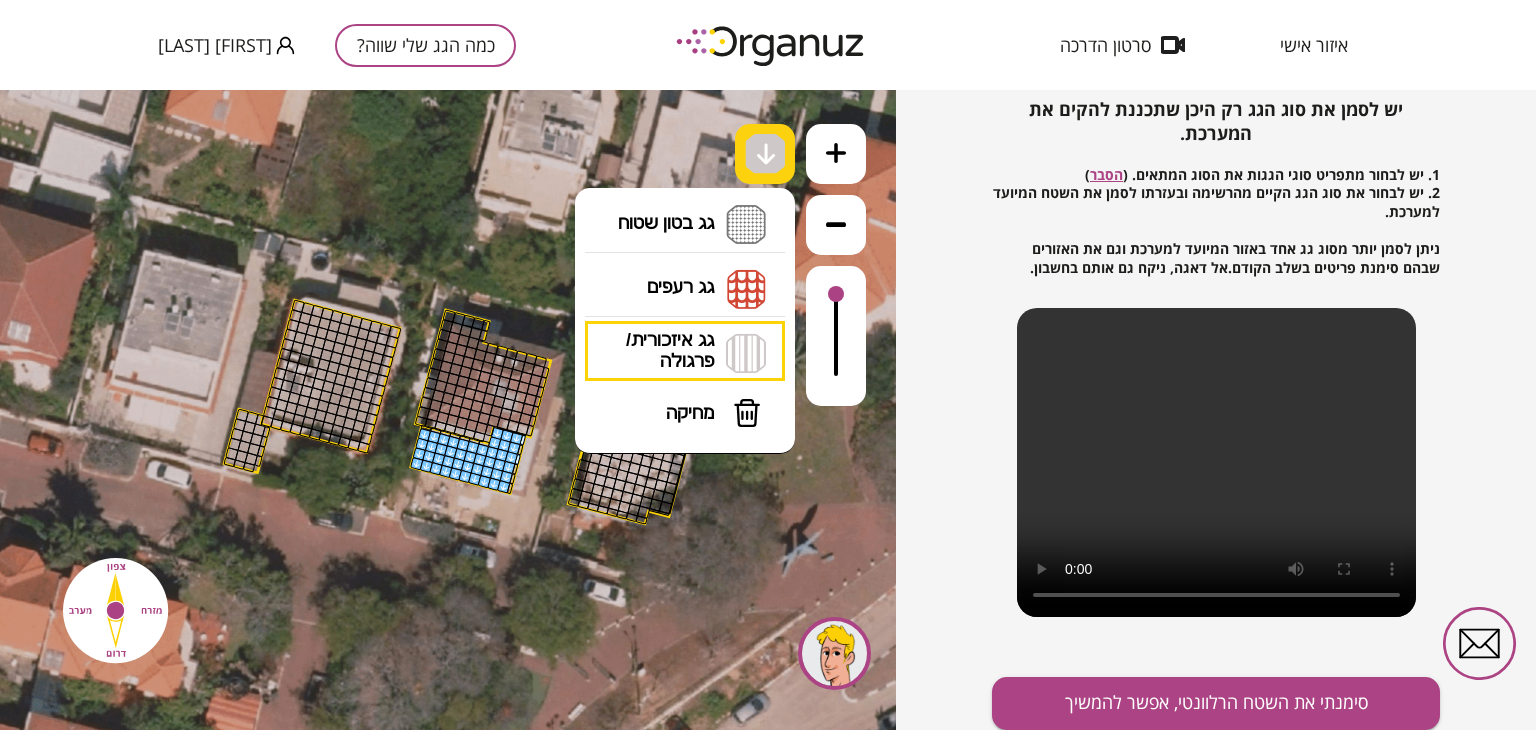 click at bounding box center [766, 154] 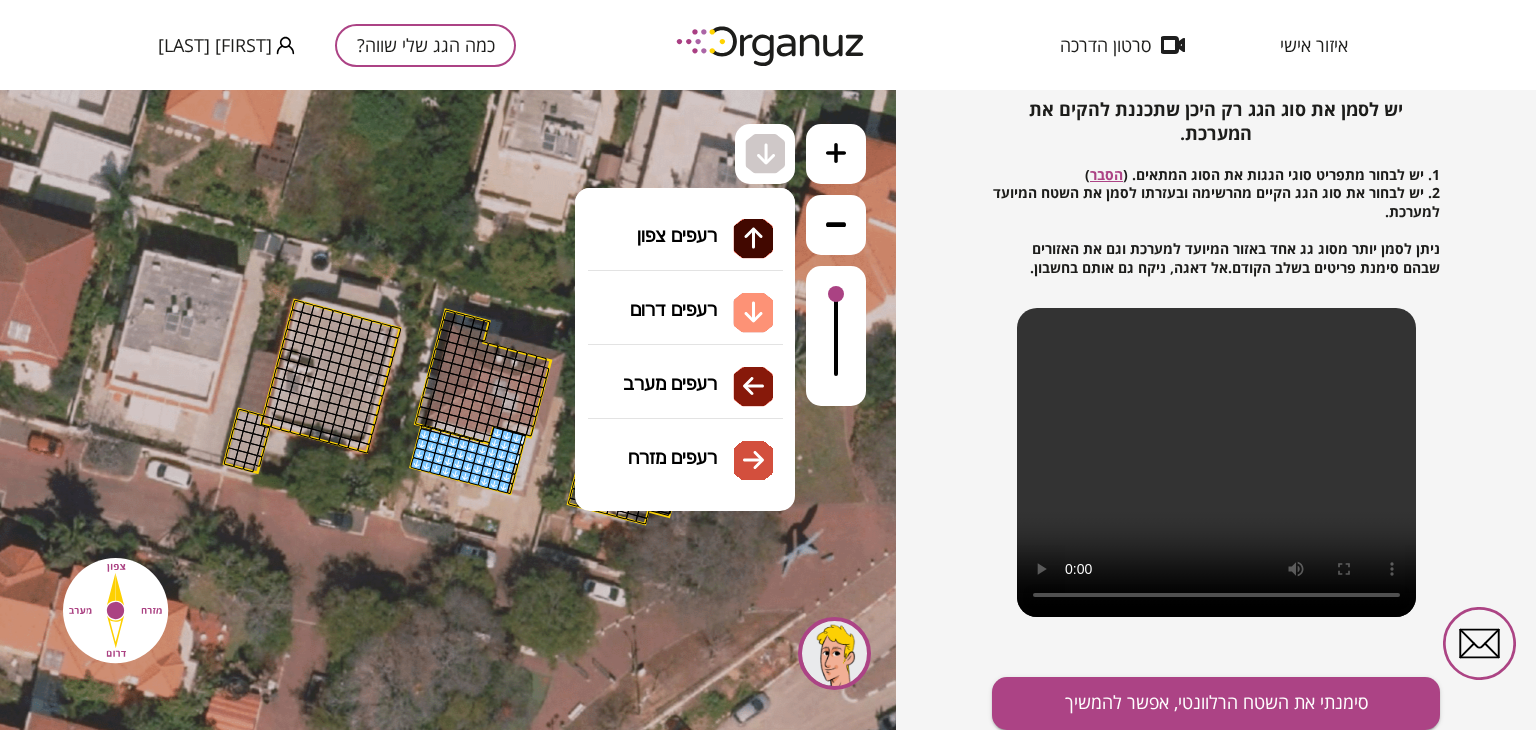 click on "גג רעפים
רעפים צפון
רעפים דרום
רעפים מערב
רעפים מזרח" at bounding box center (685, 289) 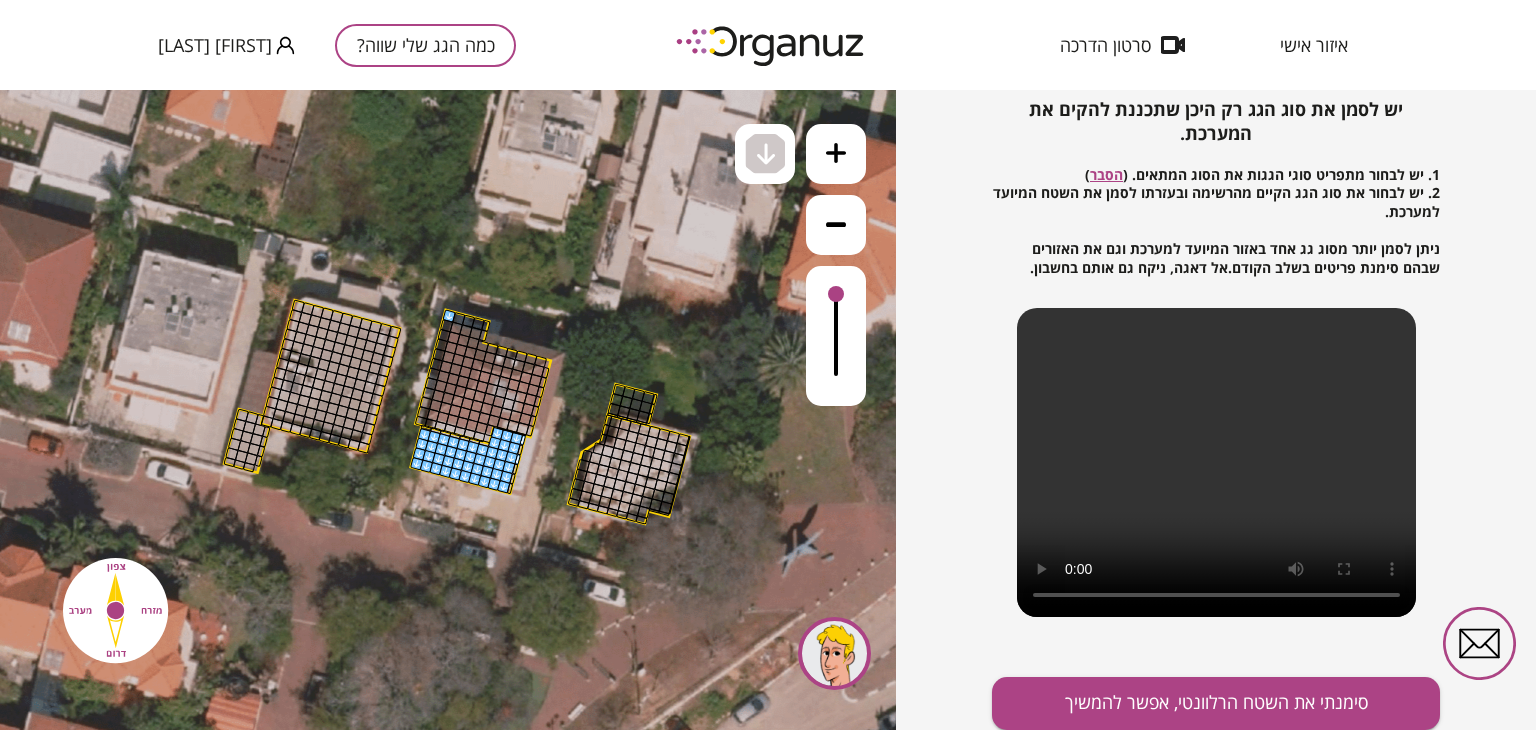 click at bounding box center (448, 315) 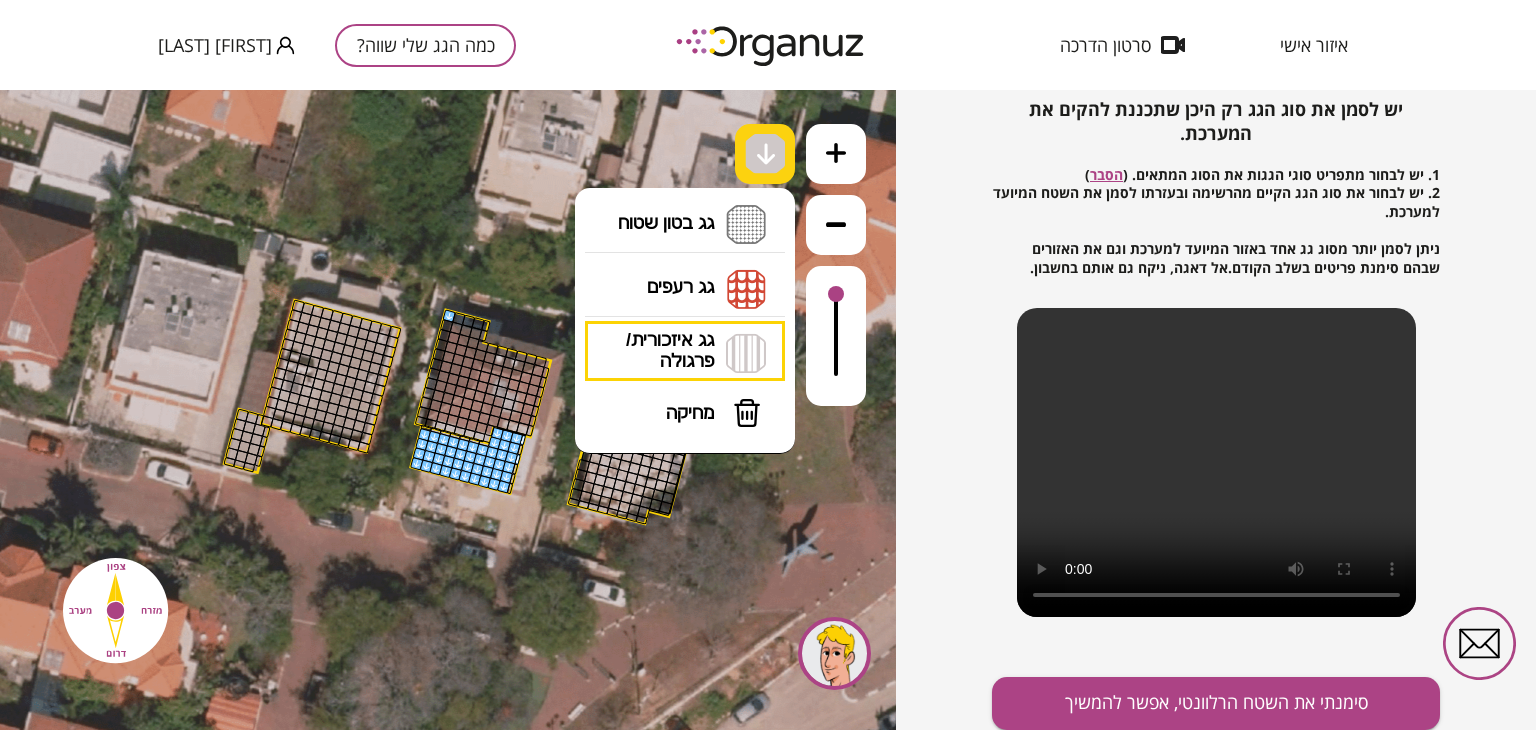 click at bounding box center (765, 154) 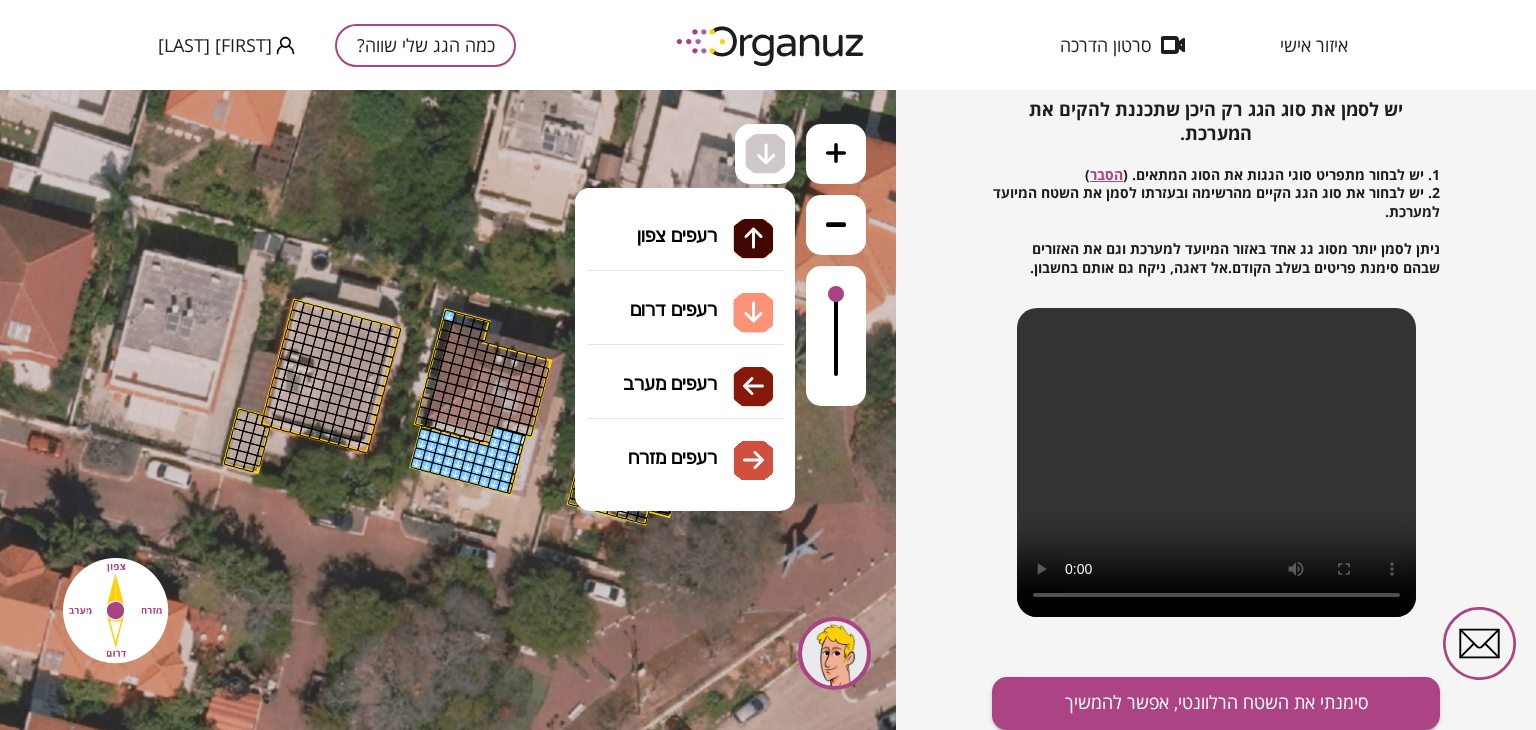 click on "גג רעפים
רעפים צפון
רעפים דרום
רעפים מערב
רעפים מזרח" at bounding box center (685, 289) 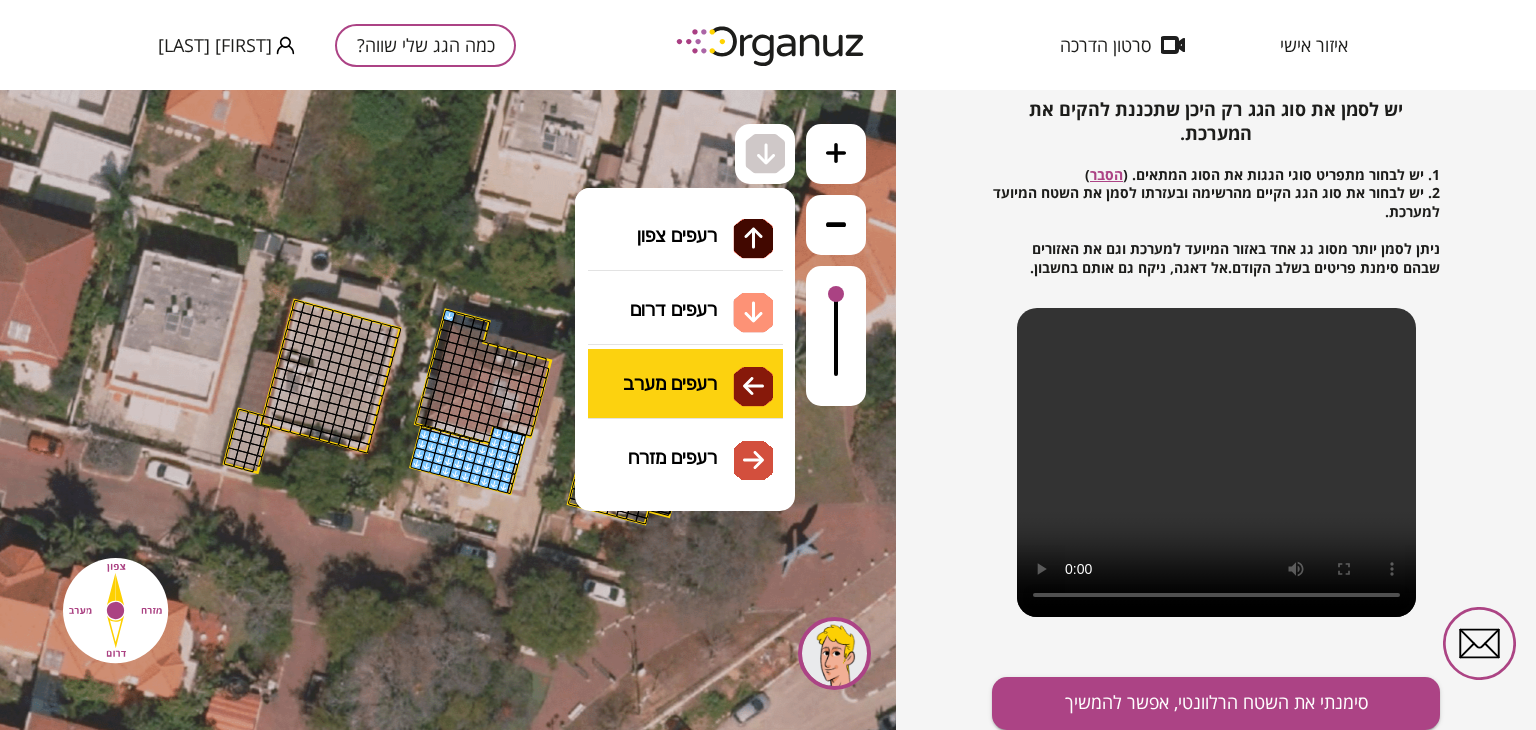 click on "[NUMBER]" at bounding box center (448, 410) 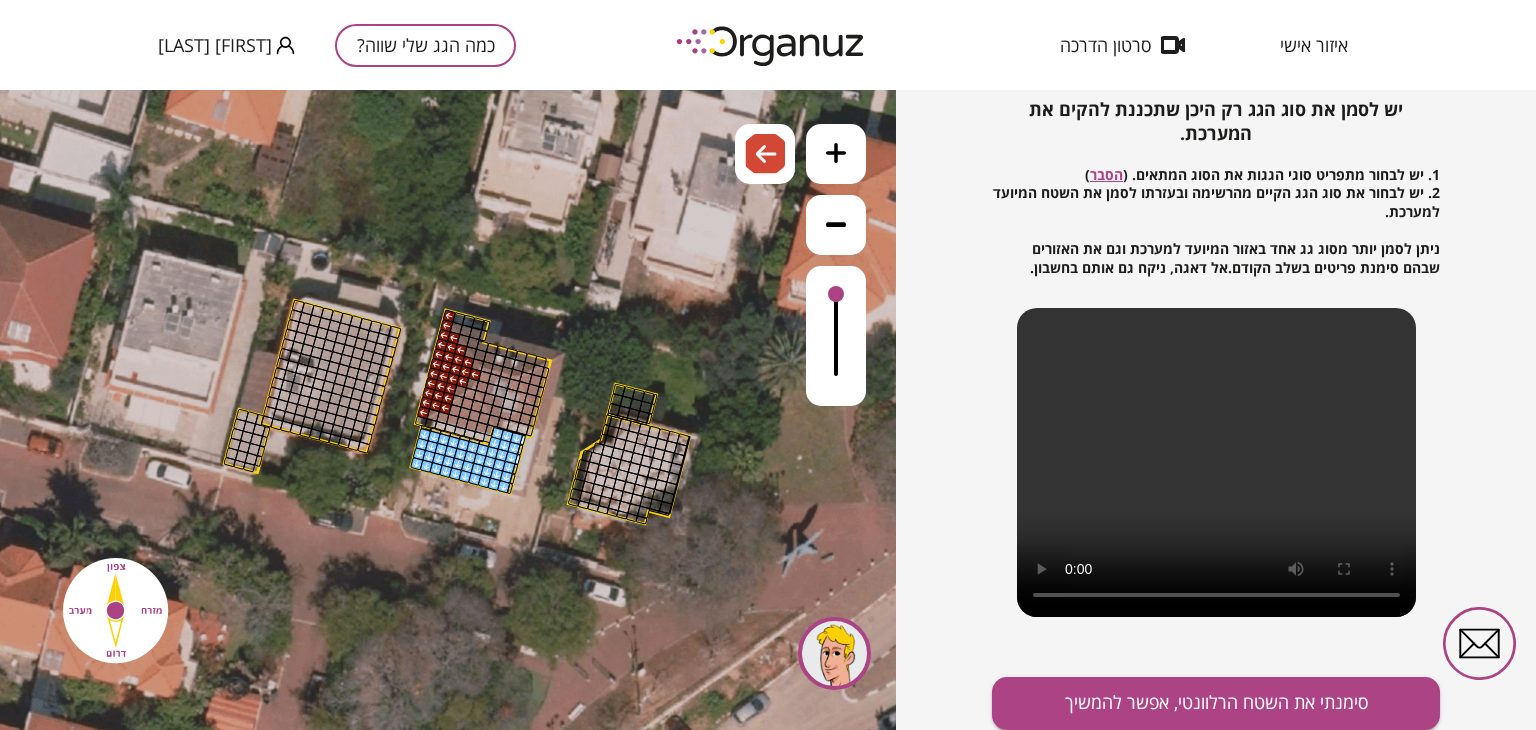 drag, startPoint x: 445, startPoint y: 313, endPoint x: 419, endPoint y: 413, distance: 103.32473 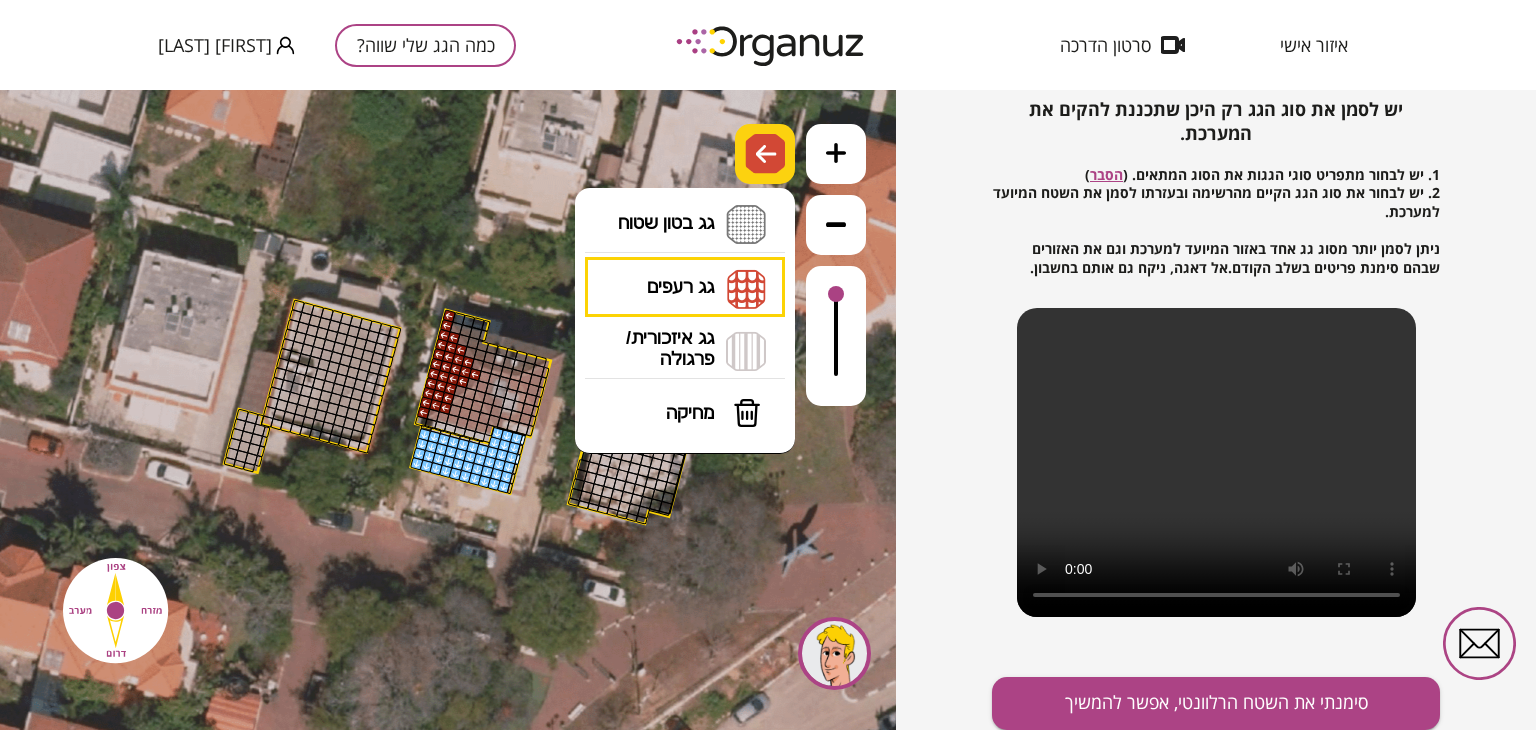 click at bounding box center (765, 154) 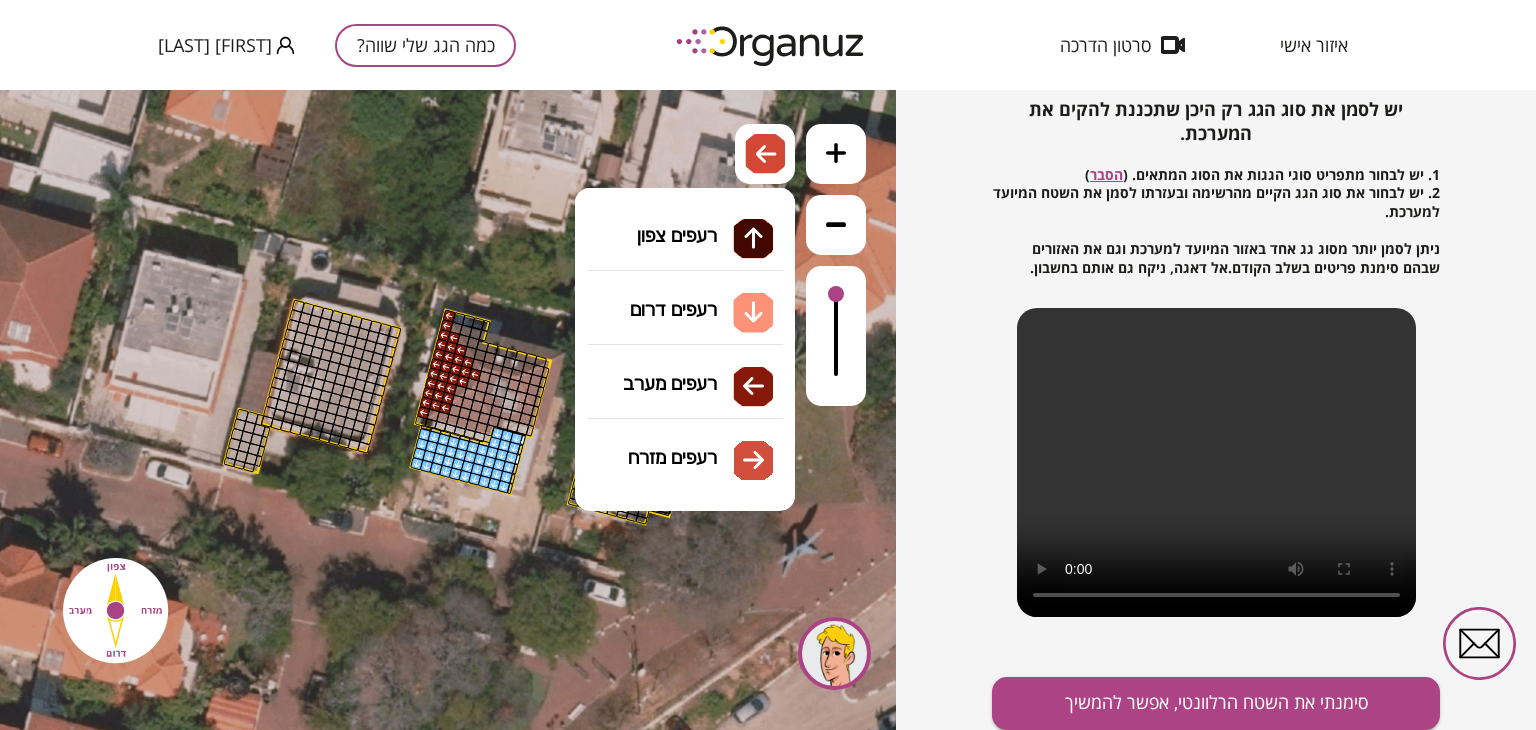 click on "גג רעפים
רעפים צפון
רעפים דרום
רעפים מערב
רעפים מזרח" at bounding box center (685, 288) 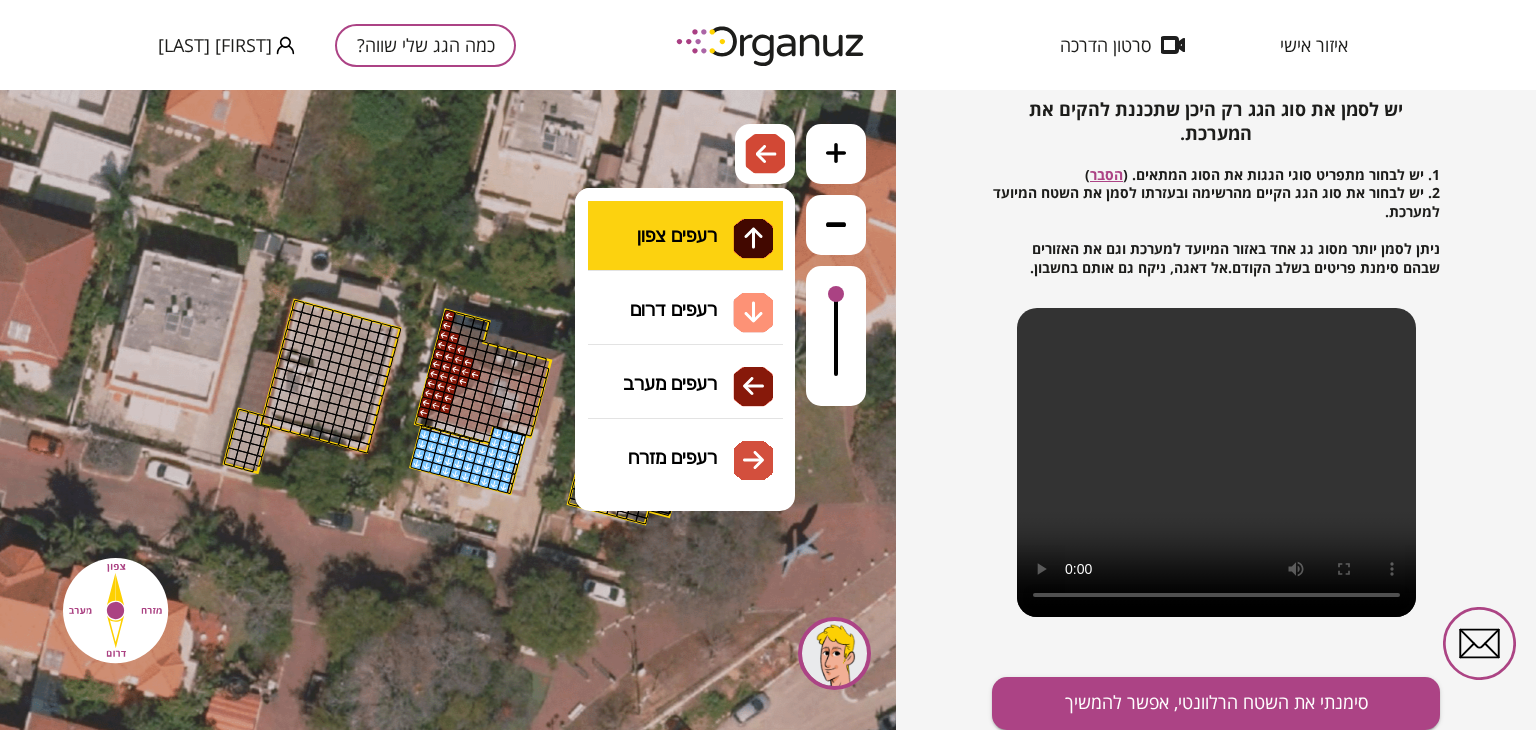 click on "[NUMBER]" at bounding box center (448, 410) 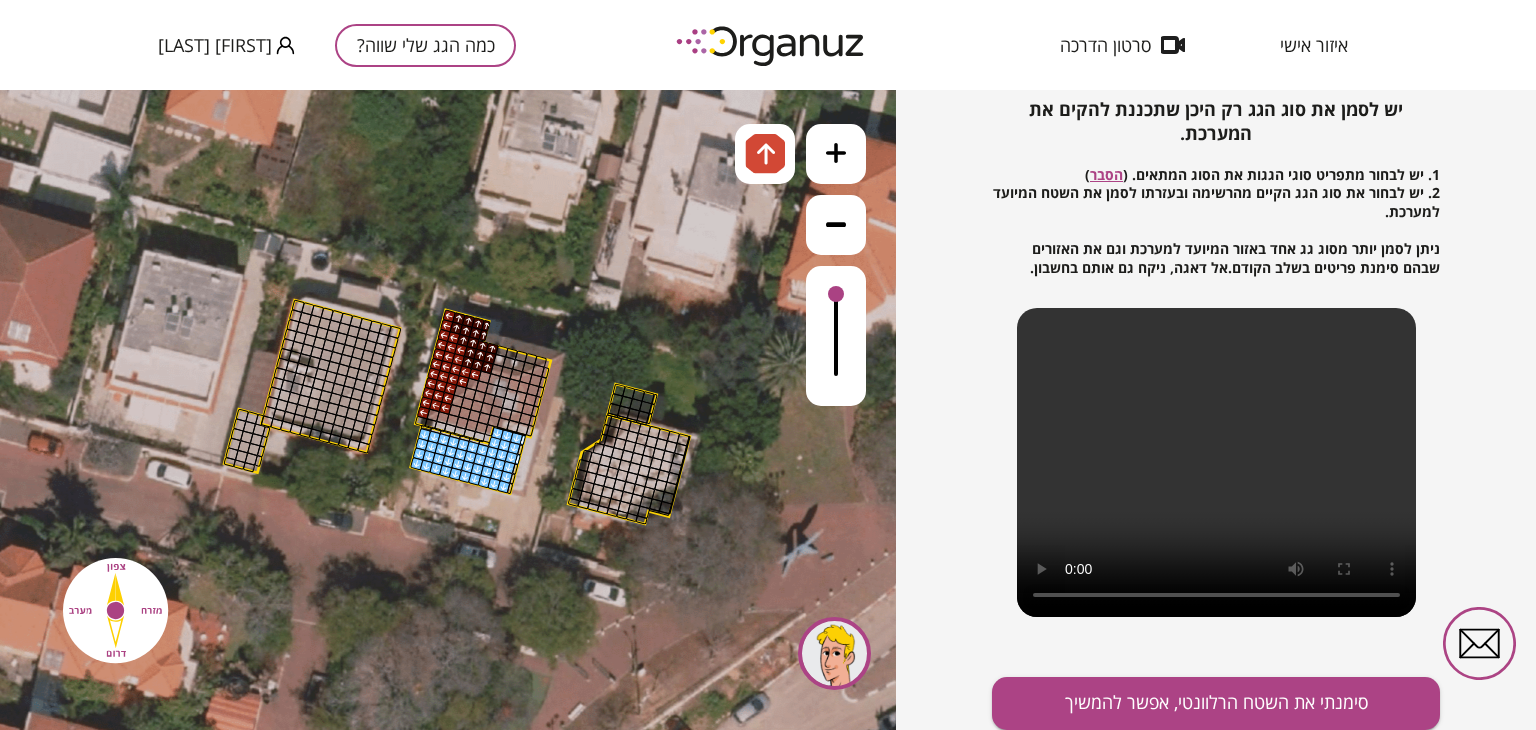 drag, startPoint x: 486, startPoint y: 370, endPoint x: 464, endPoint y: 336, distance: 40.496914 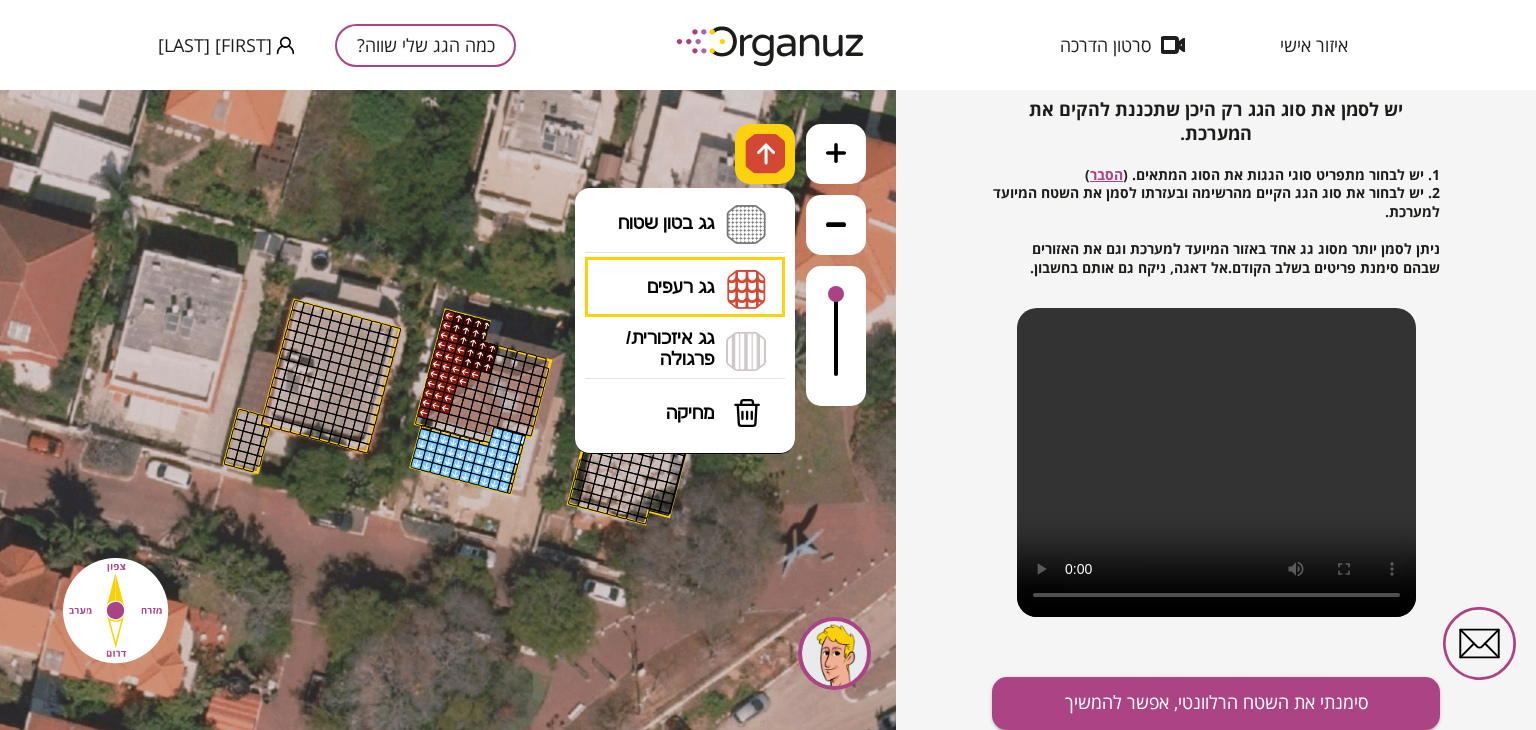 click at bounding box center [765, 154] 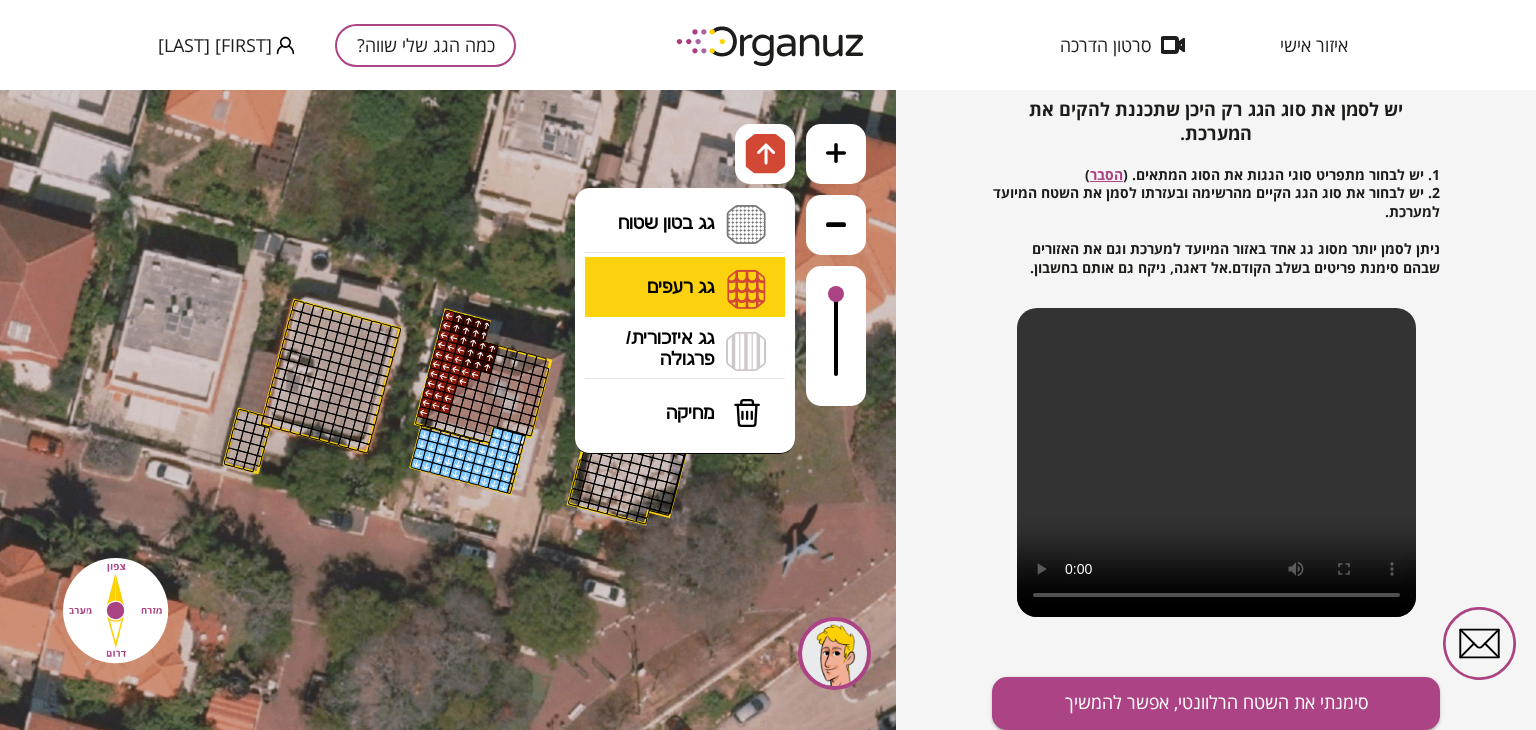 click on "גג רעפים
רעפים צפון
רעפים דרום
רעפים מערב
רעפים מזרח" at bounding box center [685, 288] 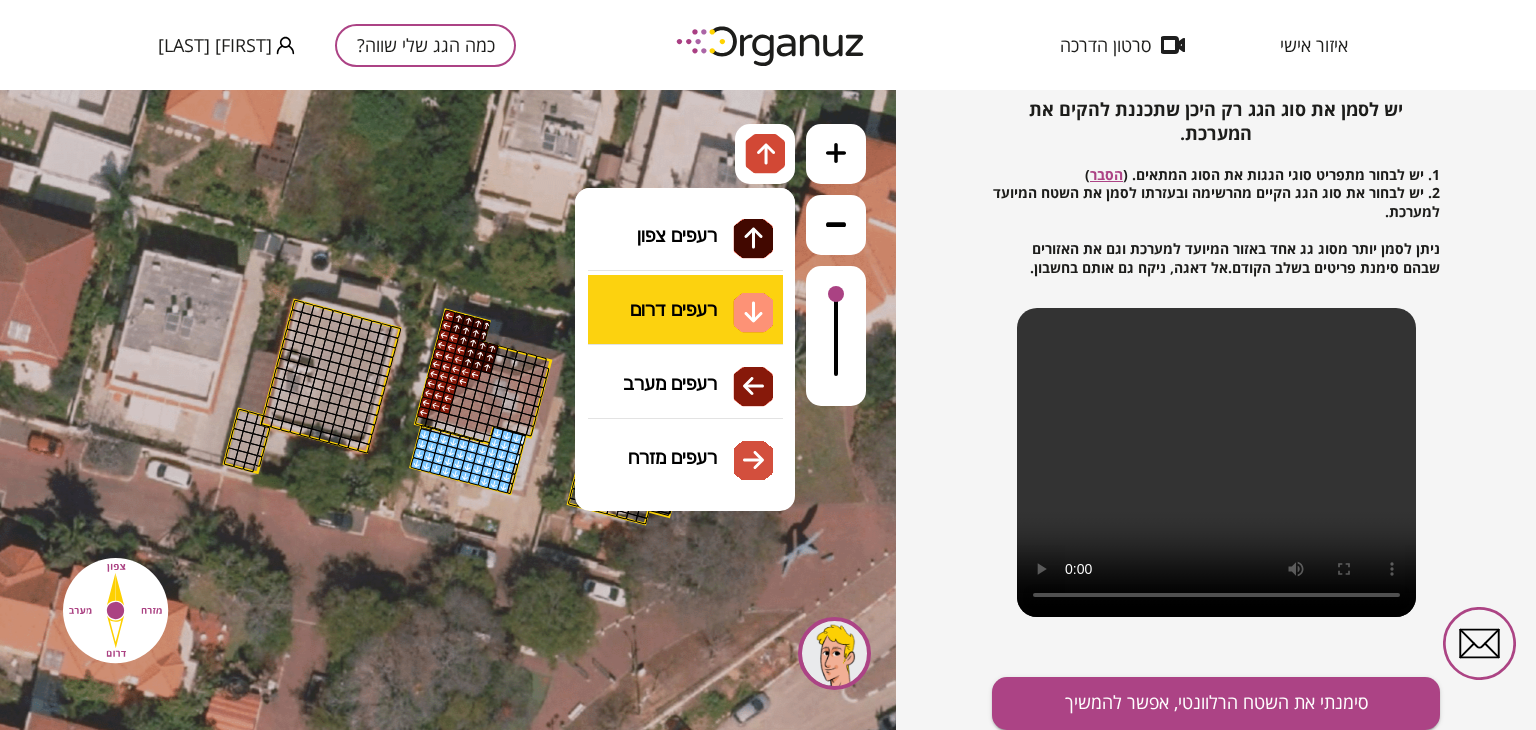 click on "[NUMBER]" at bounding box center (448, 410) 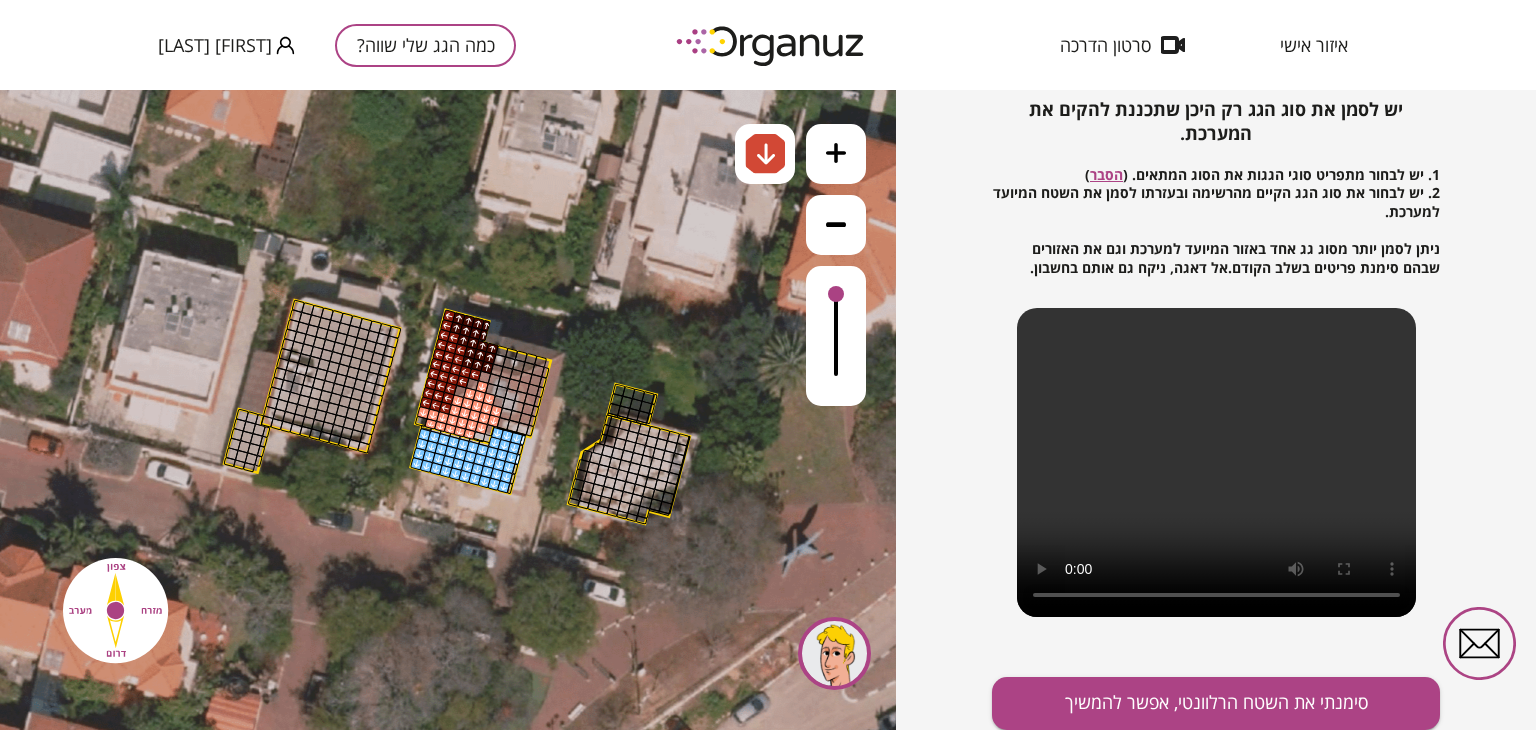 drag, startPoint x: 484, startPoint y: 428, endPoint x: 459, endPoint y: 399, distance: 38.28838 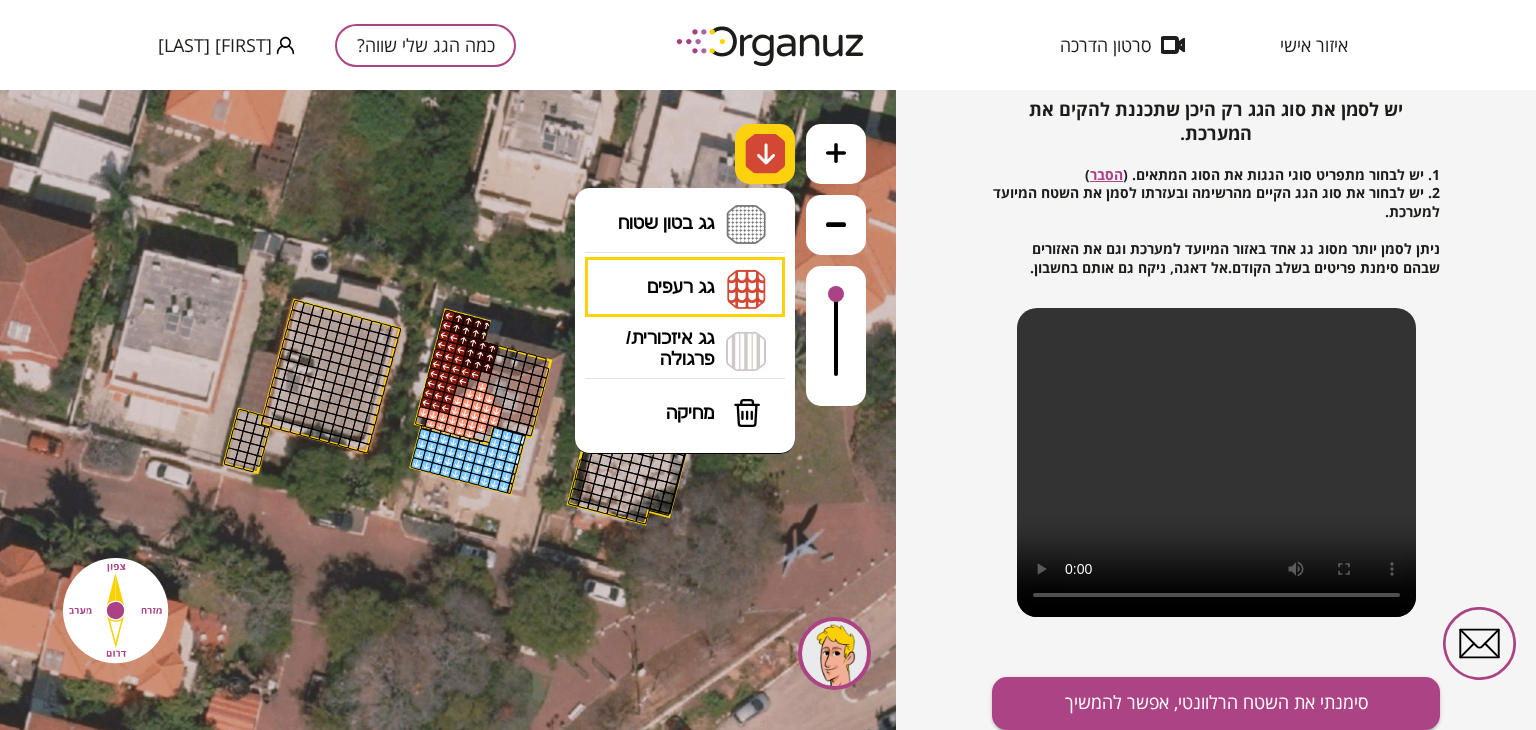 click at bounding box center (766, 154) 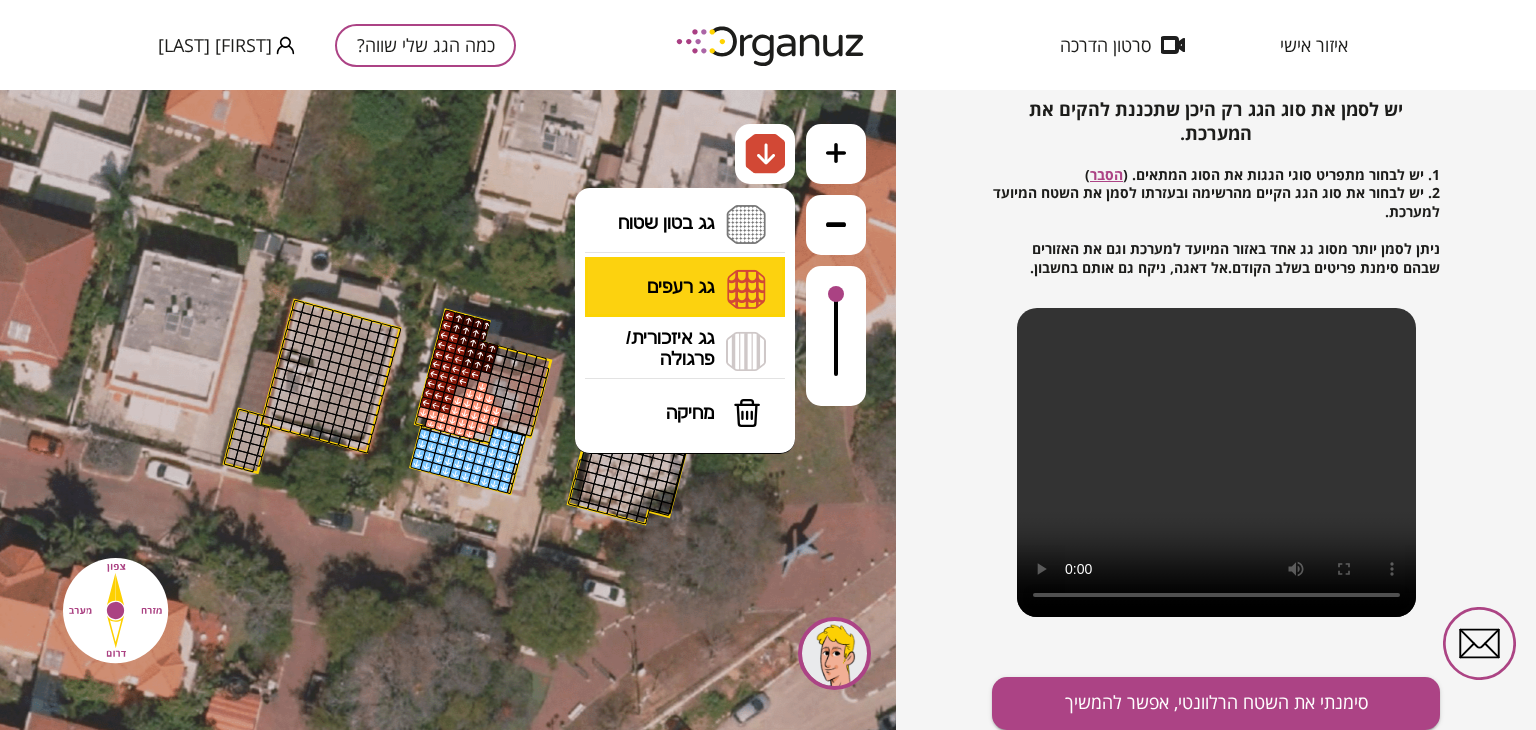 click on "גג רעפים
רעפים צפון
רעפים דרום
רעפים מערב
רעפים מזרח" at bounding box center (685, 288) 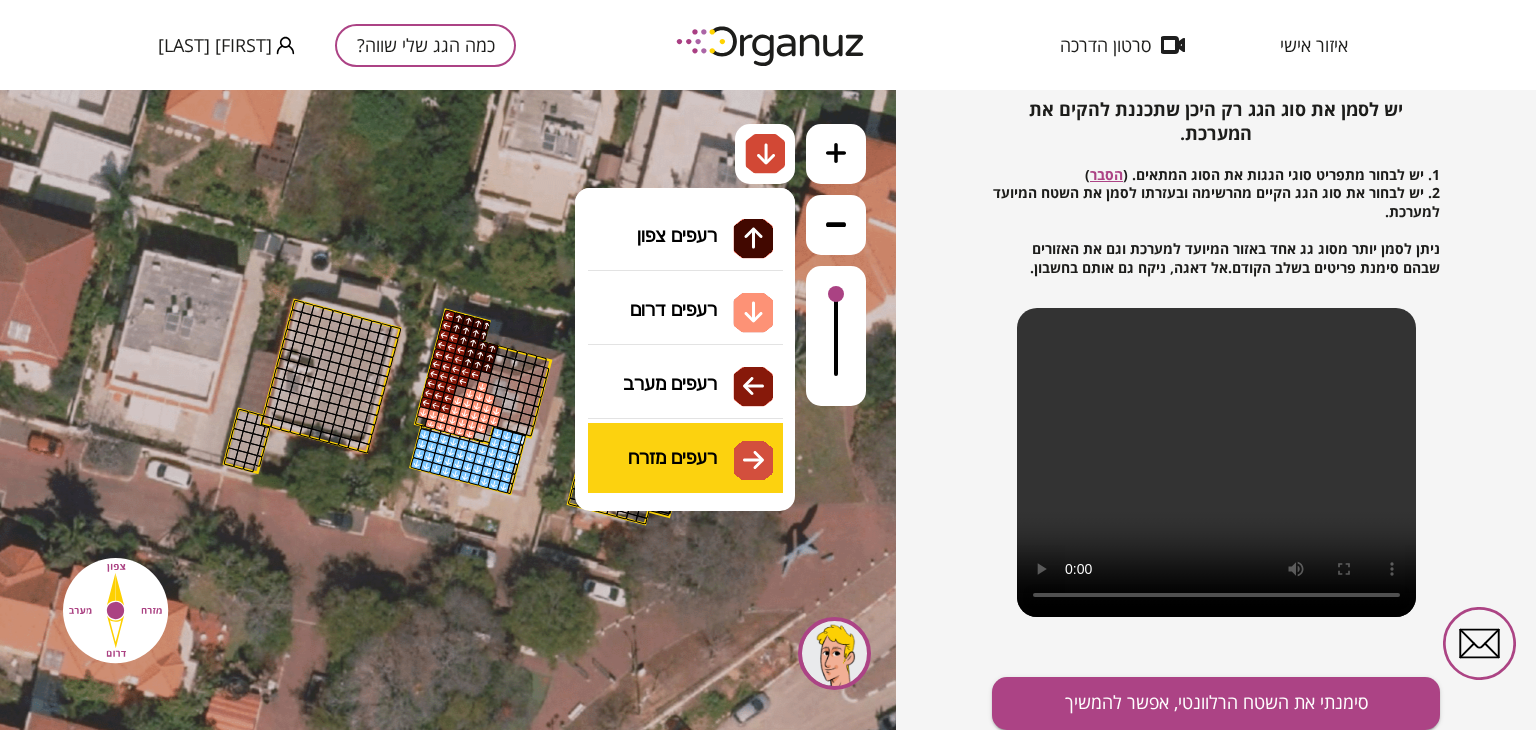 click on "[NUMBER]" at bounding box center [448, 410] 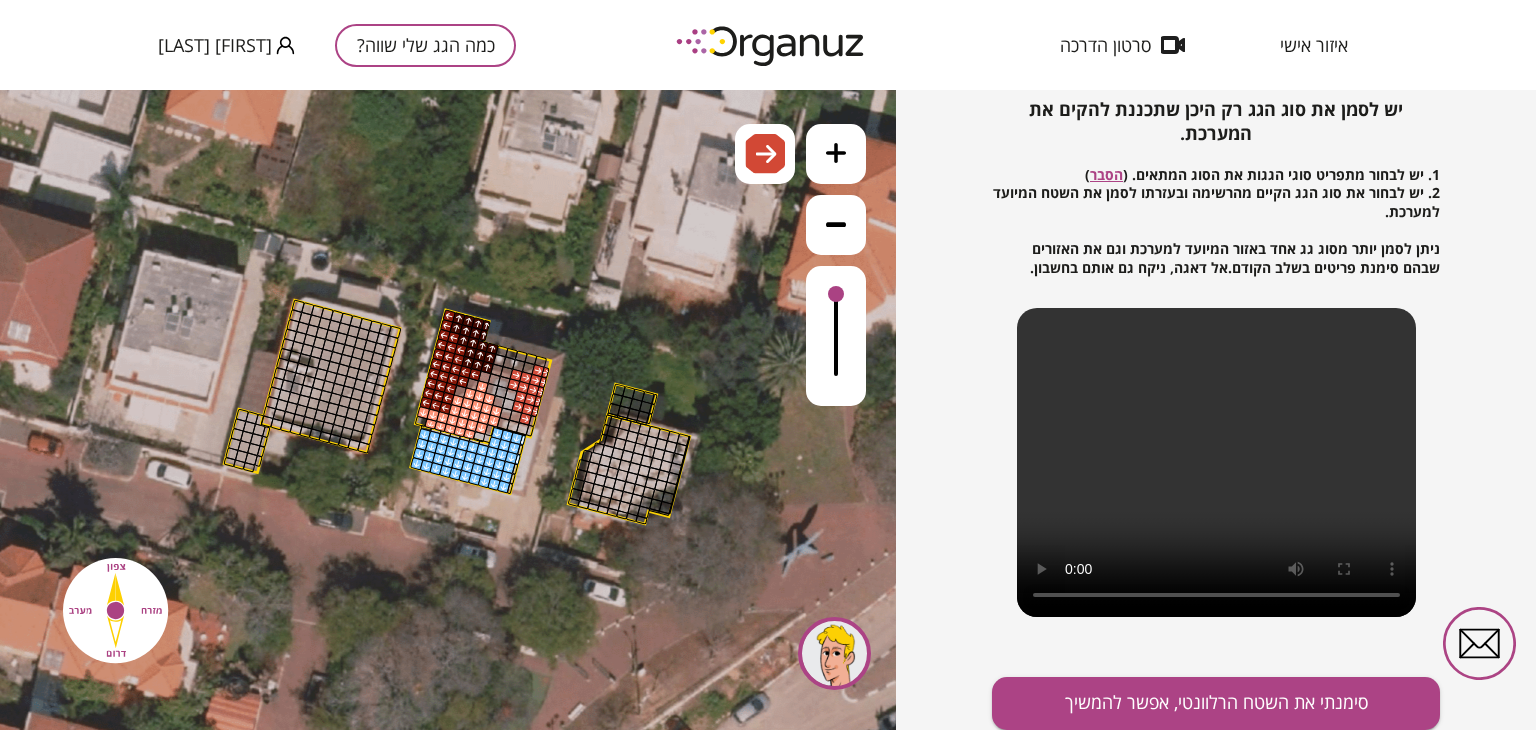 drag, startPoint x: 542, startPoint y: 368, endPoint x: 524, endPoint y: 415, distance: 50.32892 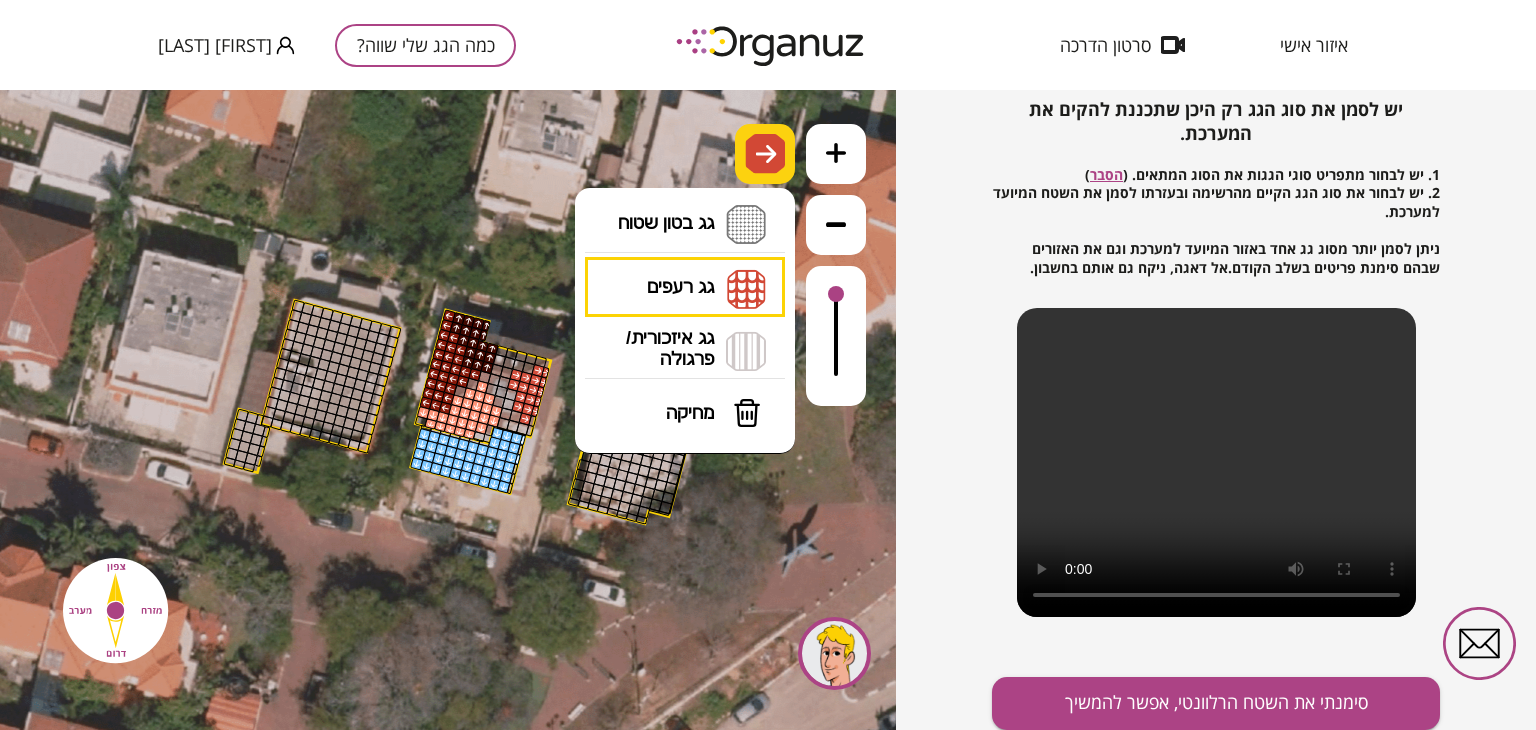 click at bounding box center [766, 154] 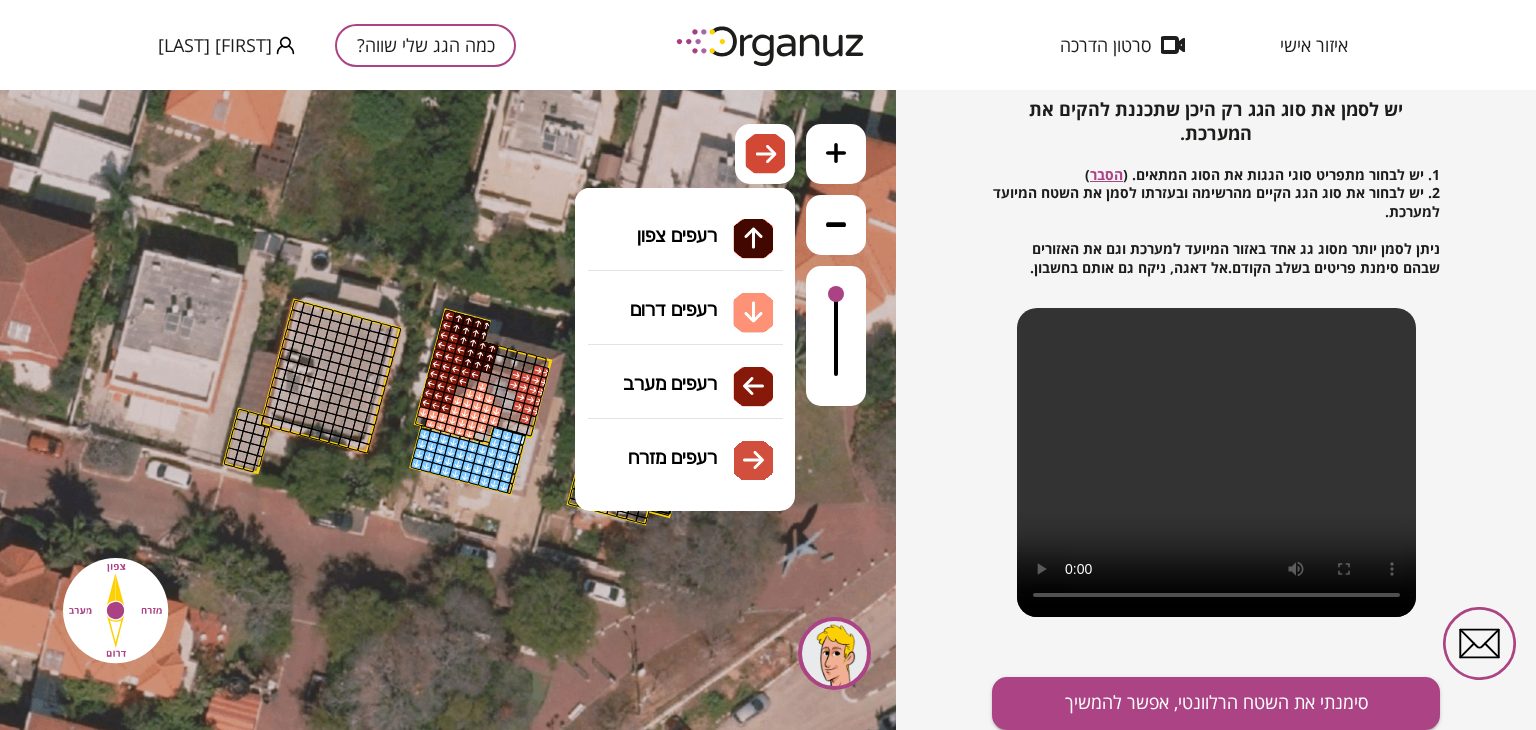 click on "גג רעפים
רעפים צפון
רעפים דרום
רעפים מערב
רעפים מזרח" at bounding box center [685, 288] 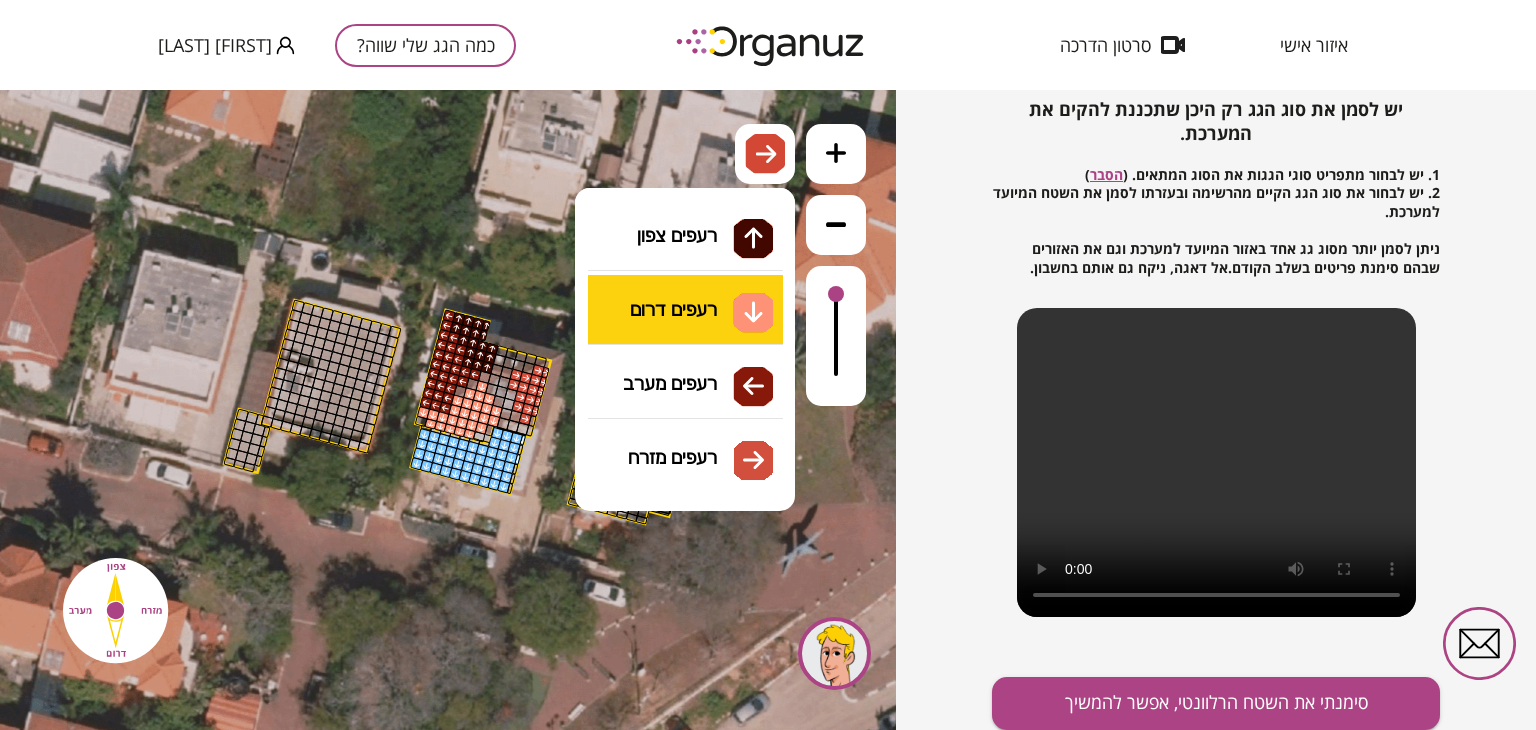 click on "[NUMBER]" at bounding box center (448, 410) 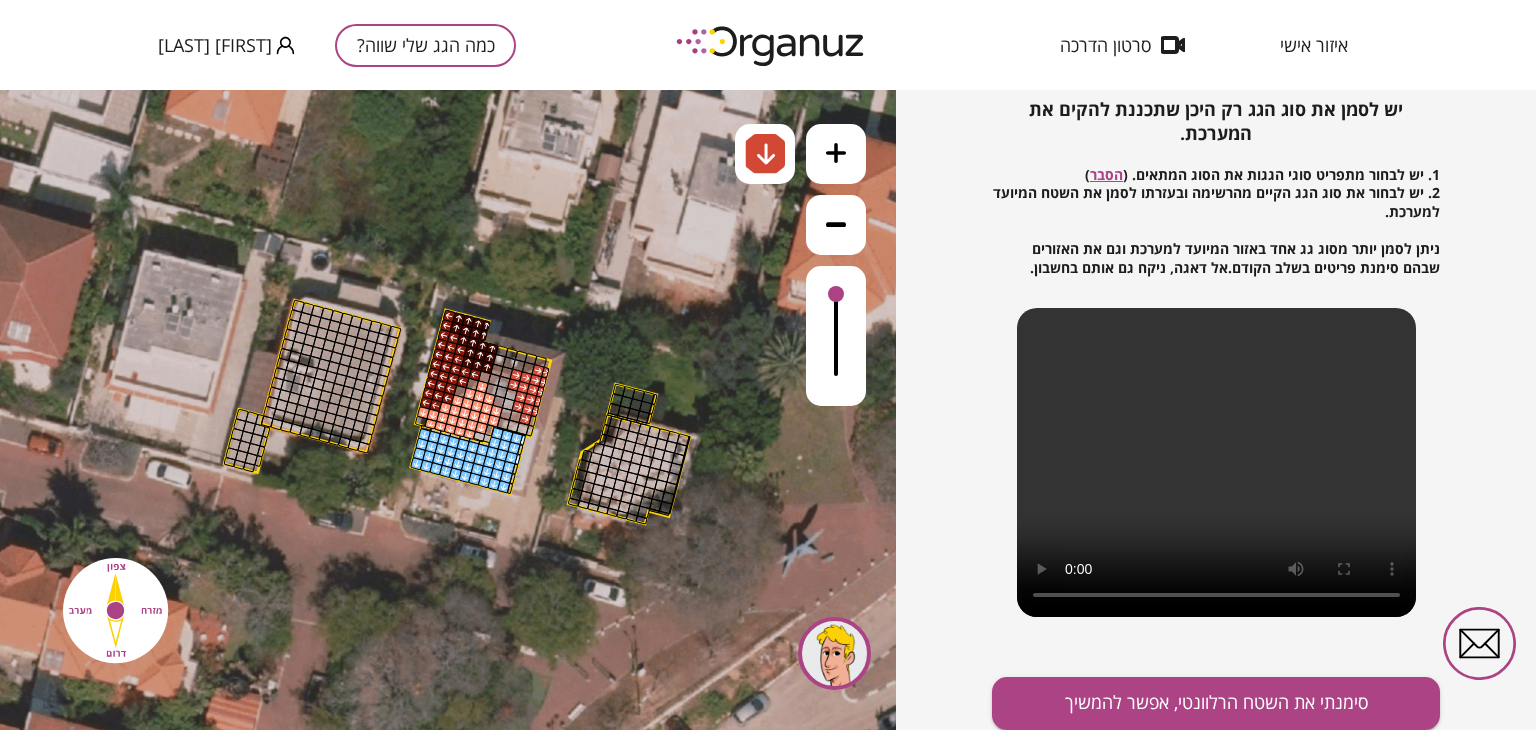 click at bounding box center [445, 407] 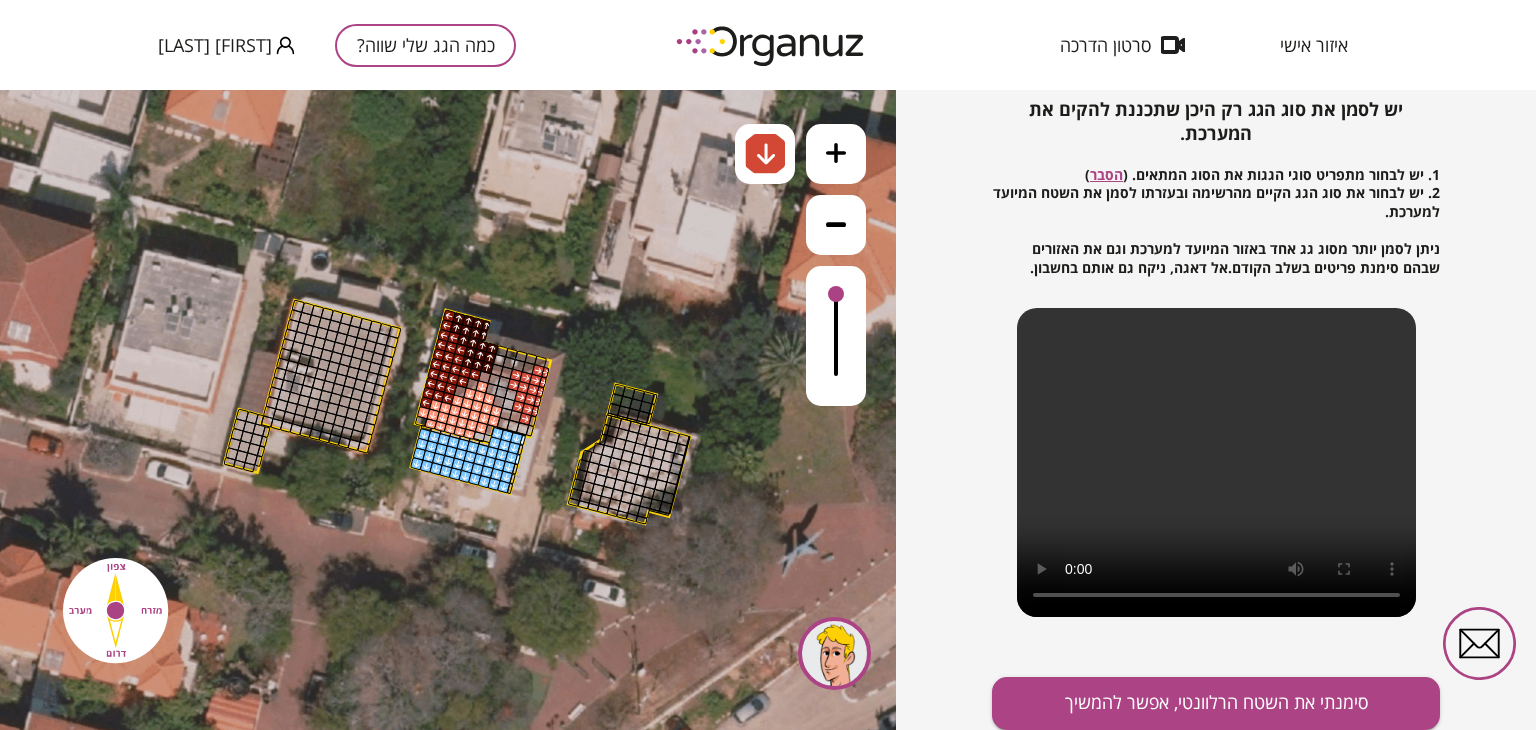 click at bounding box center [432, 415] 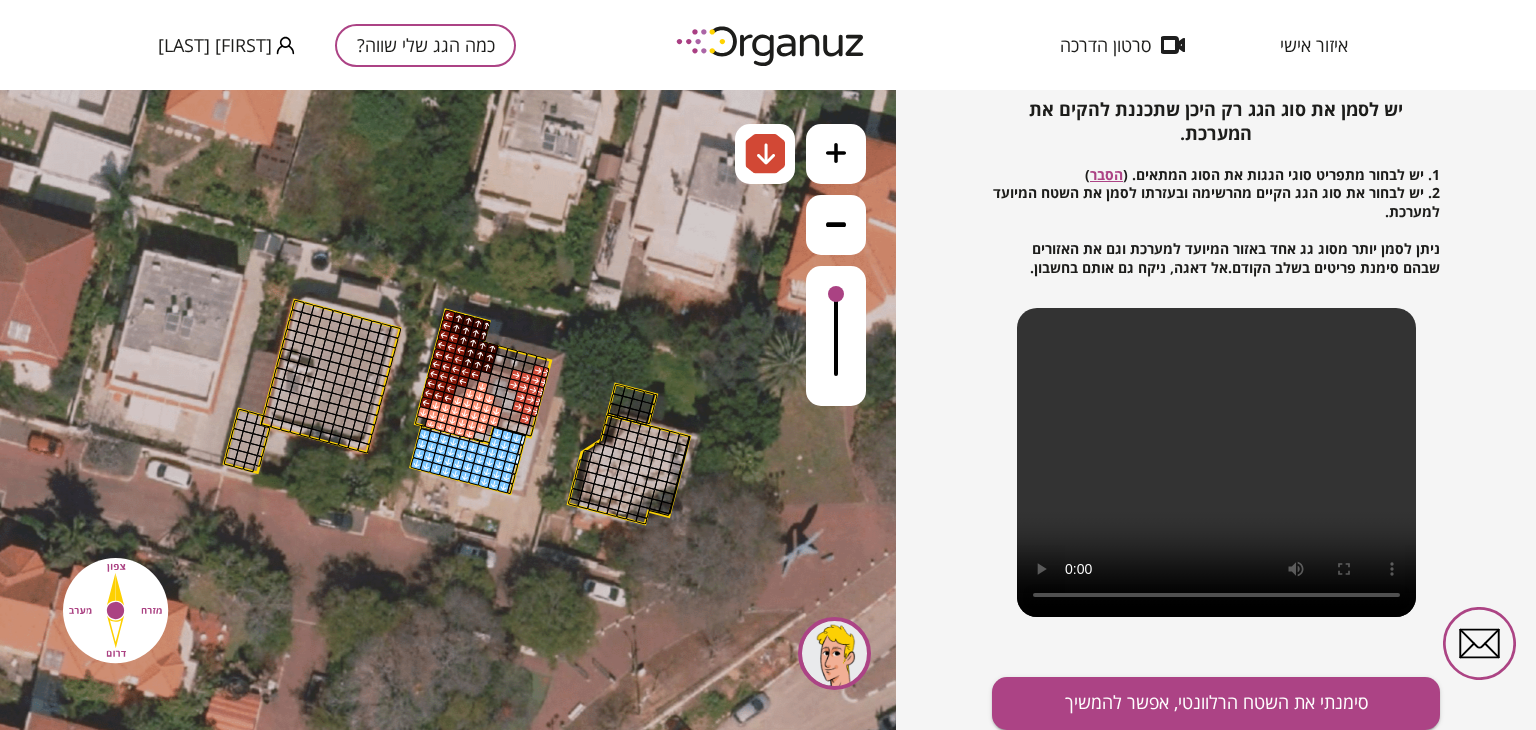click at bounding box center [469, 393] 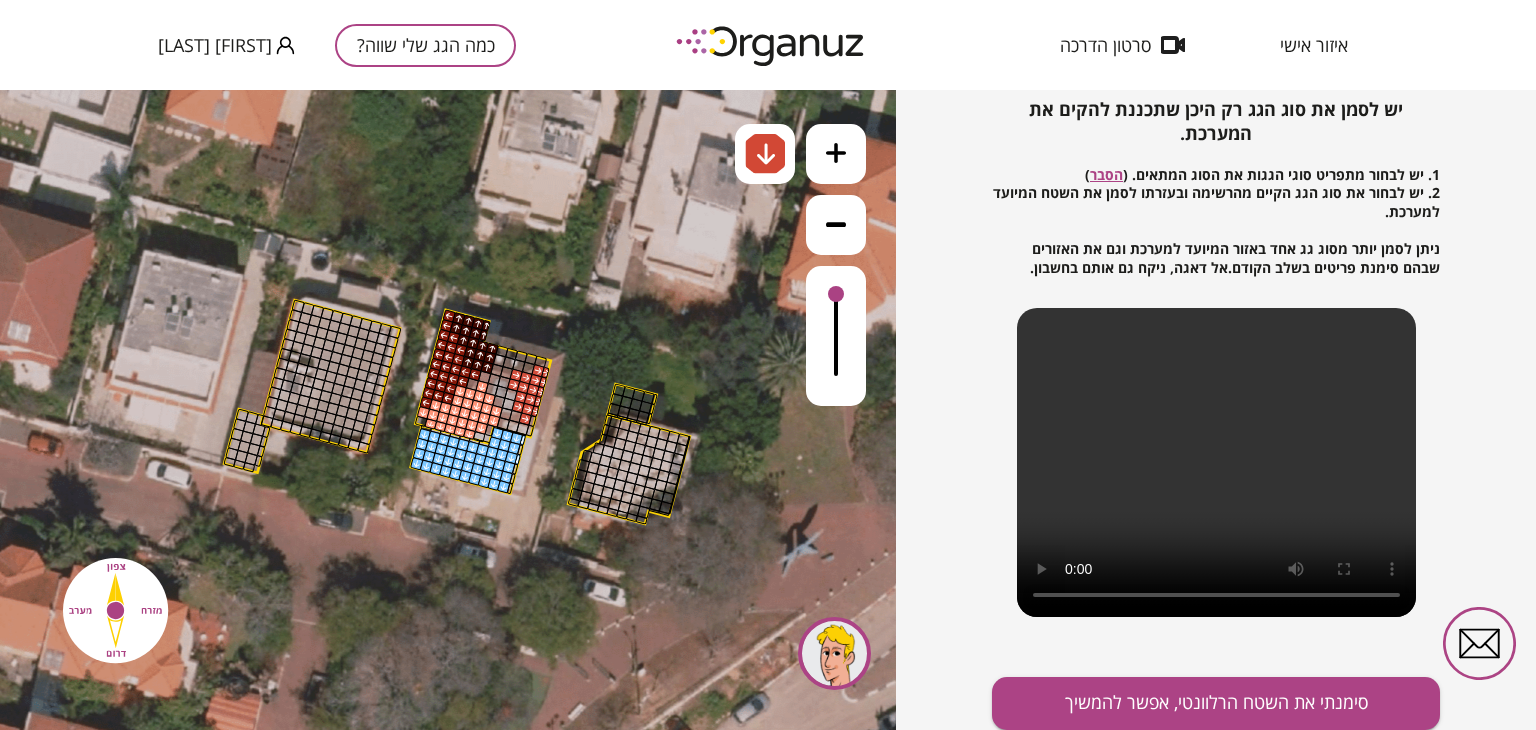 click at bounding box center (469, 393) 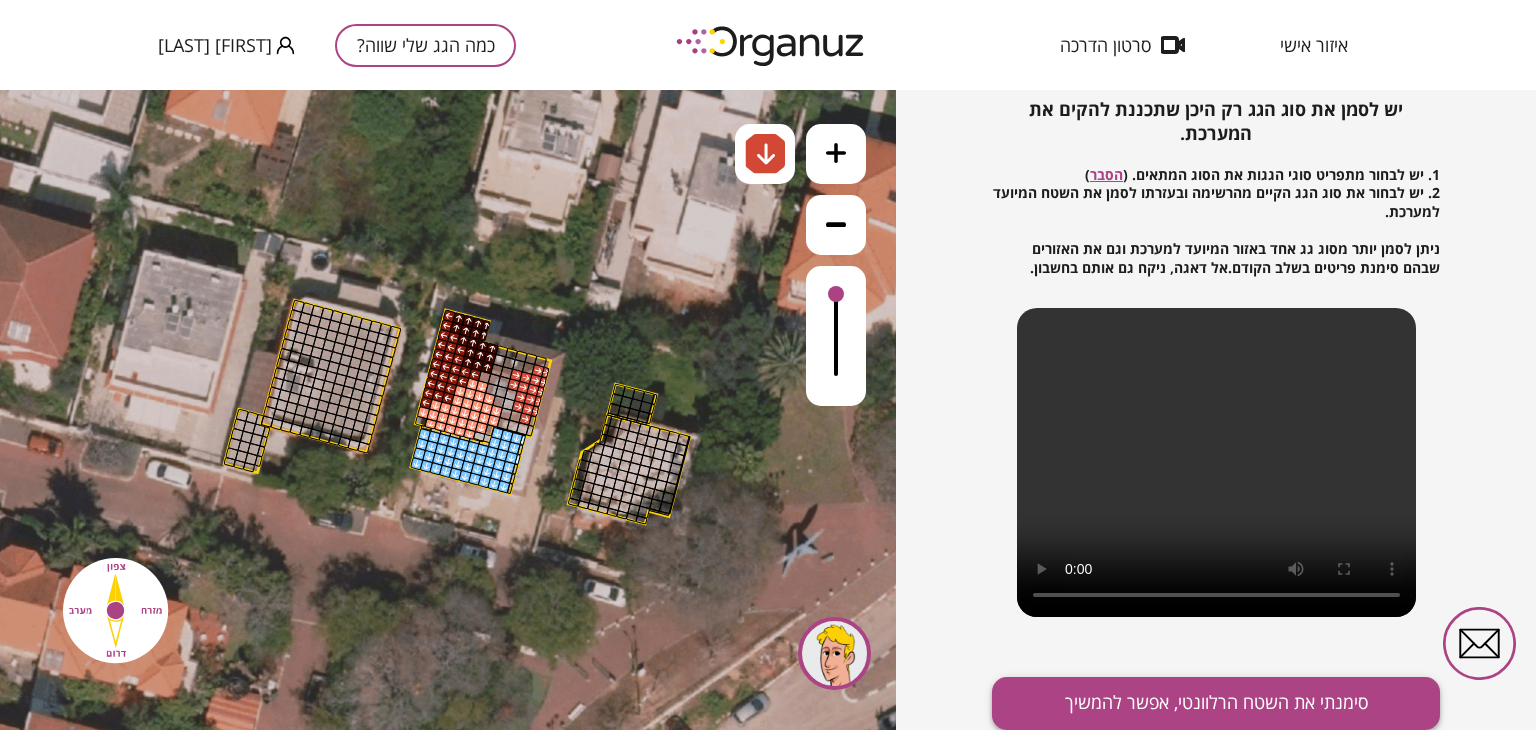 click on "סימנתי את השטח הרלוונטי, אפשר להמשיך" at bounding box center [1216, 703] 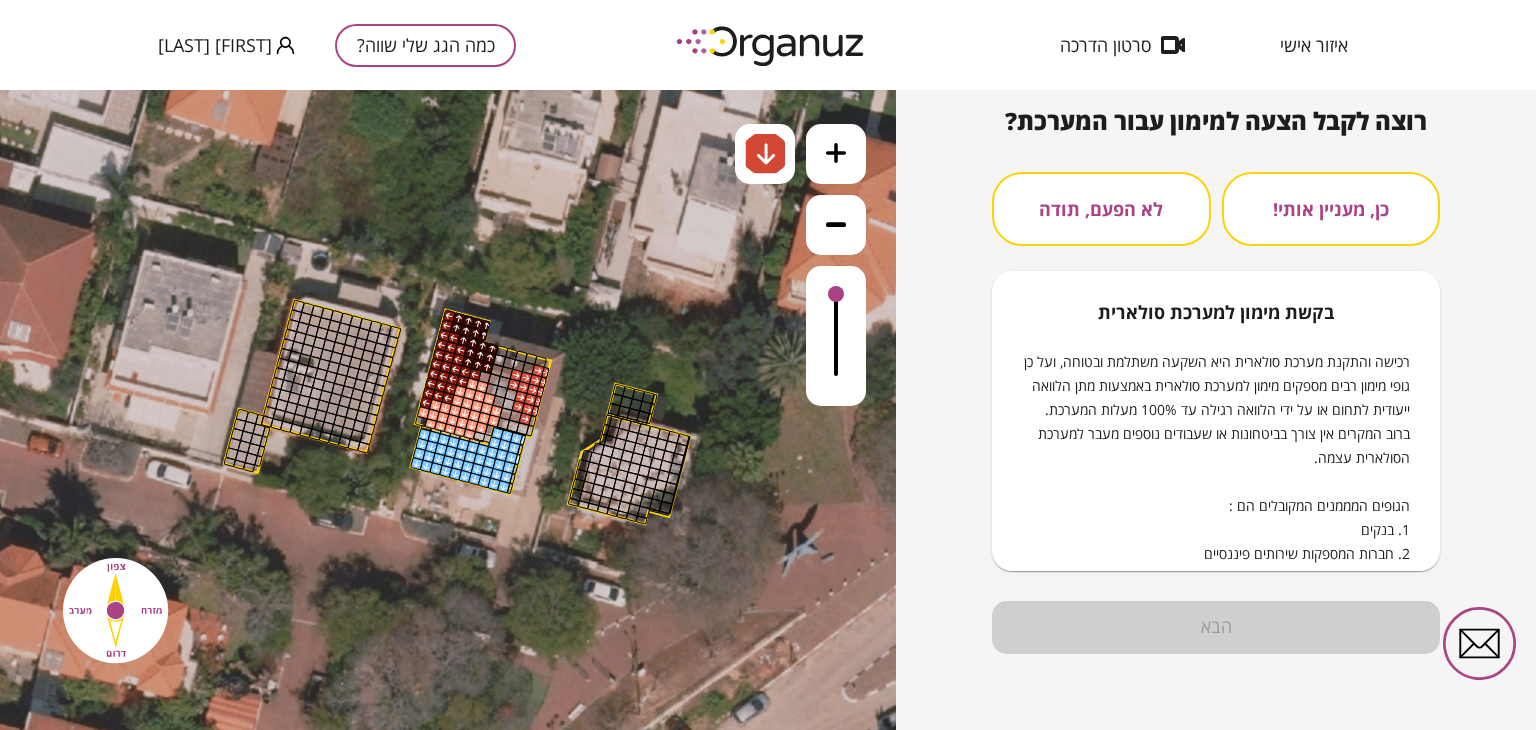 scroll, scrollTop: 200, scrollLeft: 0, axis: vertical 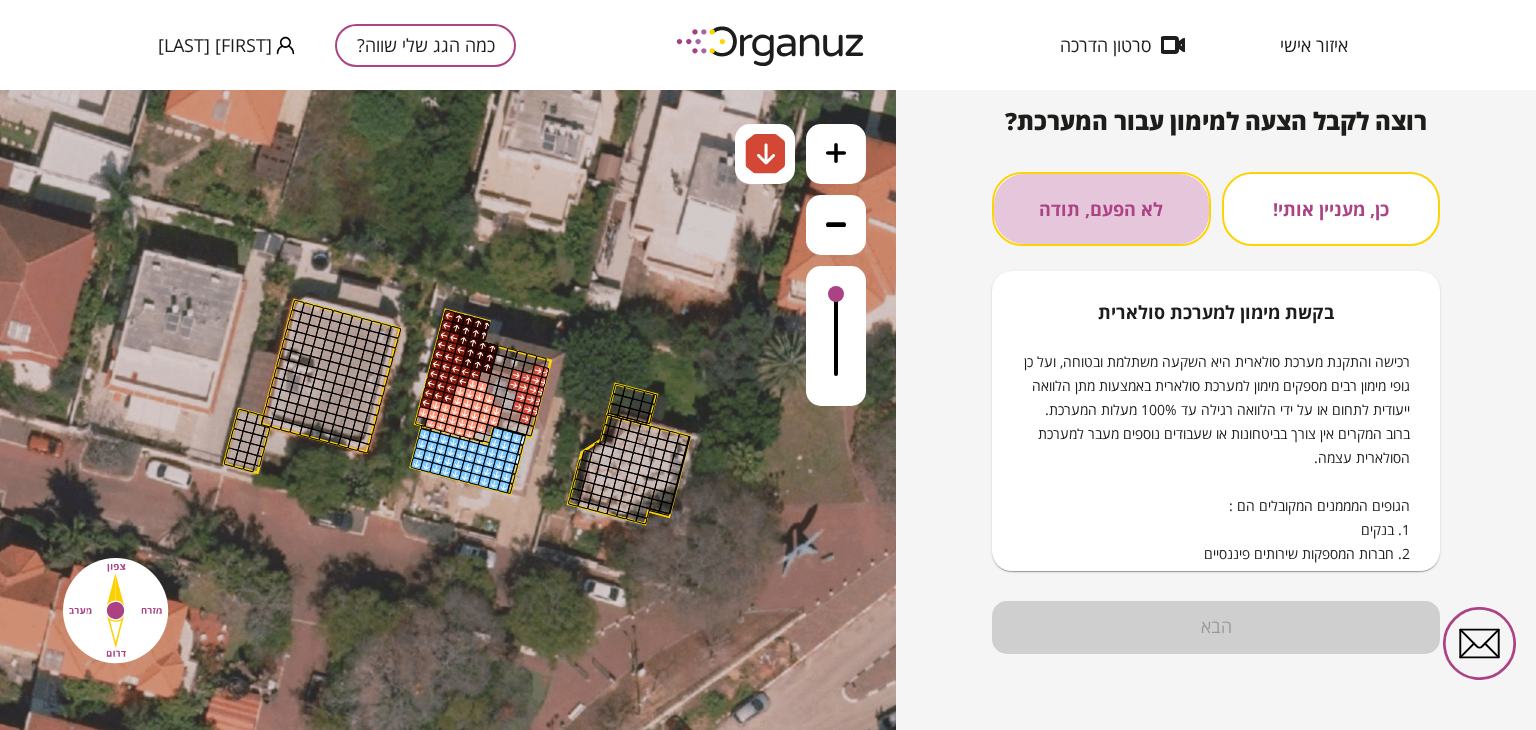click on "לא הפעם, תודה" at bounding box center [1101, 209] 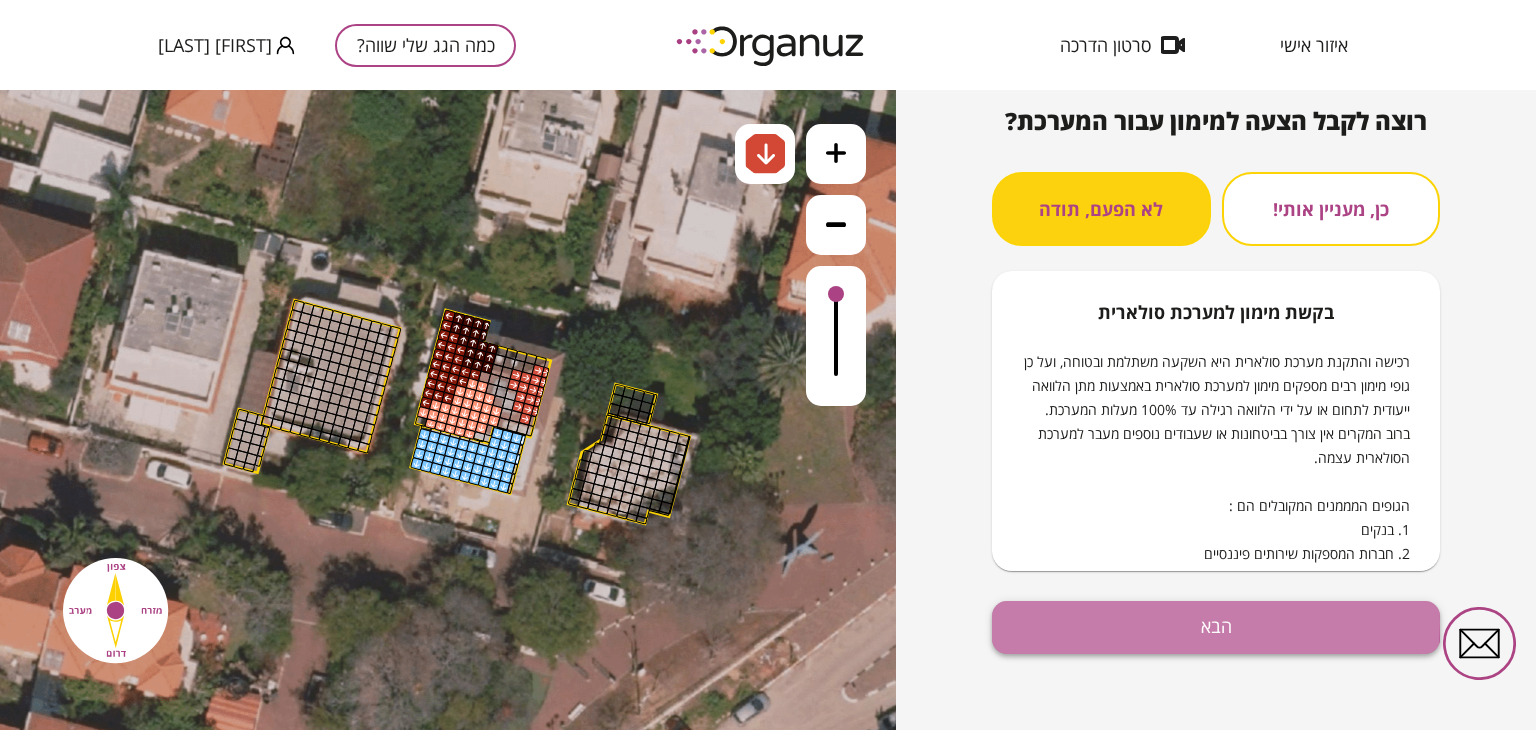 click on "הבא" at bounding box center [1216, 627] 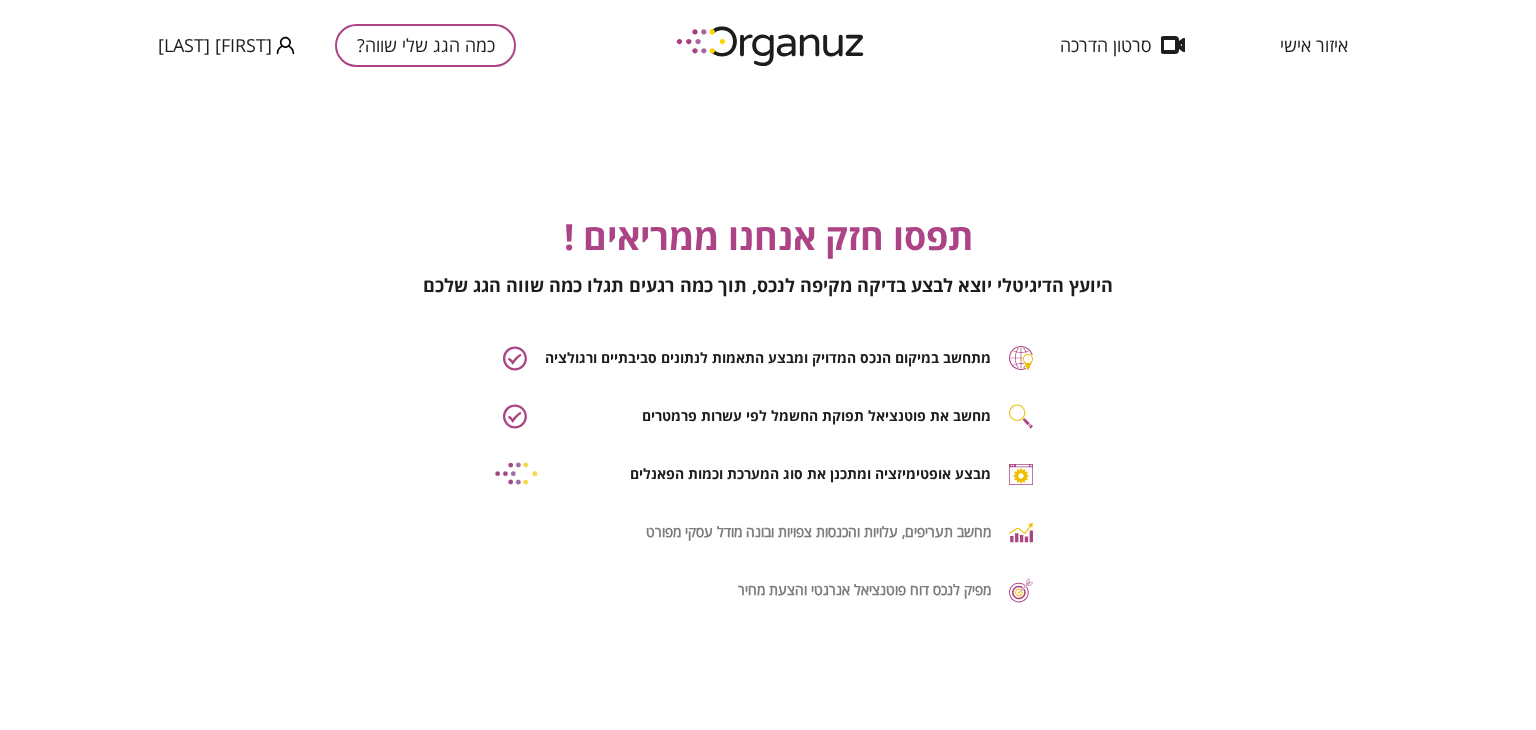scroll, scrollTop: 0, scrollLeft: 0, axis: both 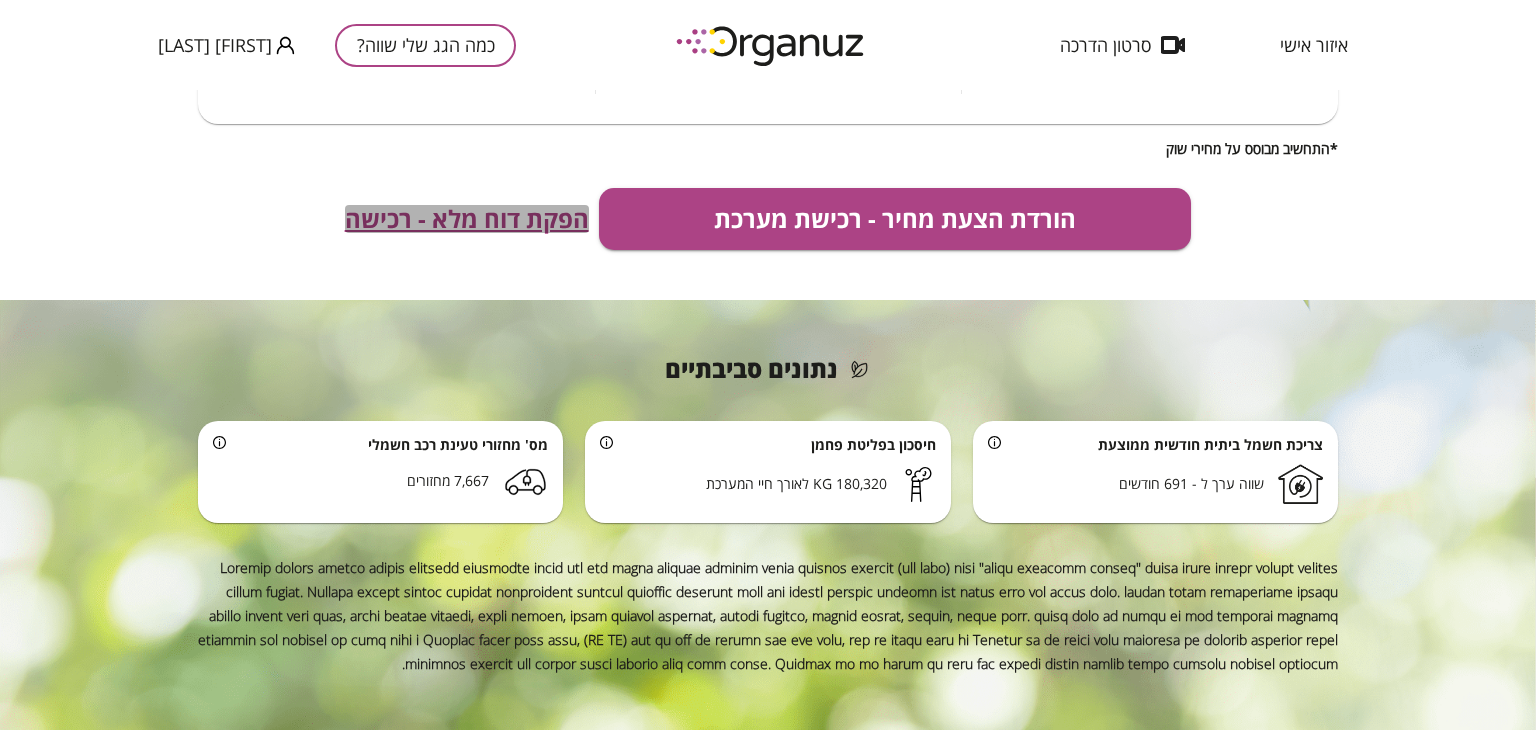 click on "הפקת דוח מלא - רכישה" at bounding box center (467, 219) 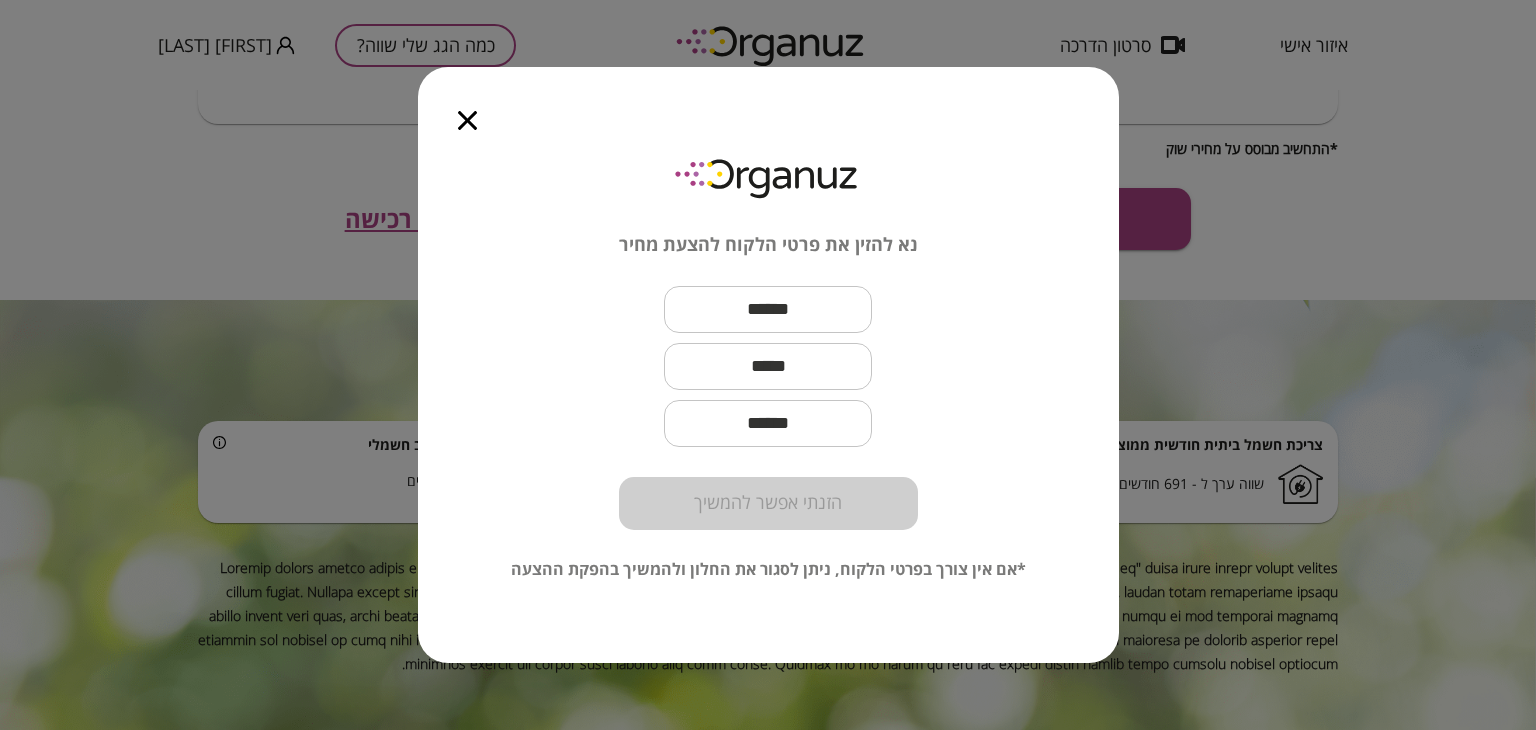 click 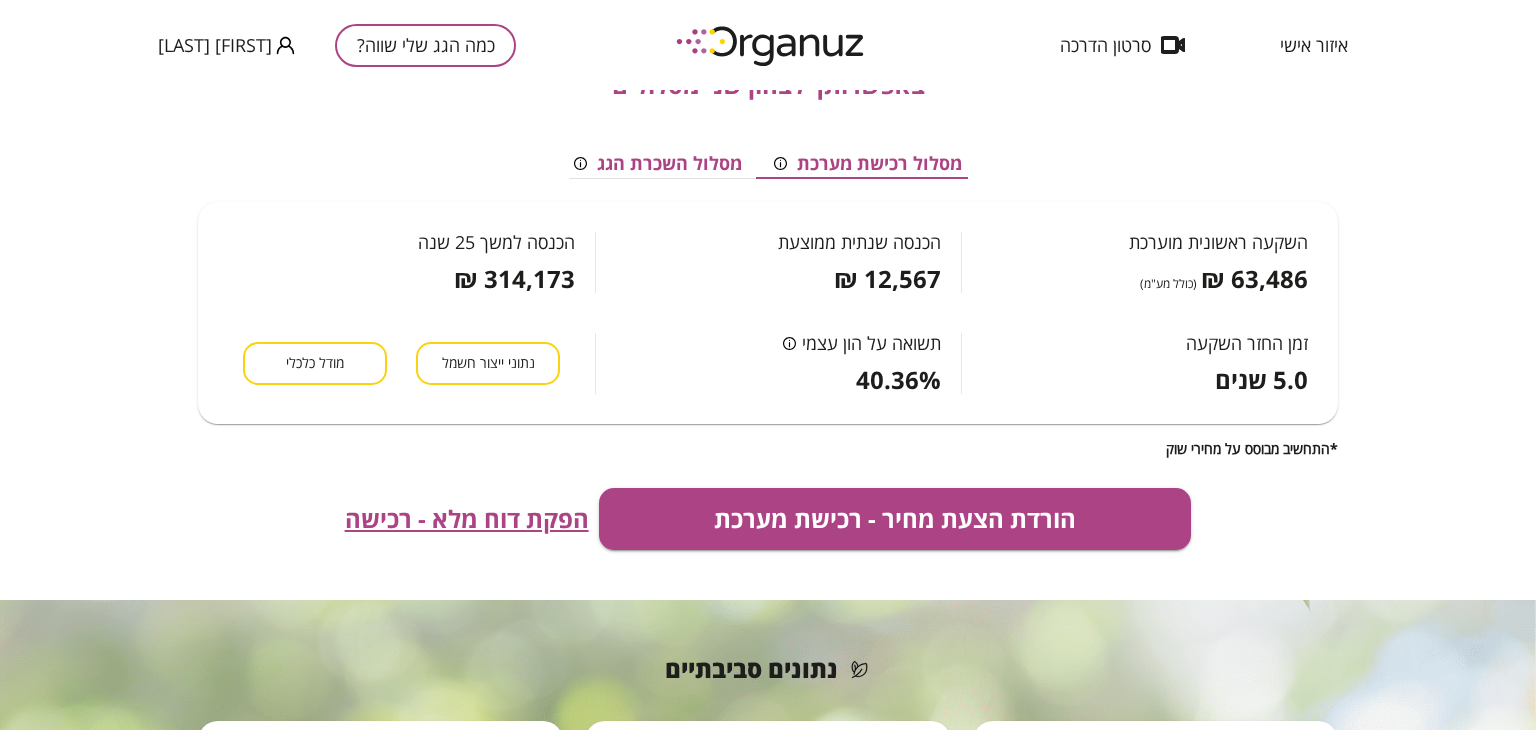 scroll, scrollTop: 154, scrollLeft: 0, axis: vertical 